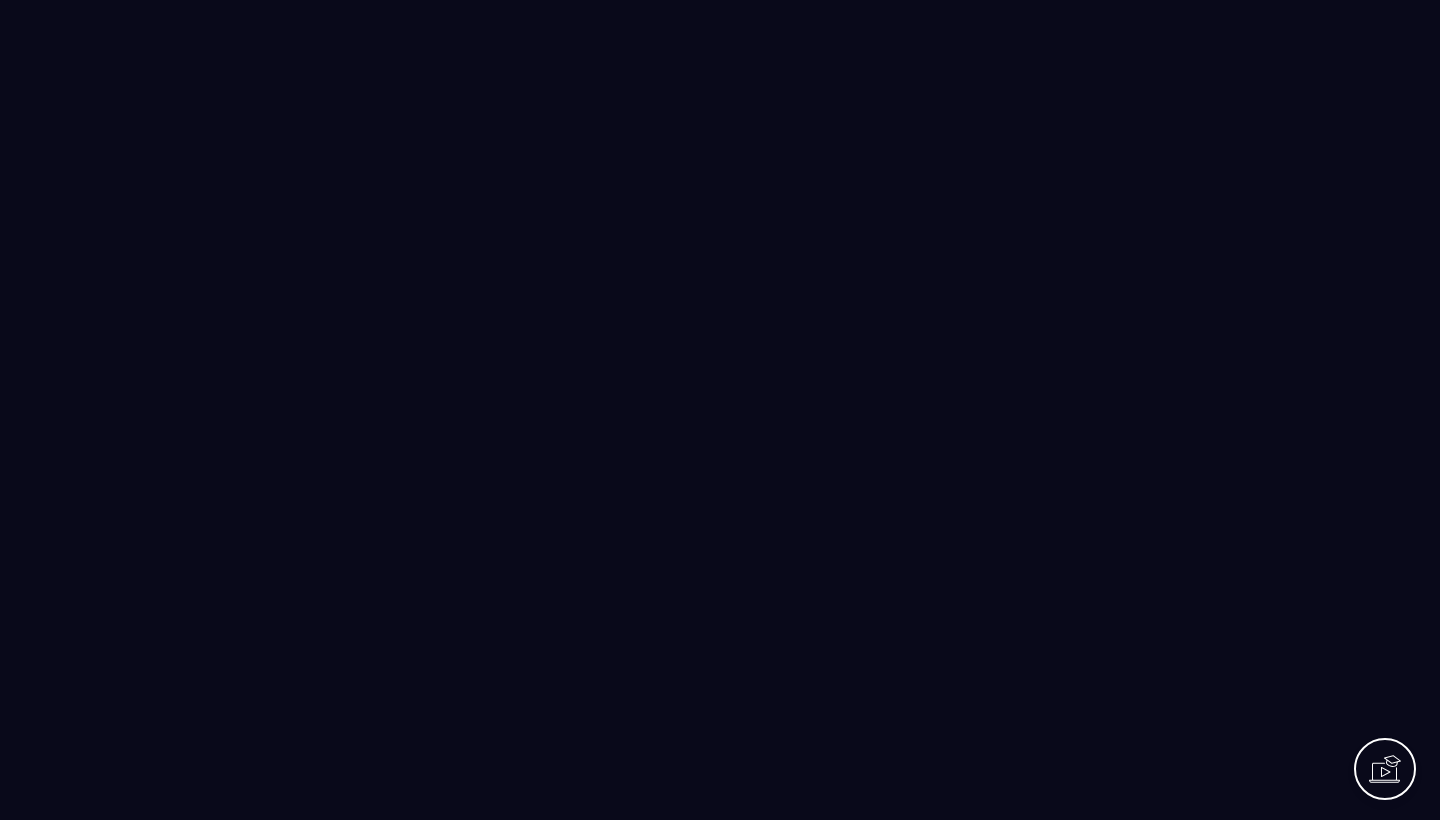 scroll, scrollTop: 0, scrollLeft: 0, axis: both 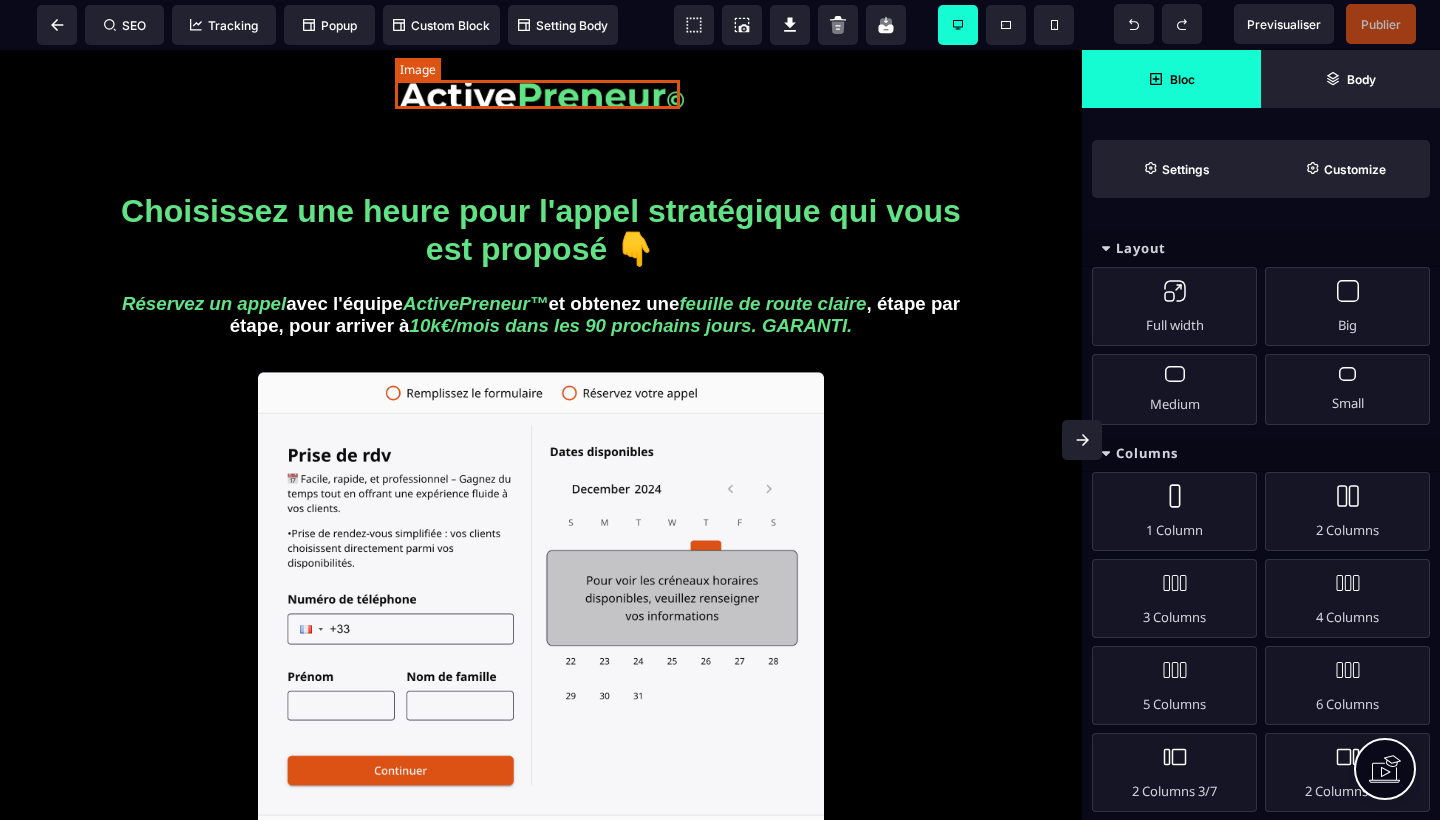 click at bounding box center (541, 94) 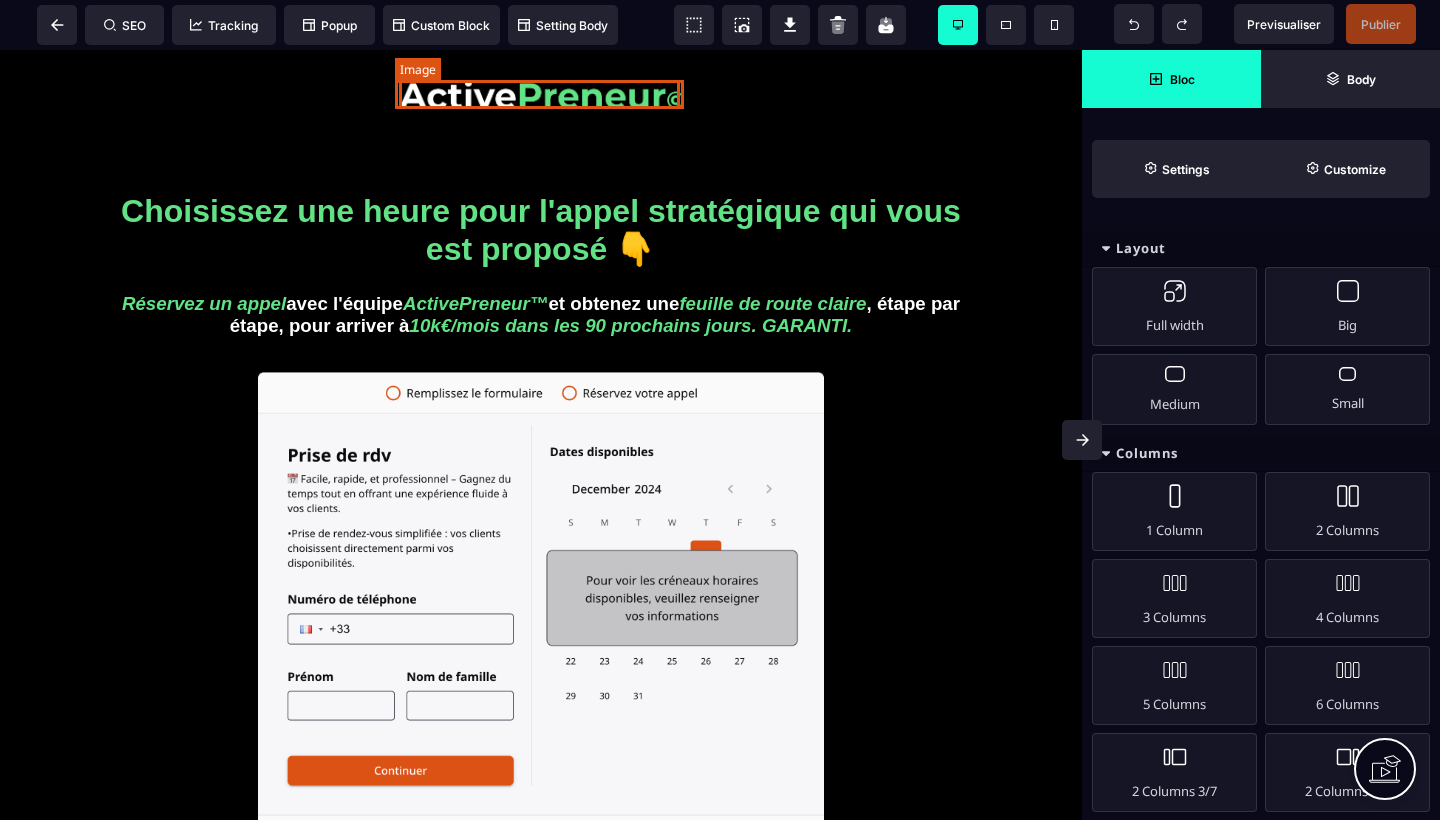 select 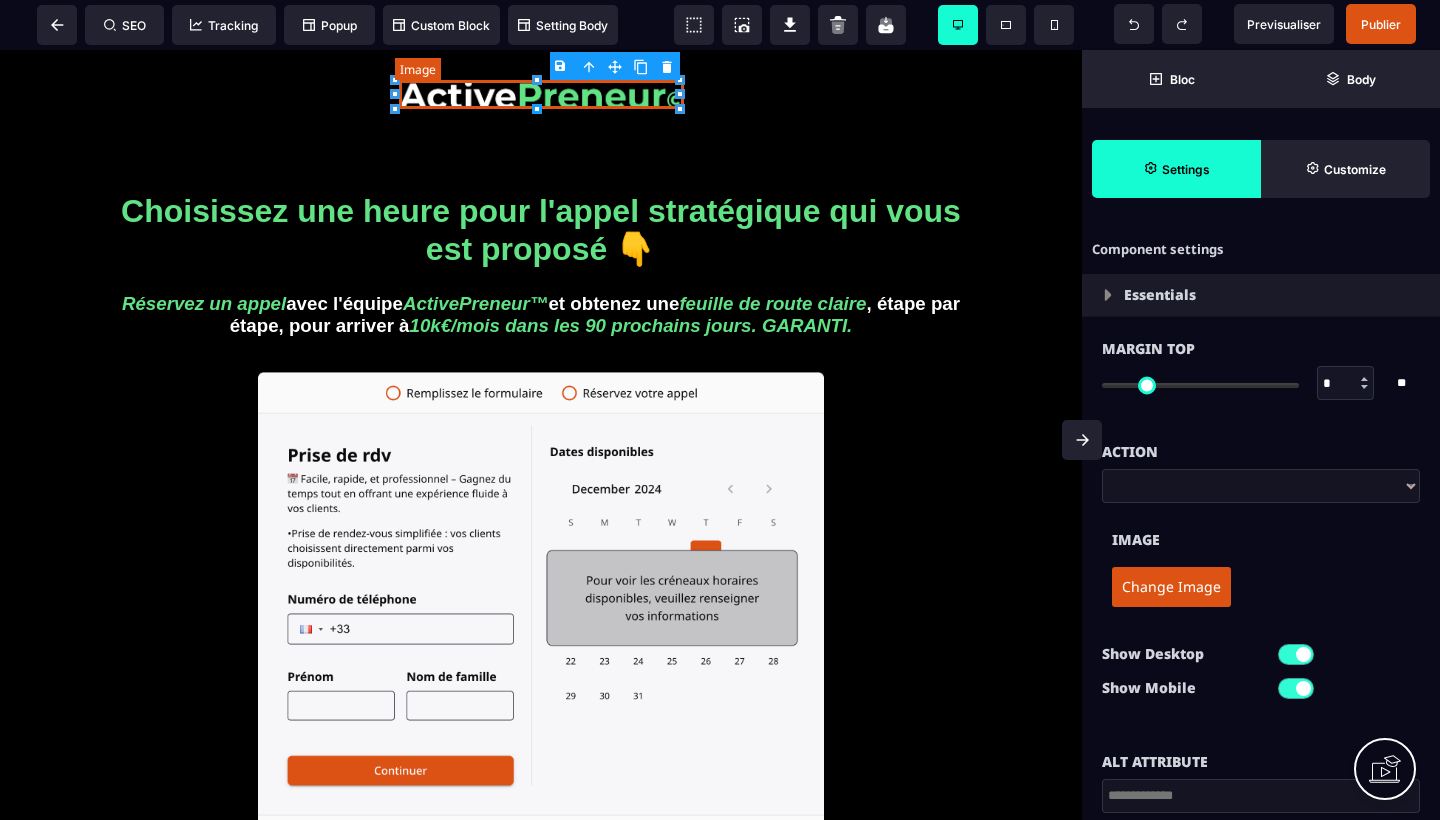 type on "**" 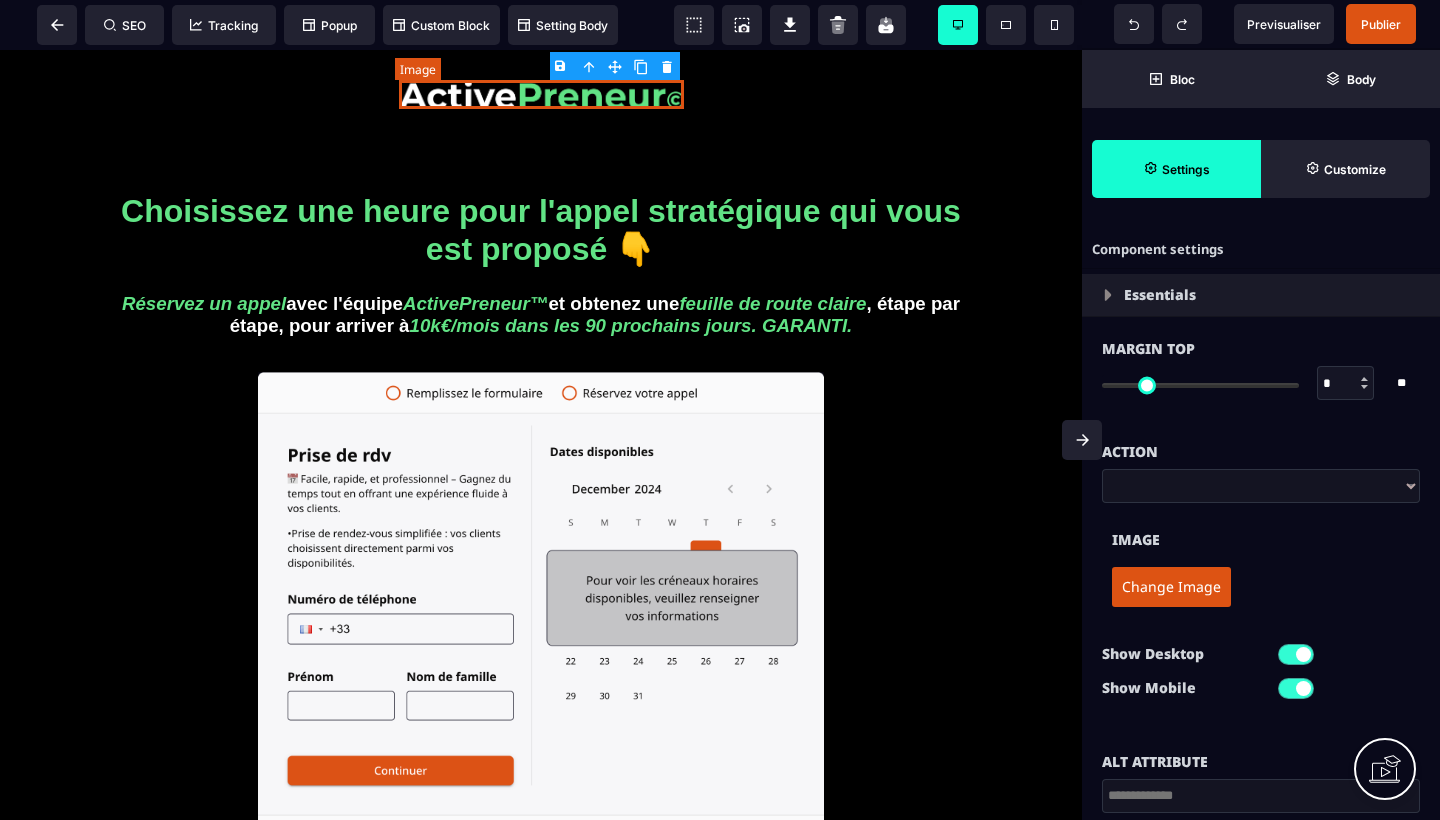 click at bounding box center [541, 94] 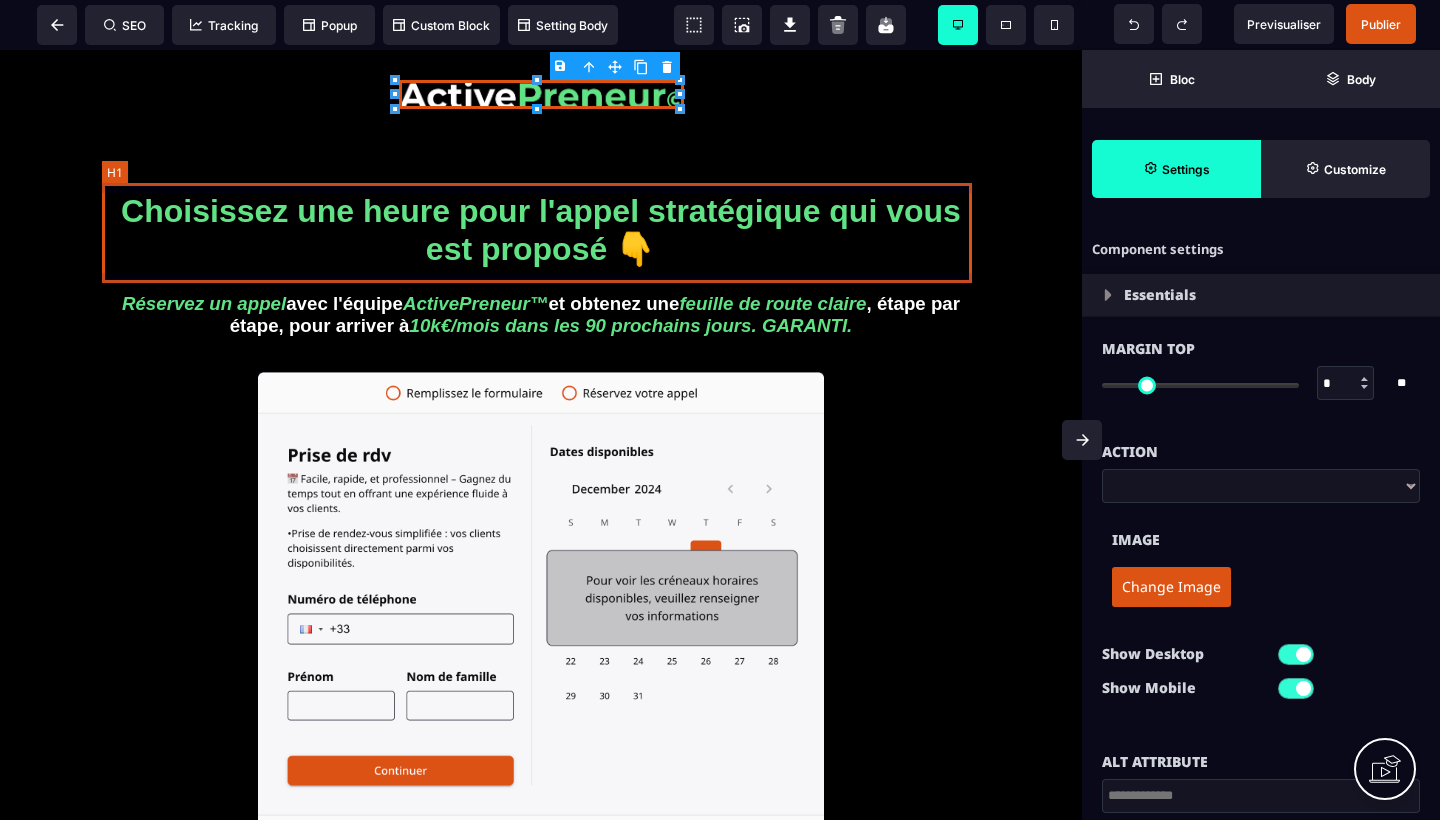click on "Choisissez une heure pour l'appel stratégique qui vous est proposé 👇" at bounding box center [541, 230] 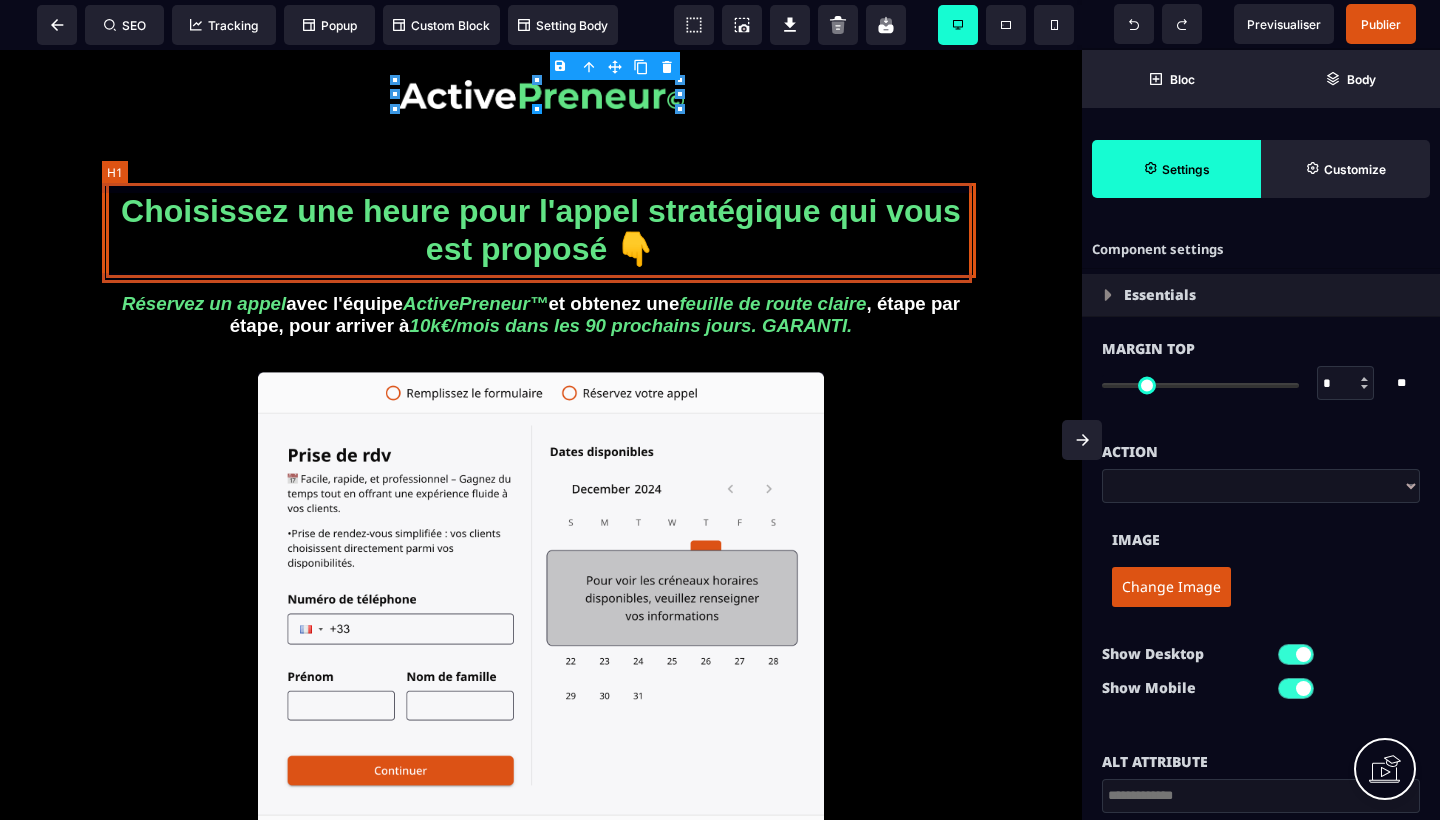 select 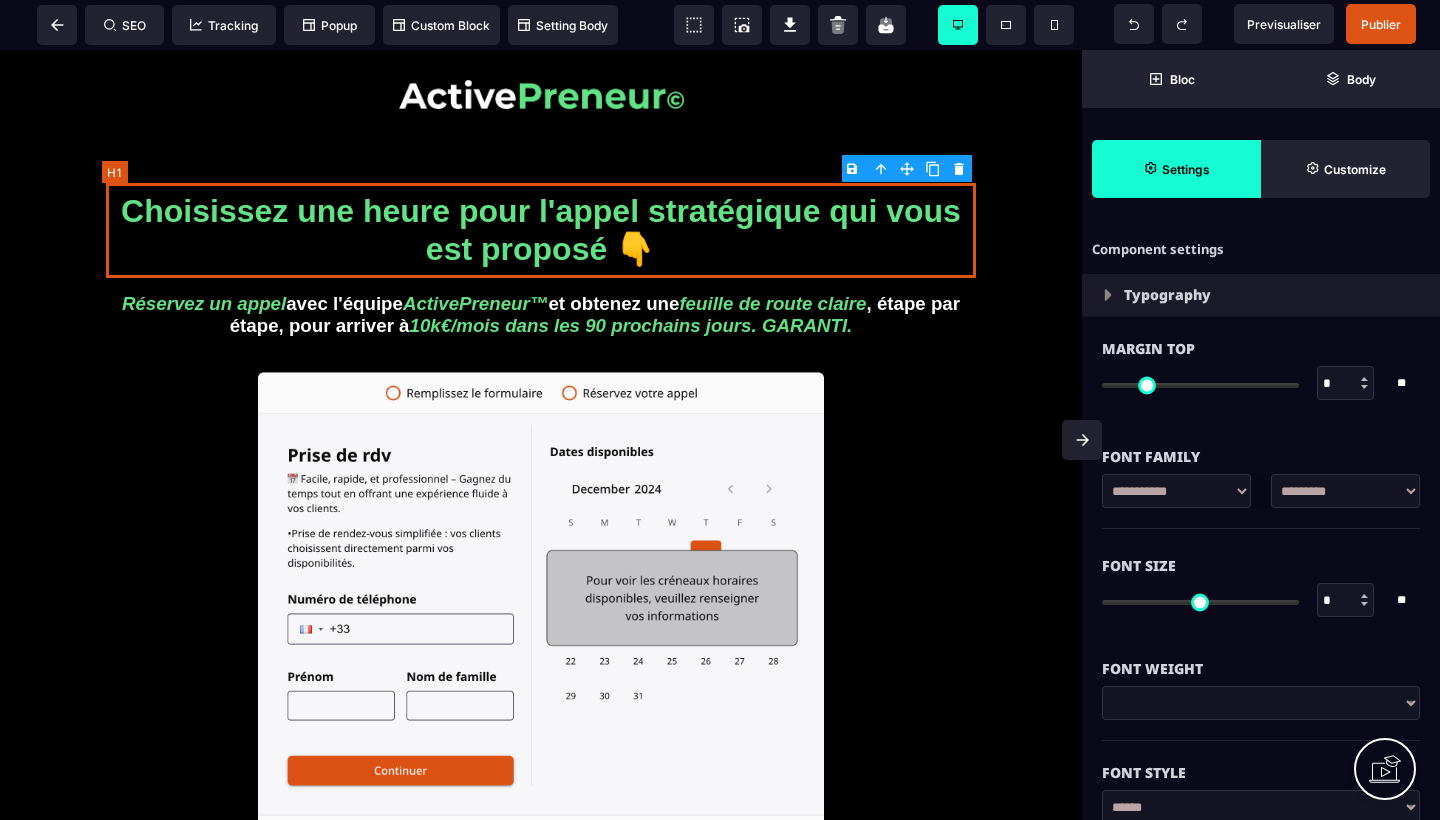 type on "**" 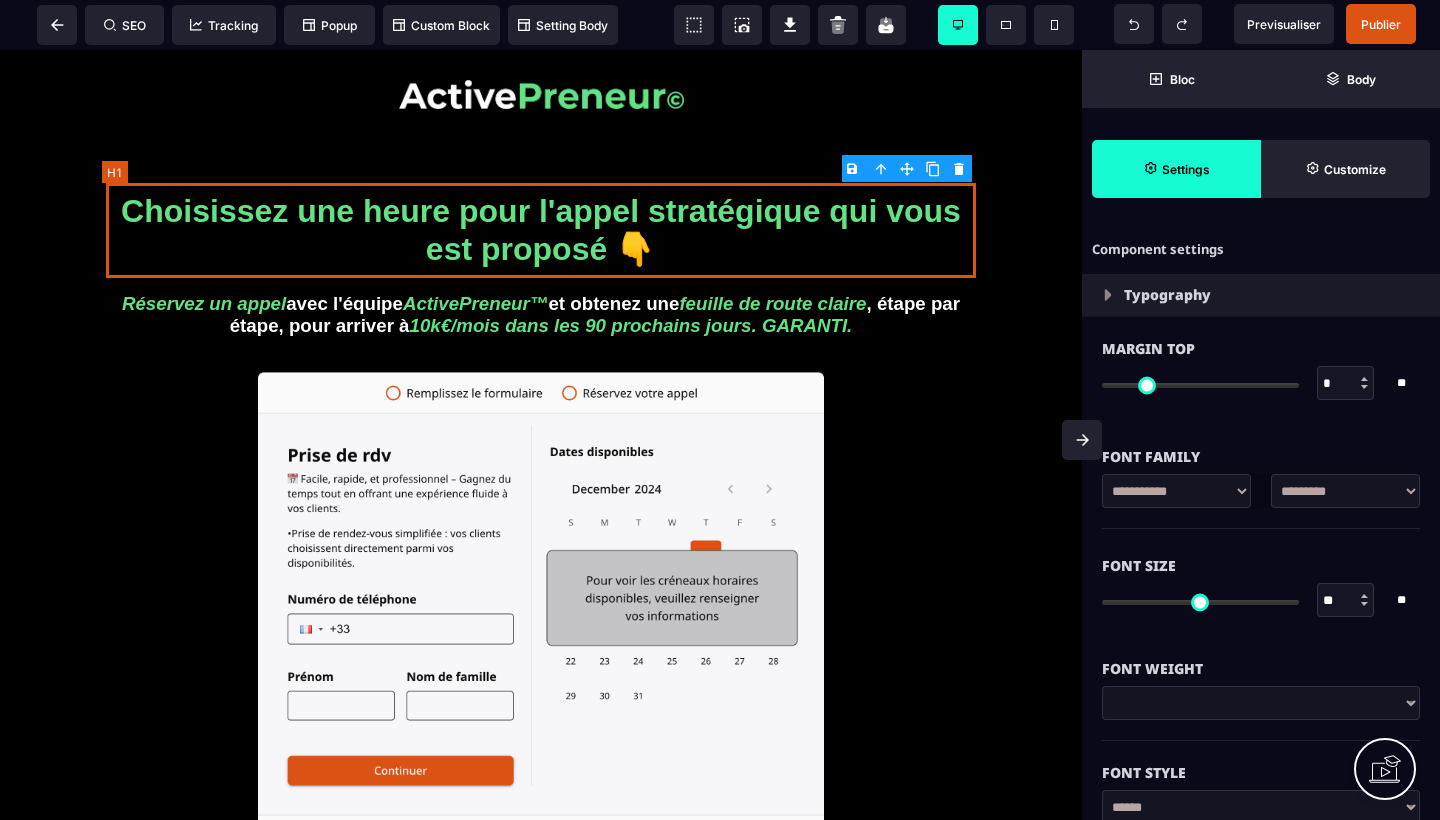 type on "***" 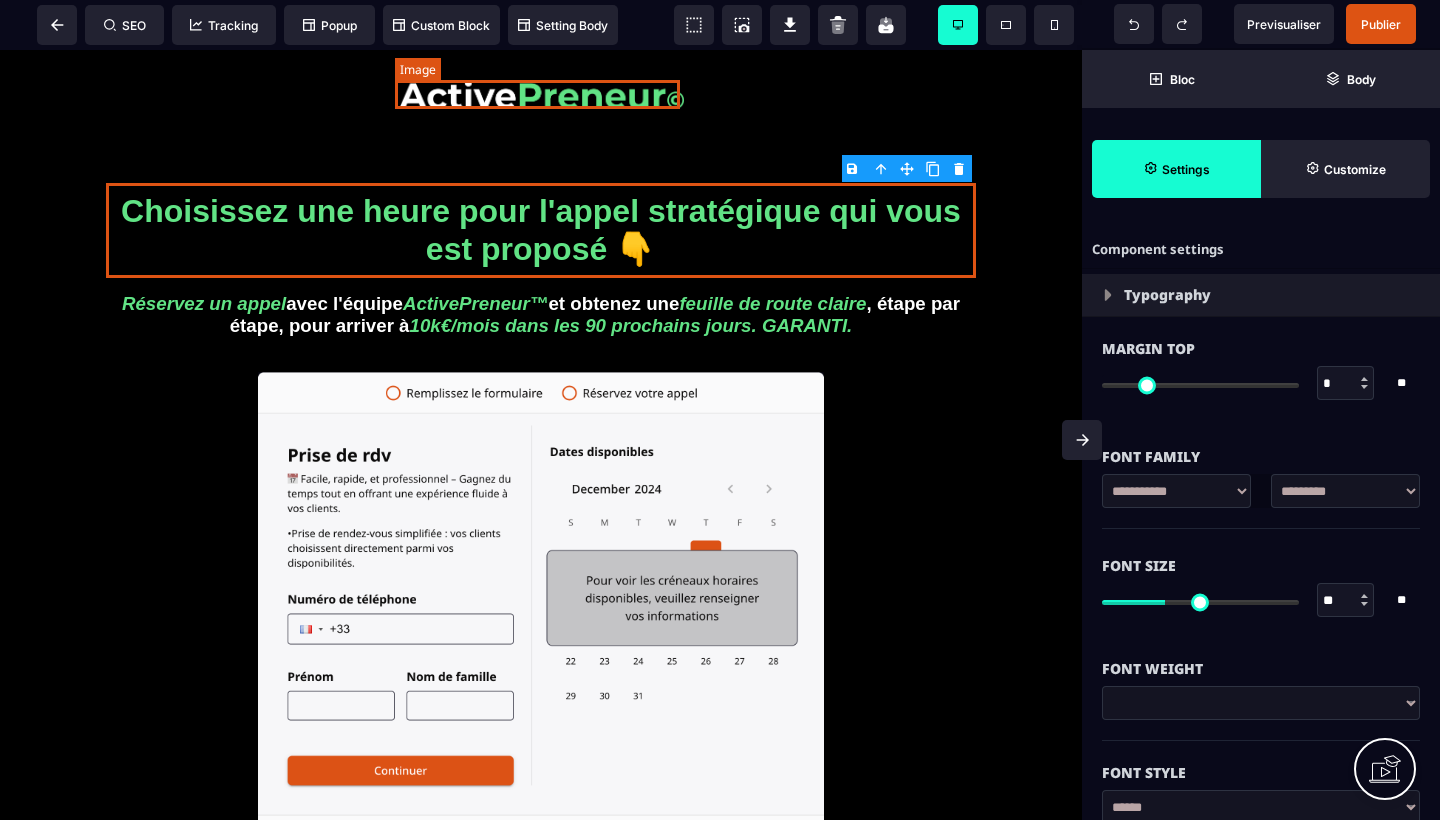 click at bounding box center [541, 94] 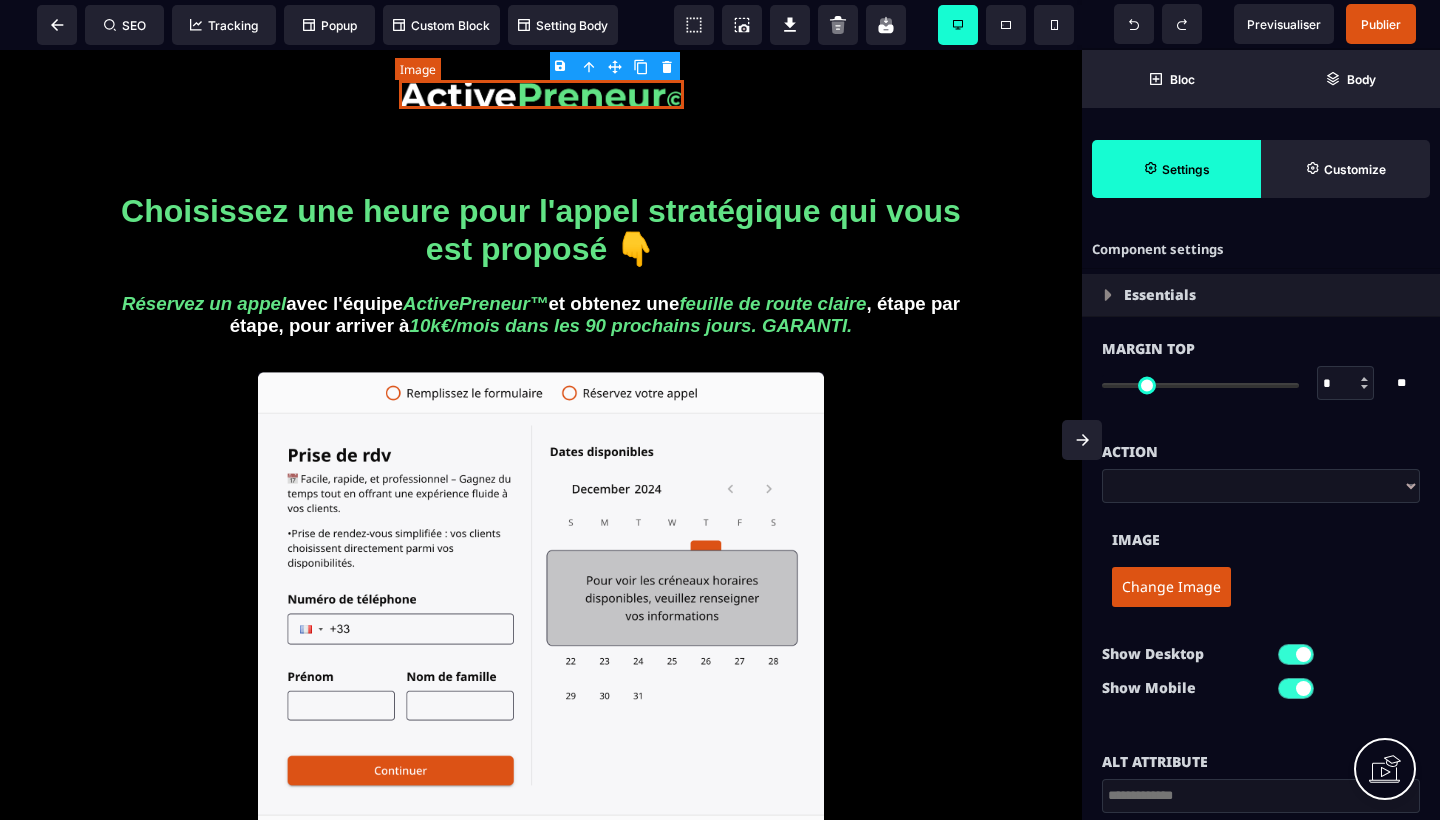 click at bounding box center [541, 94] 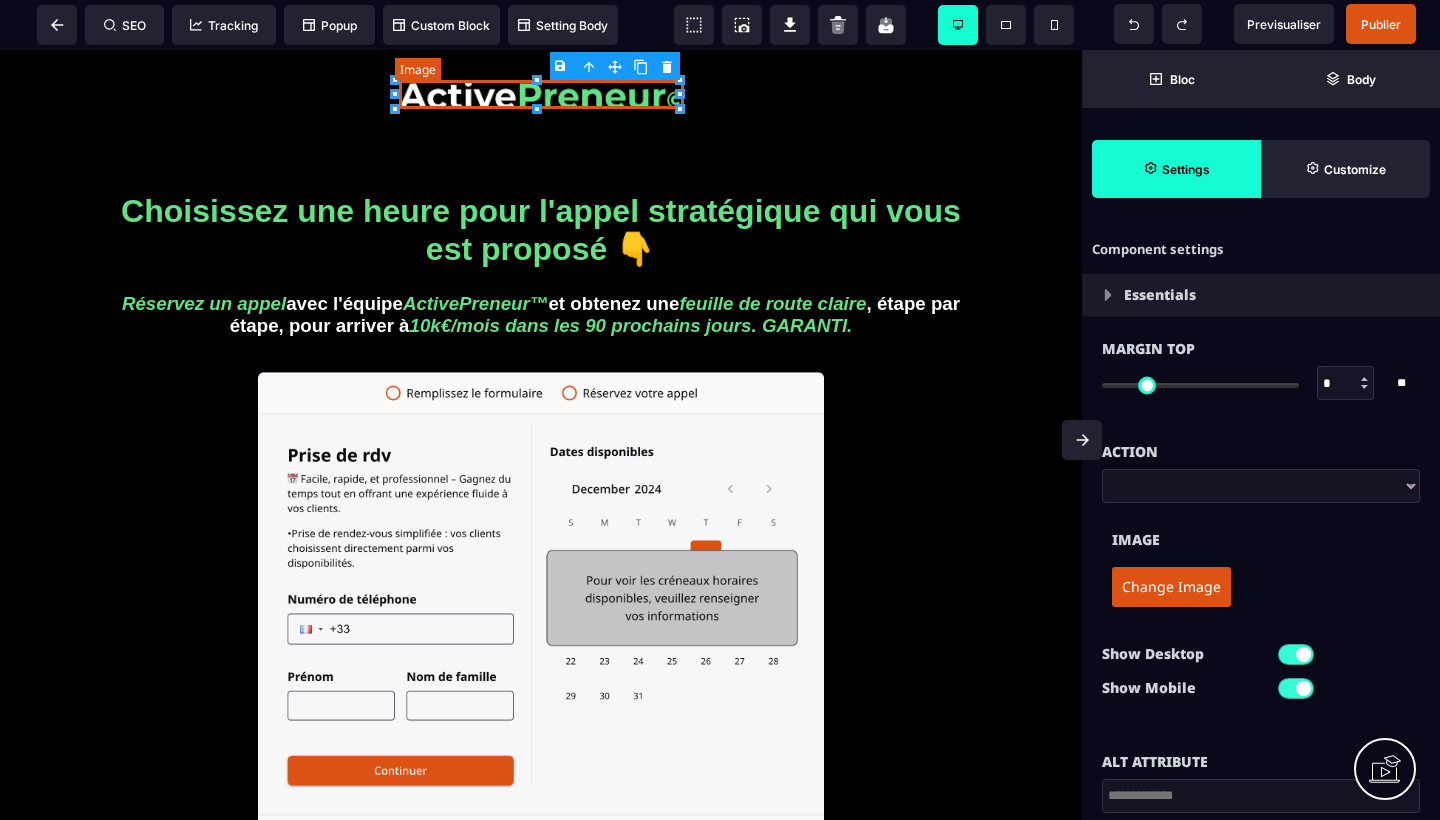 click at bounding box center (541, 94) 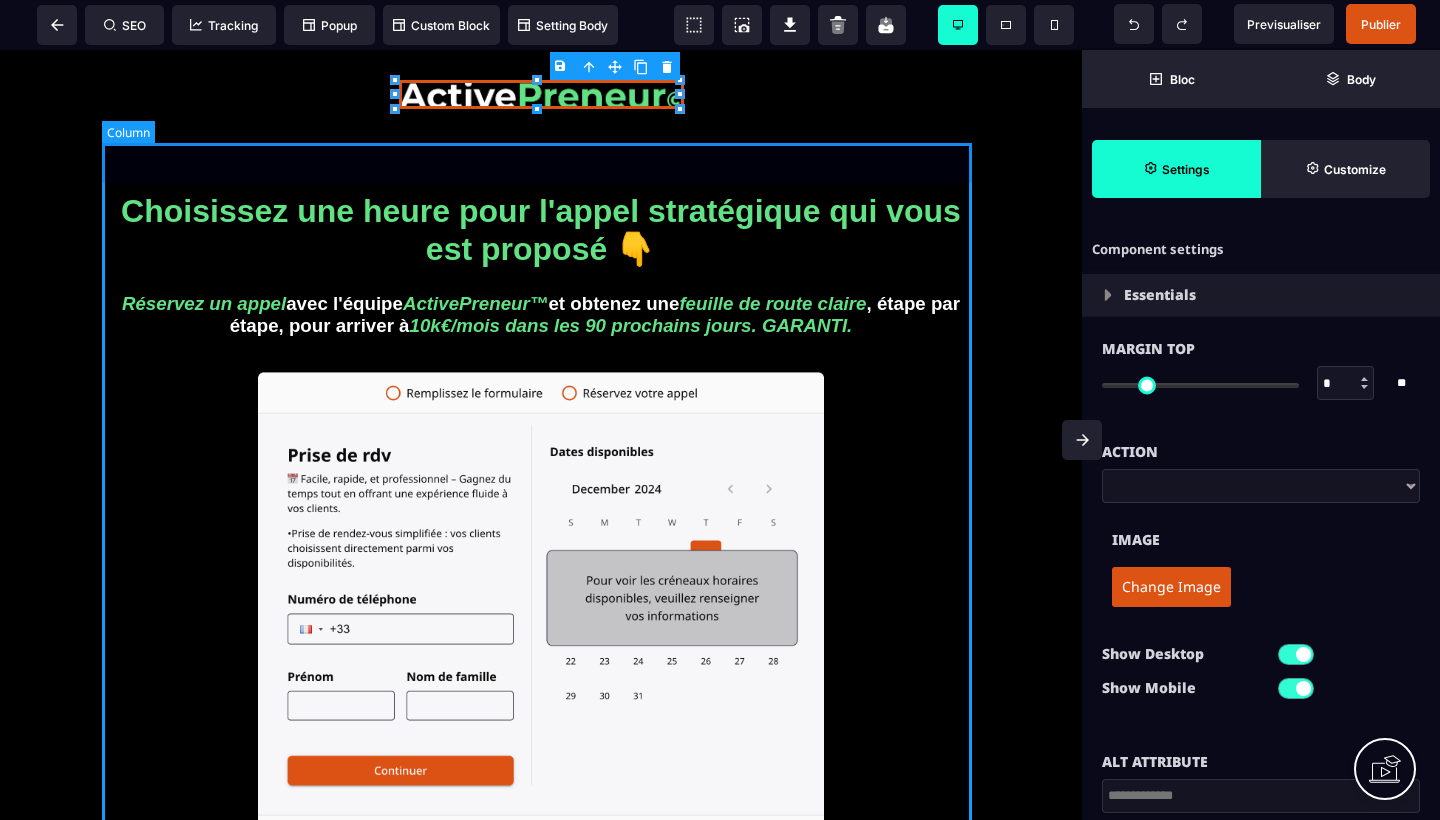 click on "Choisissez une heure pour l'appel stratégique qui vous est proposé 👇 Réservez un appel  avec l'équipe  ActivePreneur™  et obtenez une  feuille de route claire , étape par étape, pour arriver à  10k€/mois dans les 90 prochains jours. GARANTI. Copyright 2023, ActivePreneur.com, Tous droits réservés. Ce site ne fait pas partie du site web de Facebook™ ou de Facebook™ Inc. En outre, ce site n'est PAS approuvé par Facebook™ de quelque manière que ce soit. FACEBOOK™ est une marque déposée de FACEBOOK™, Inc. Vie privée - Conditions d'utilisation - Cookies Copyright 2023, ActivePreneur.com, Tous droits réservés." at bounding box center (541, 648) 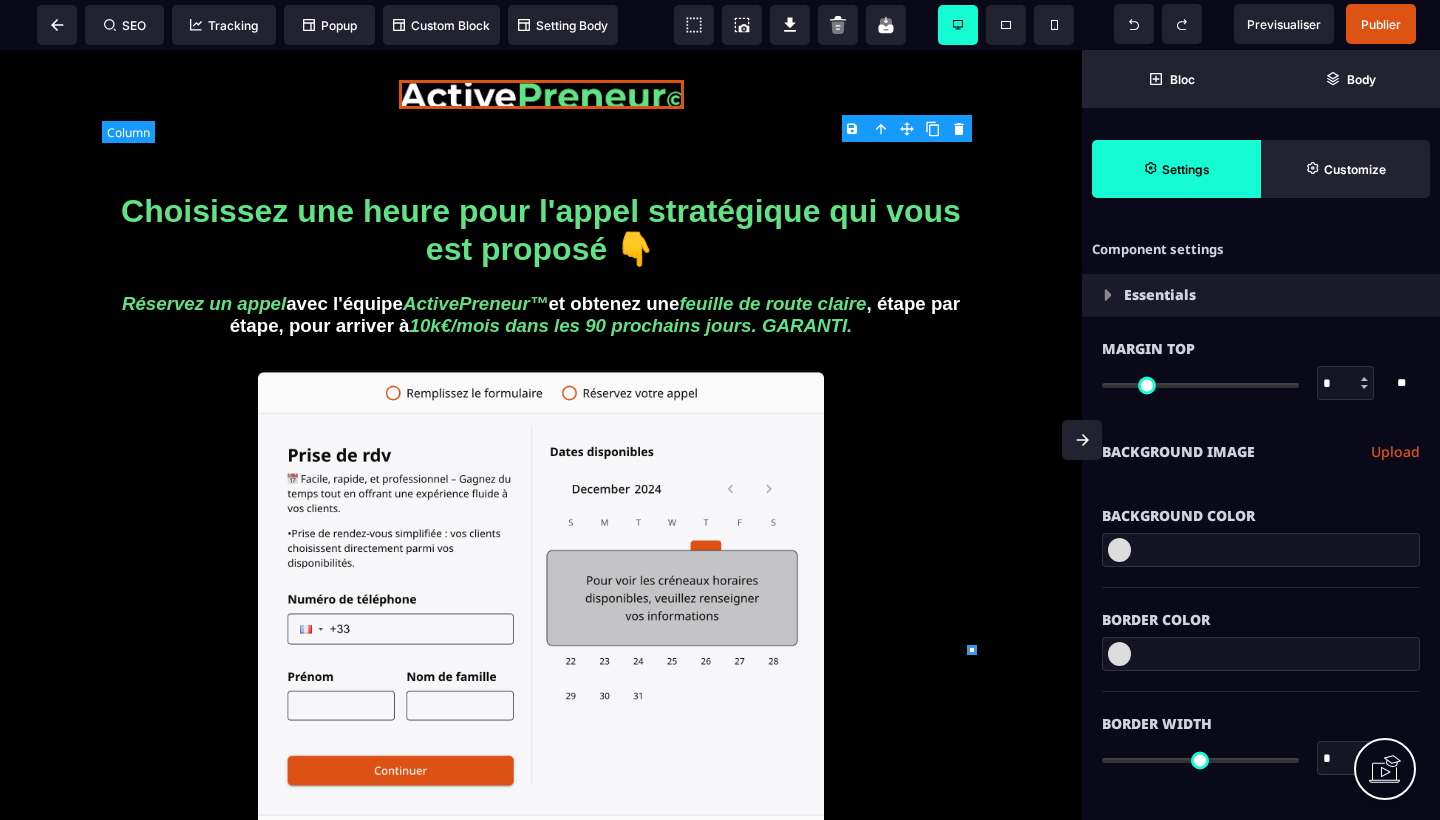type on "*" 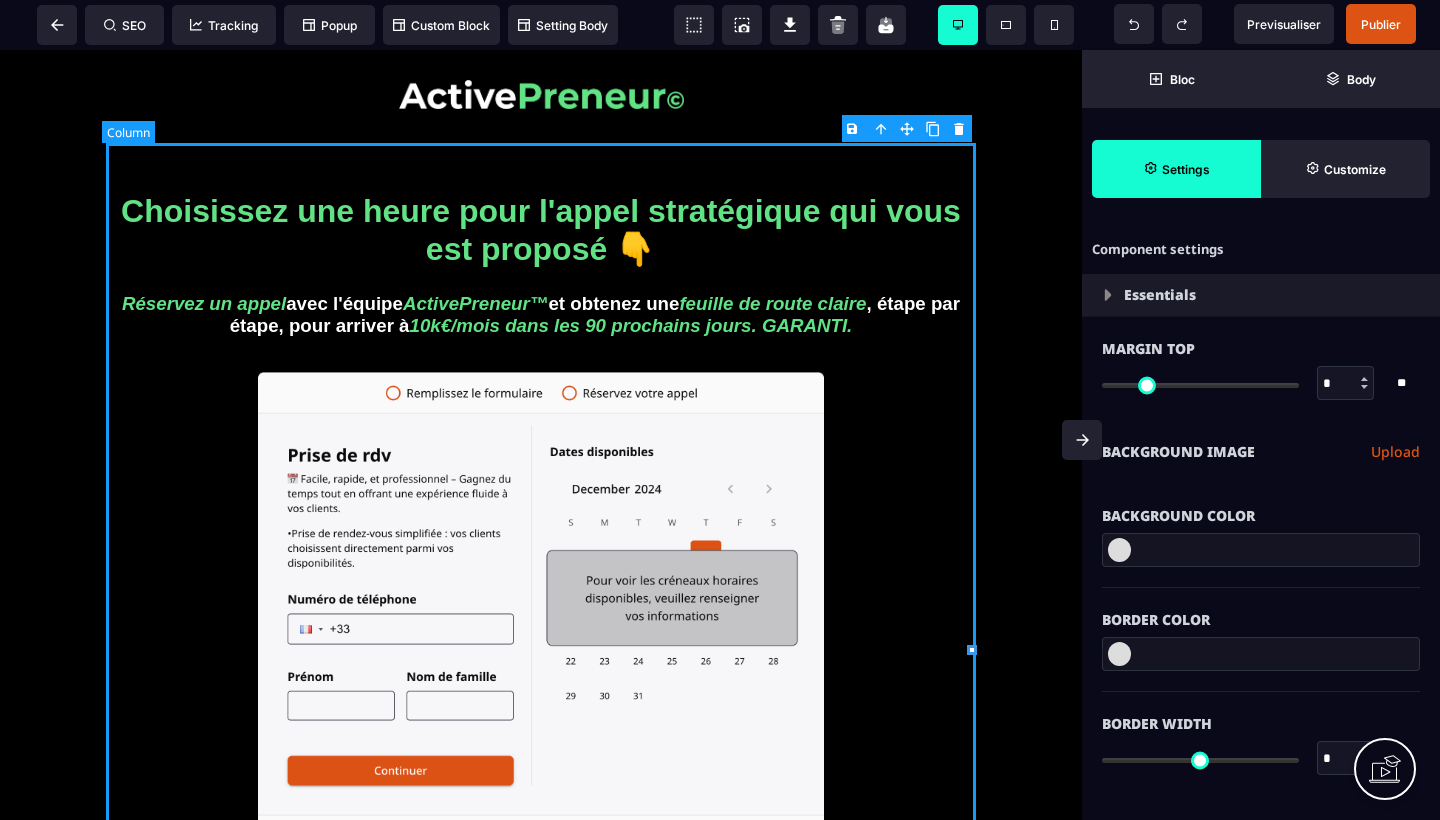 type on "*" 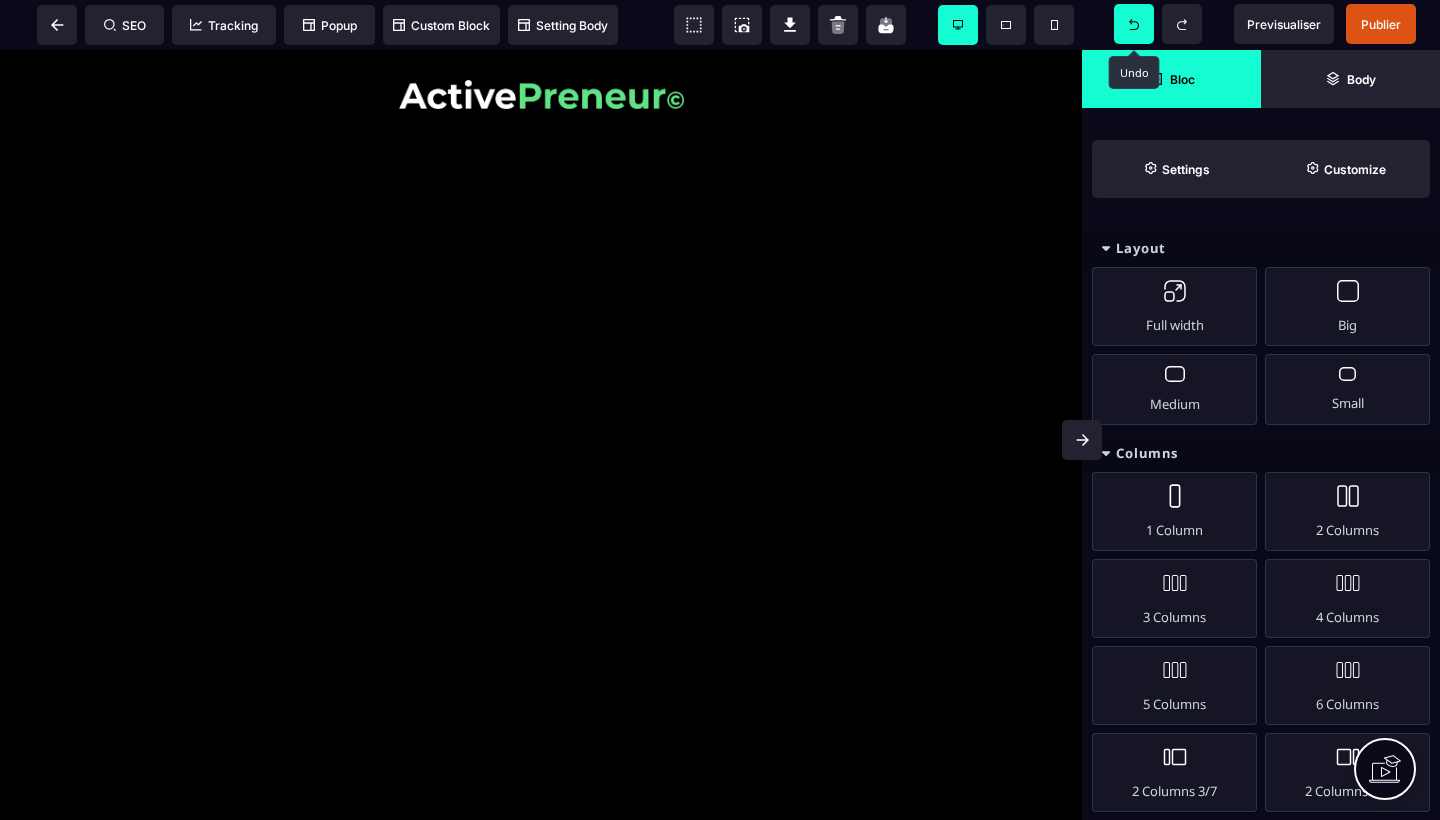 click 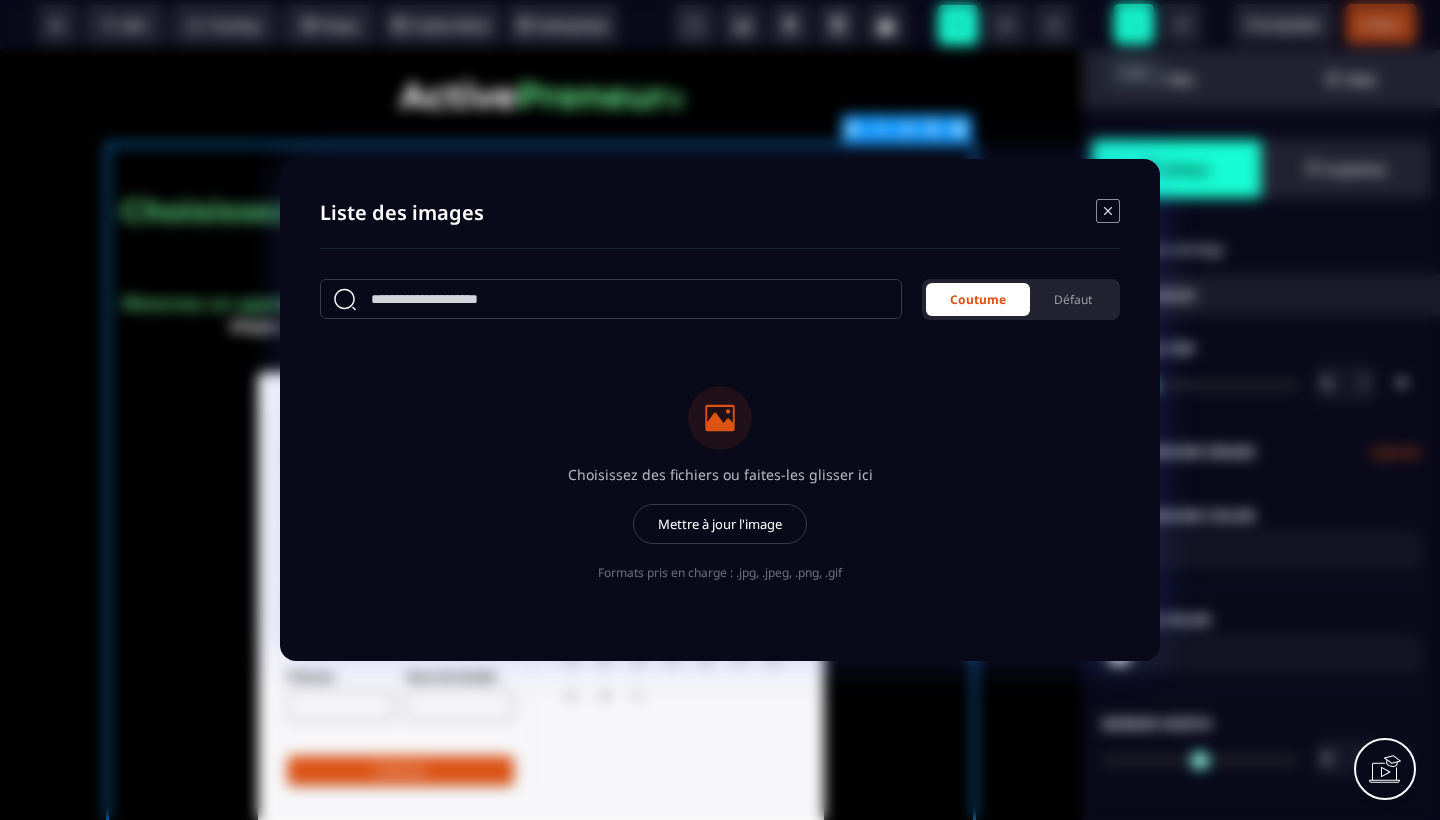 click 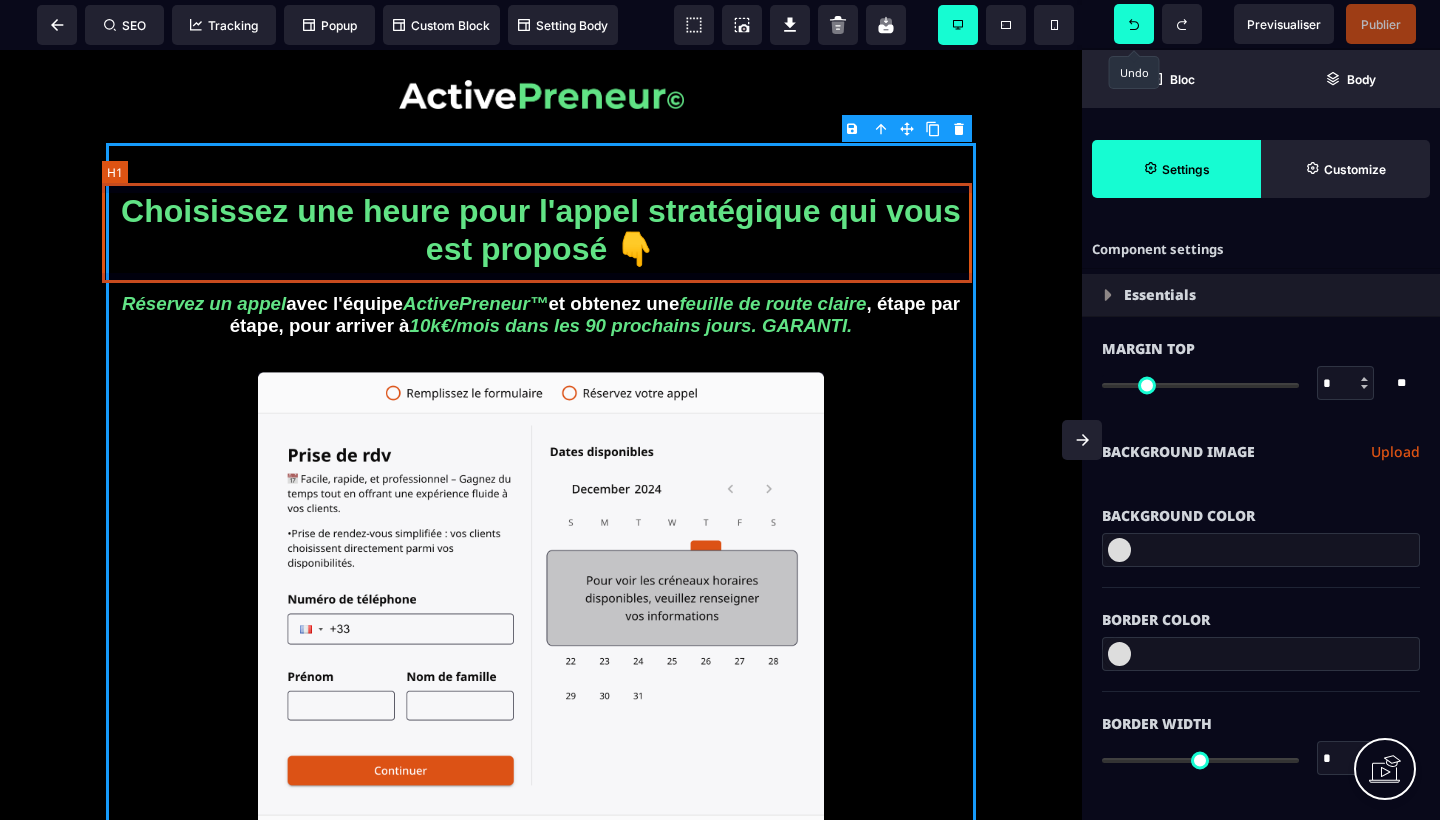 click on "Choisissez une heure pour l'appel stratégique qui vous est proposé 👇" at bounding box center [541, 230] 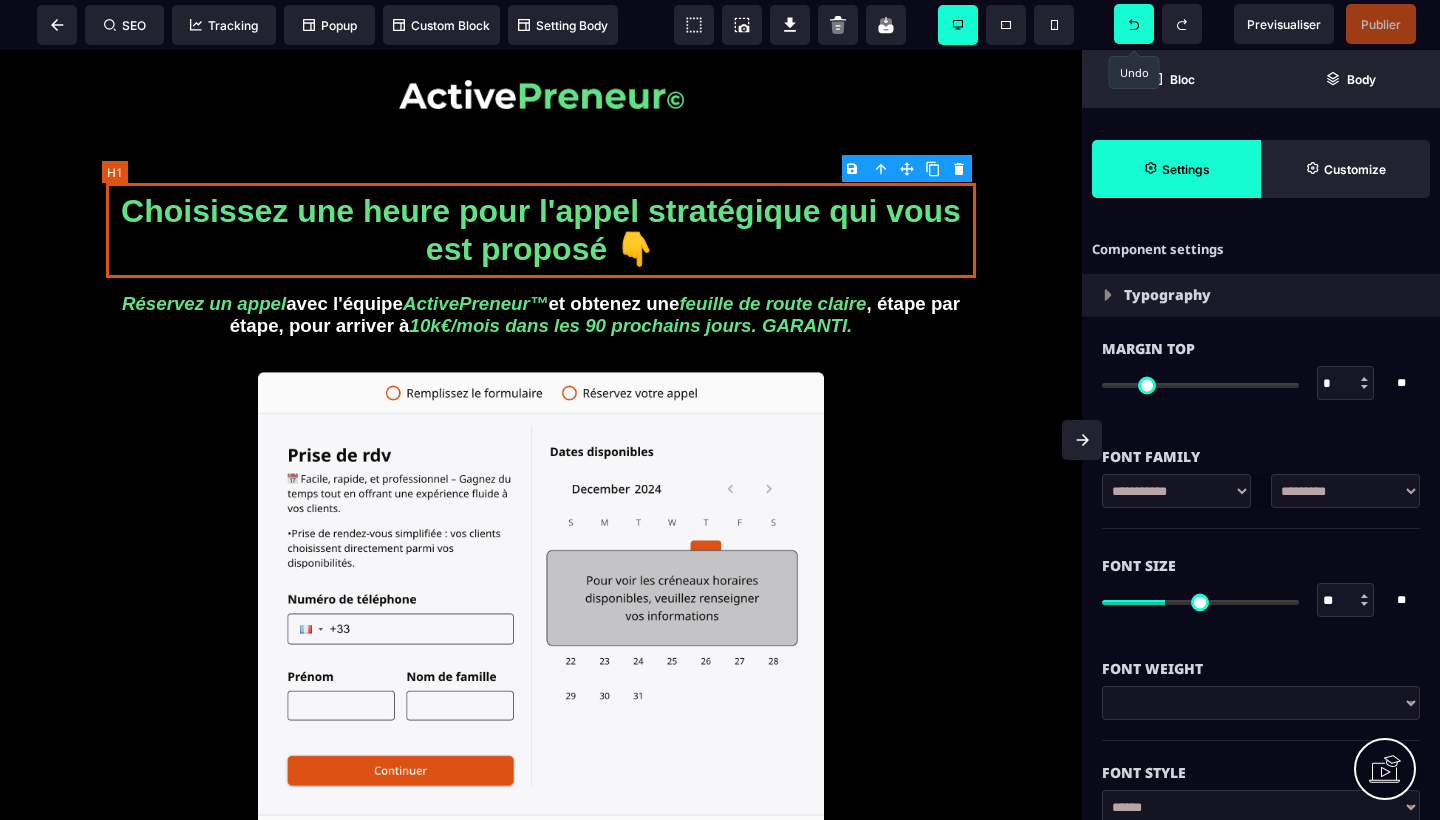 click on "Choisissez une heure pour l'appel stratégique qui vous est proposé 👇" at bounding box center [541, 230] 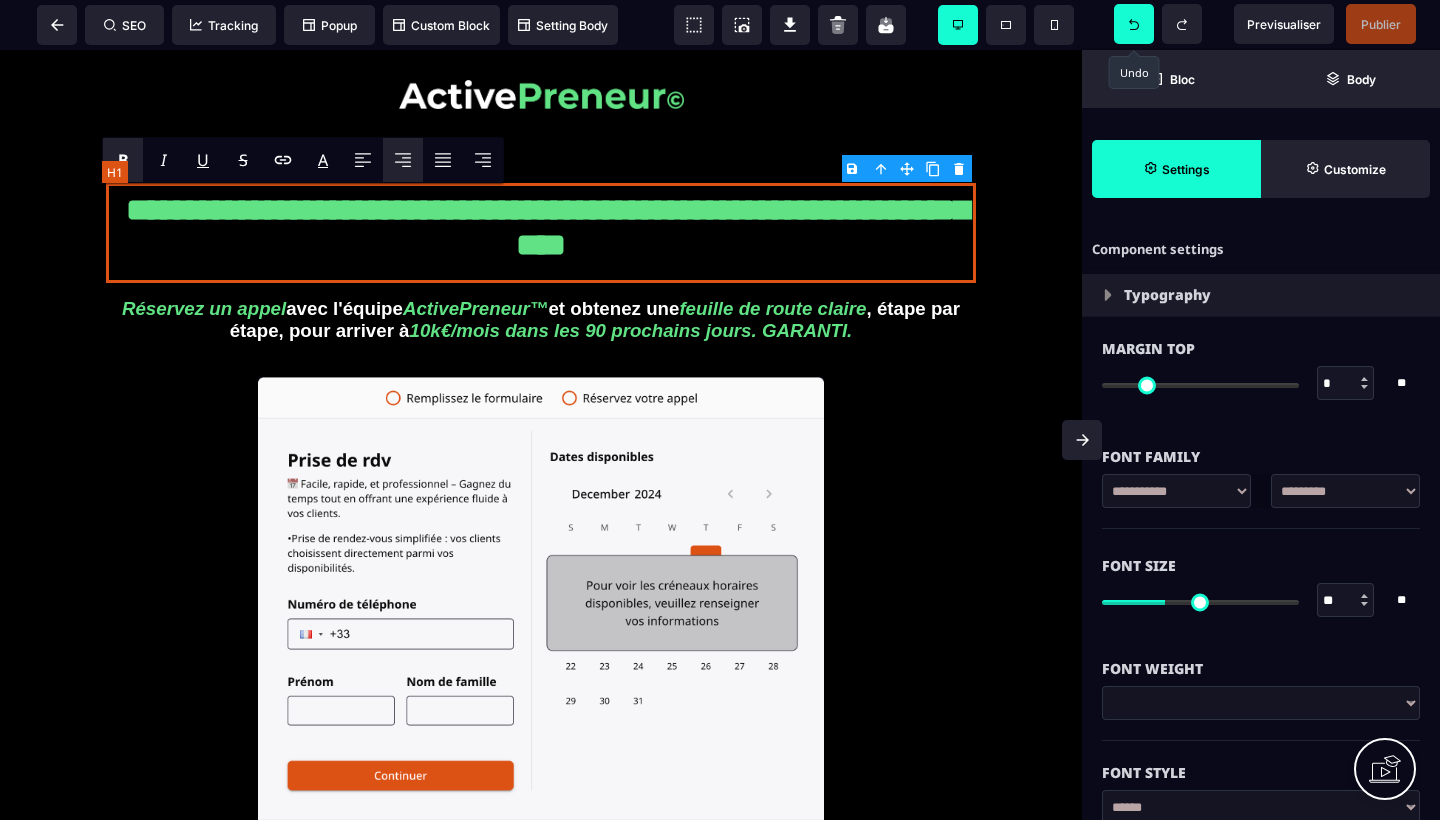 click on "**********" at bounding box center [541, 233] 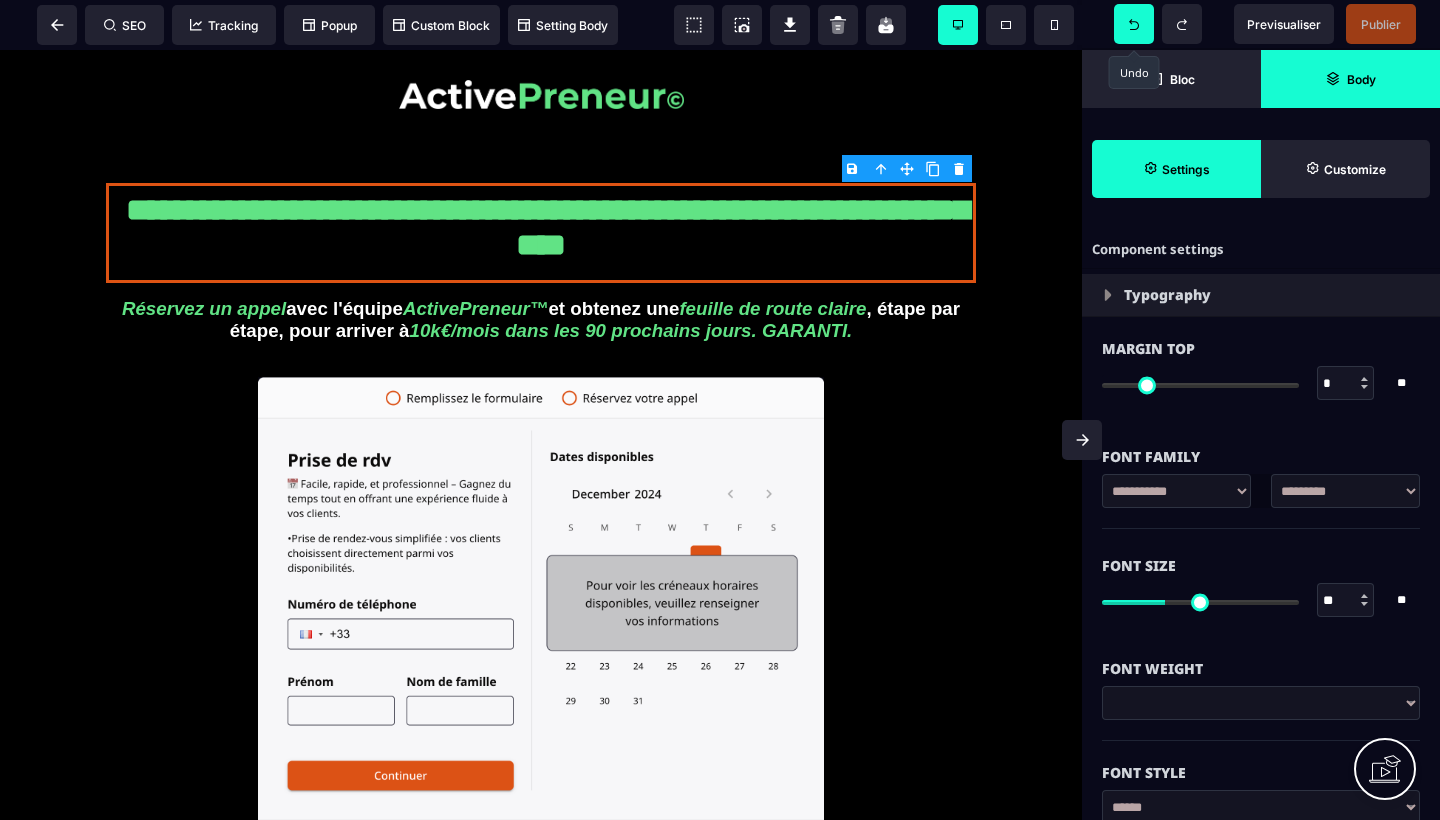 click 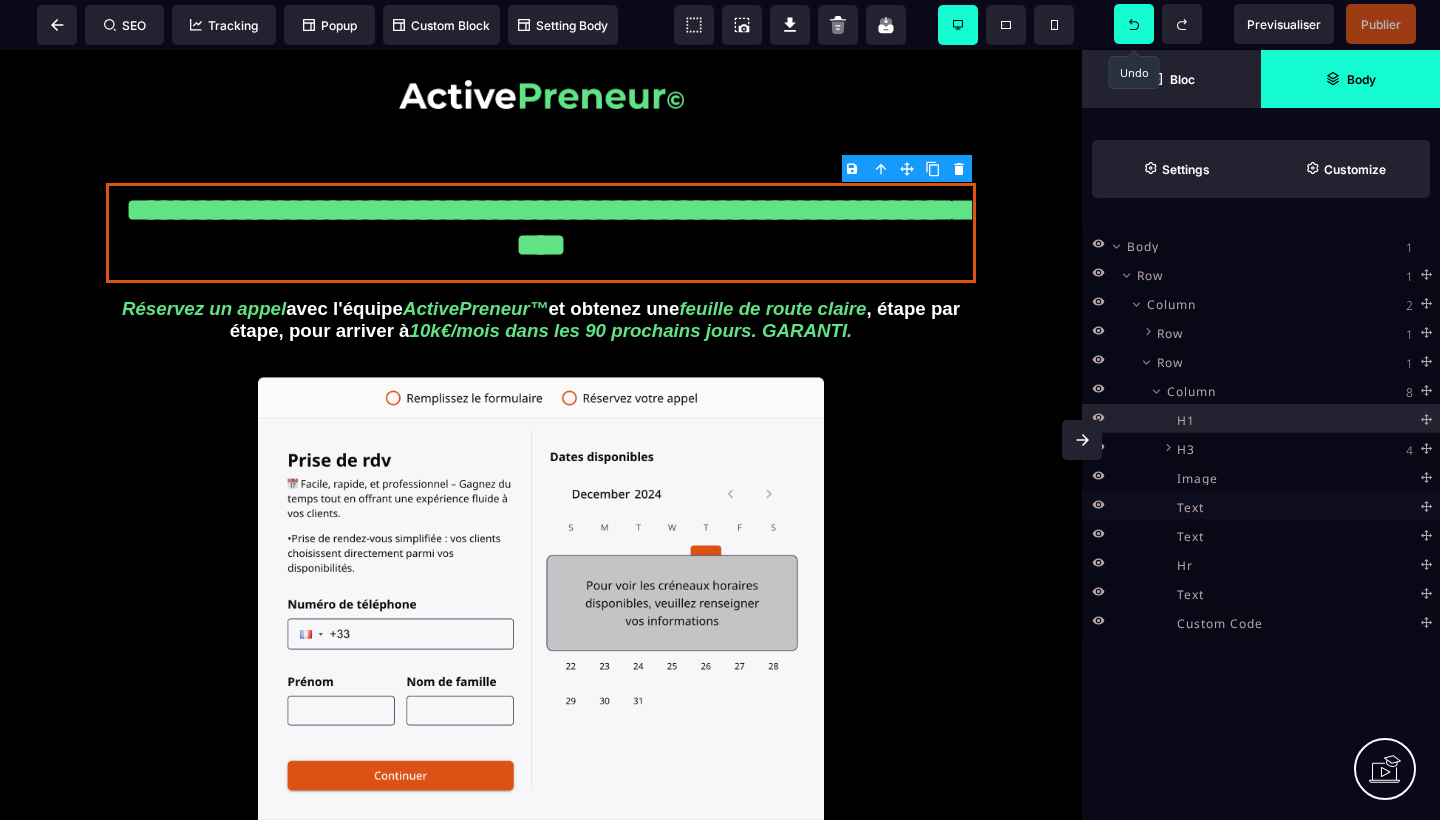 click on "Text" at bounding box center (1190, 504) 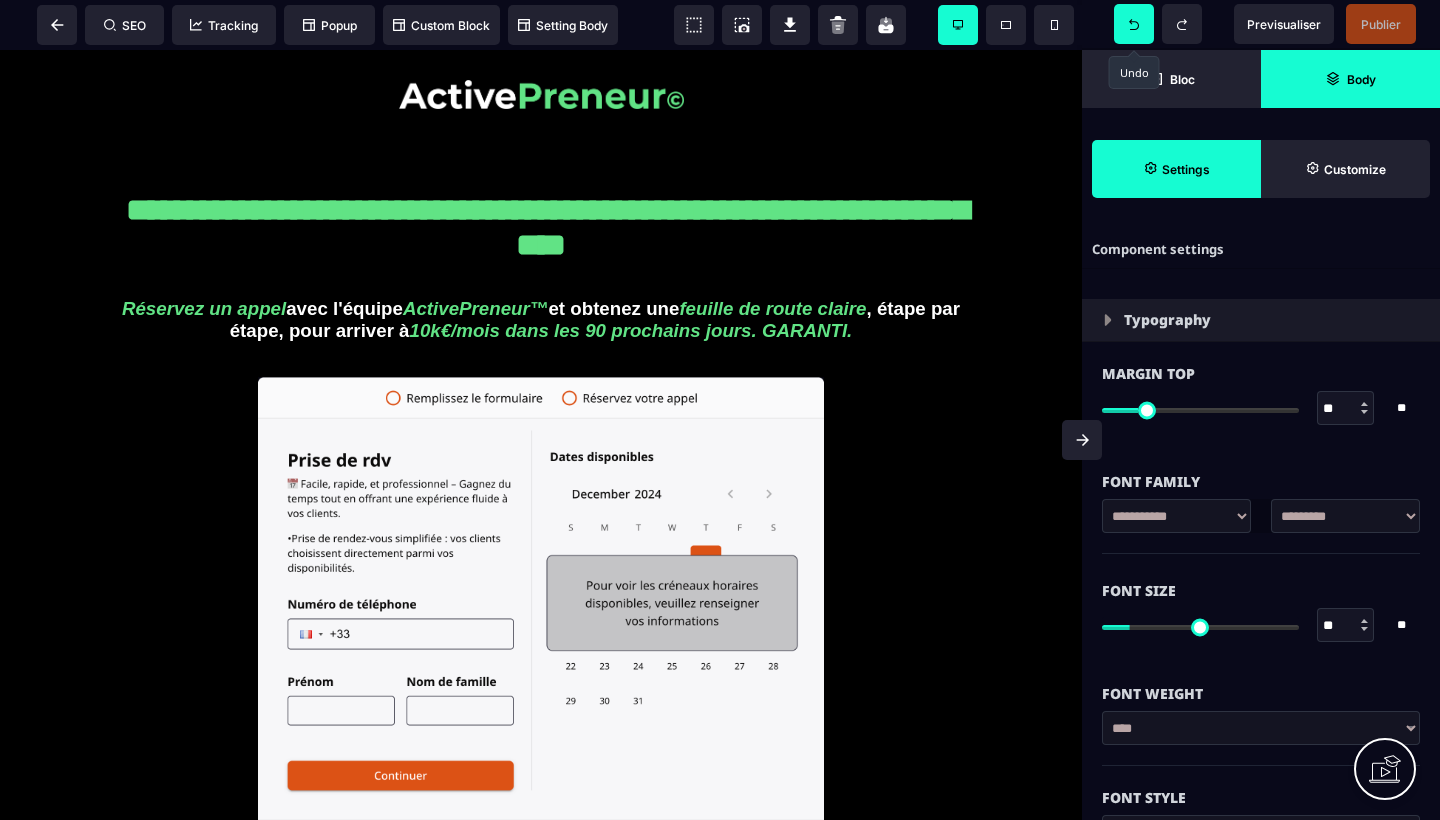 type on "*" 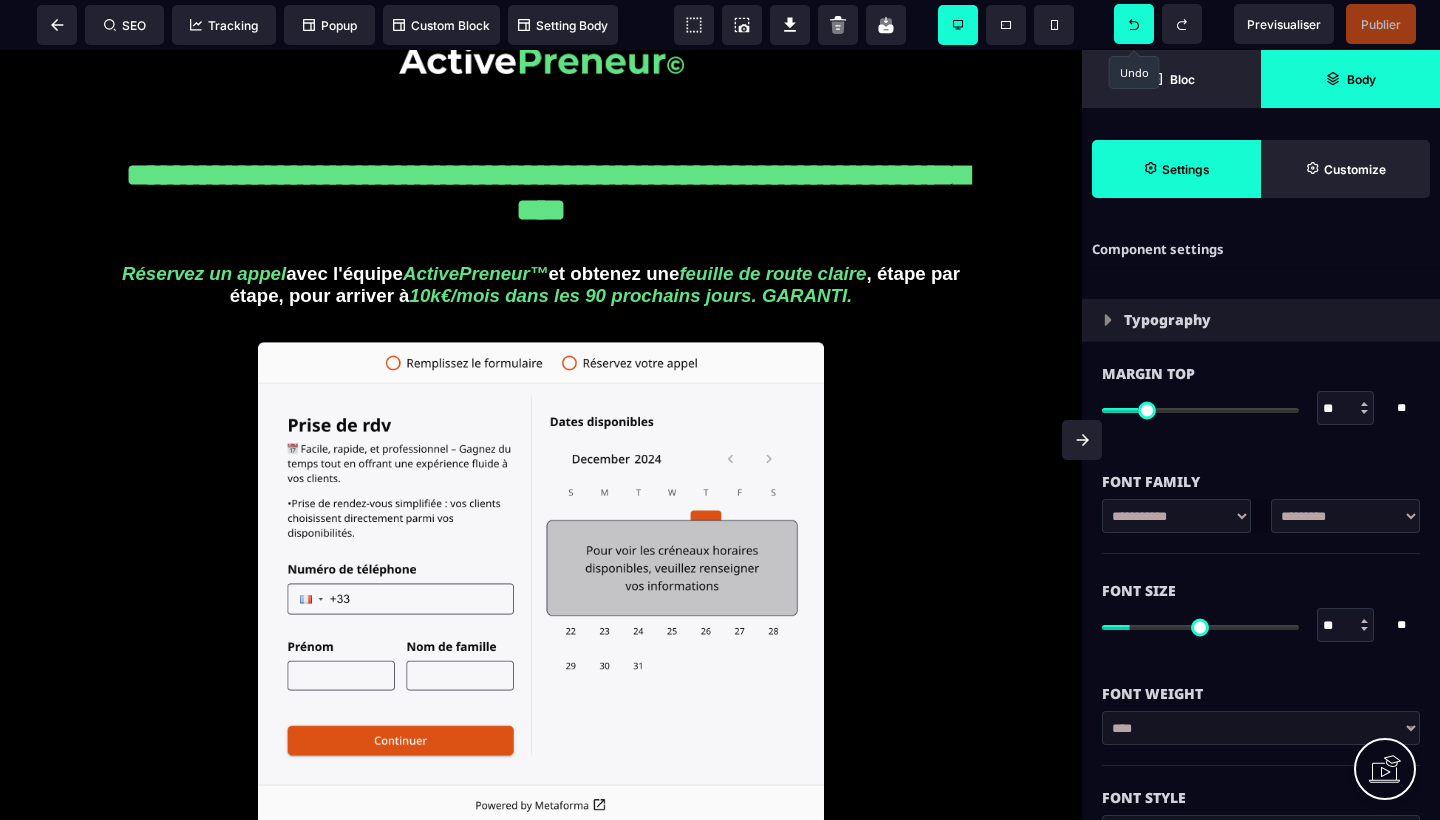 type on "**" 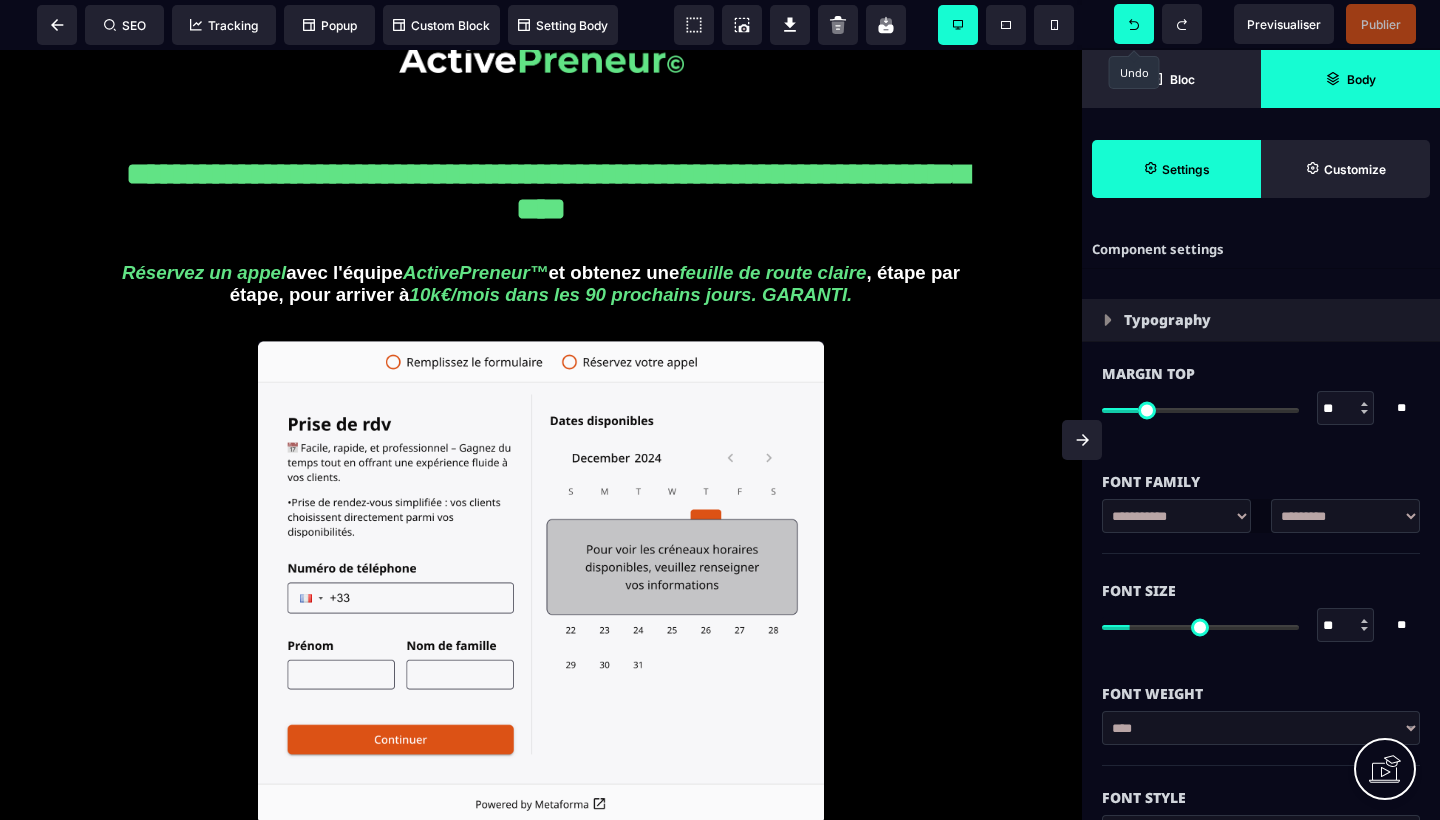 type on "*" 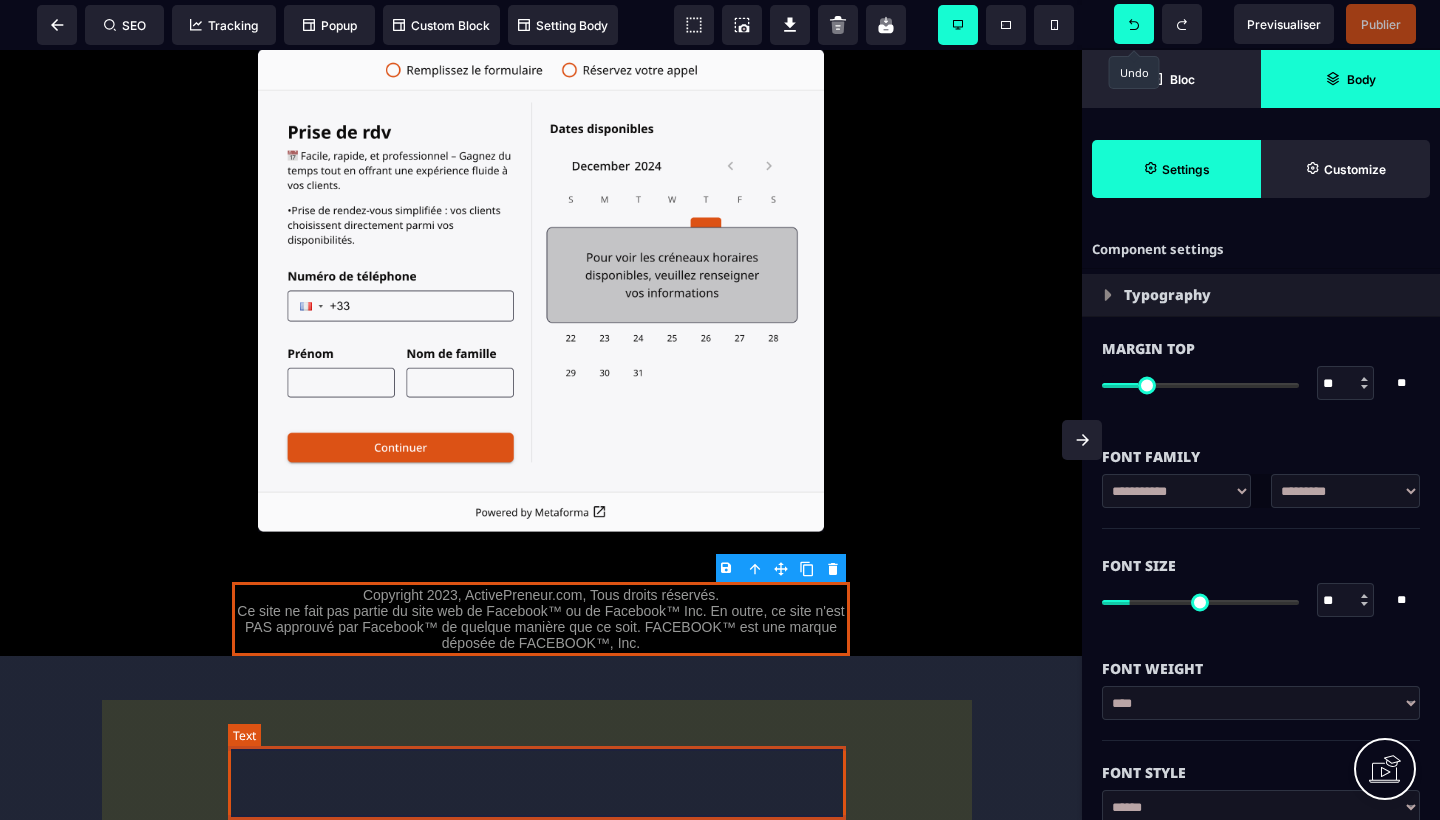 scroll, scrollTop: 0, scrollLeft: 0, axis: both 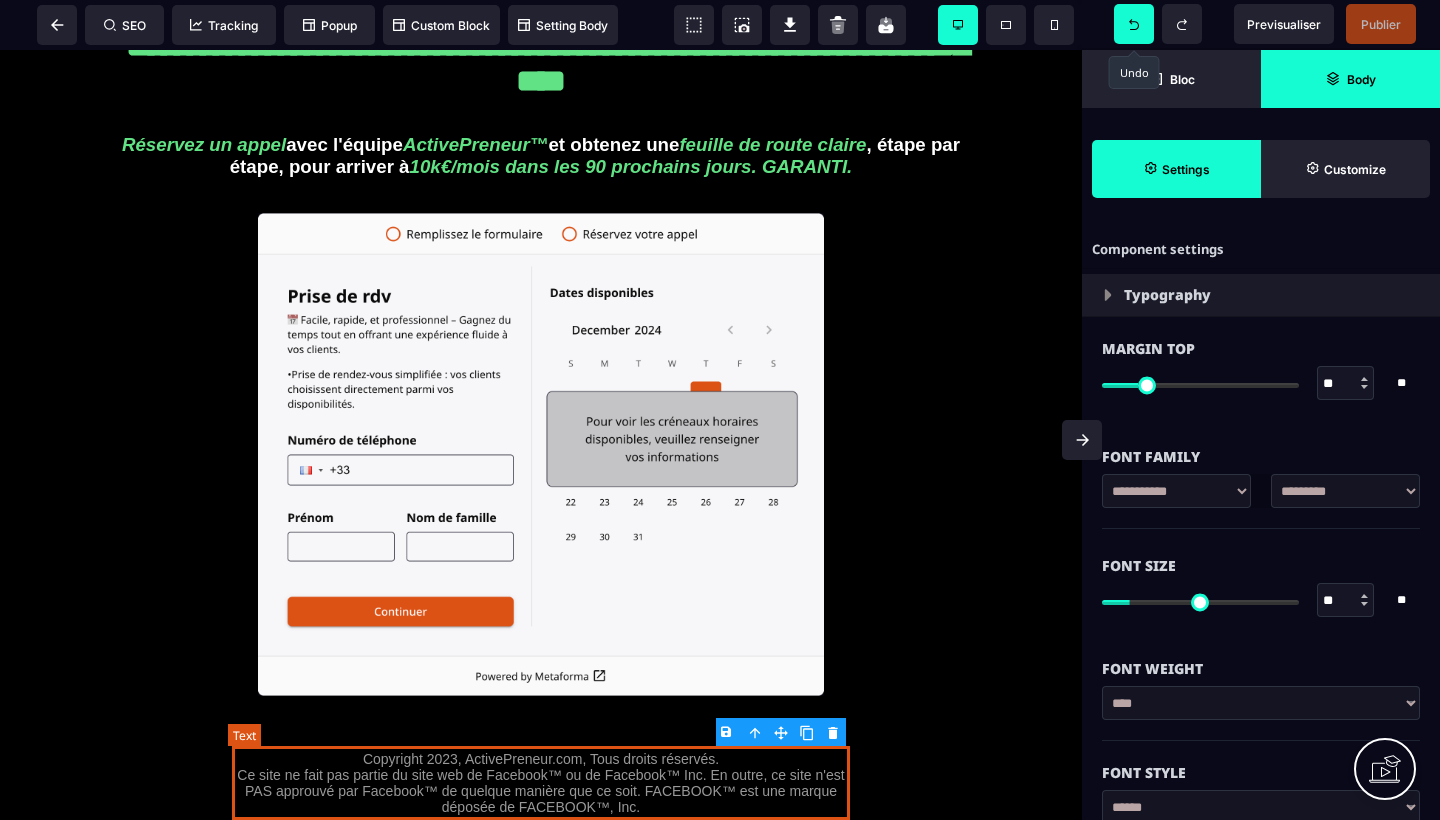click on "Copyright 2023, ActivePreneur.com, Tous droits réservés. Ce site ne fait pas partie du site web de Facebook™ ou de Facebook™ Inc. En outre, ce site n'est PAS approuvé par Facebook™ de quelque manière que ce soit. FACEBOOK™ est une marque déposée de FACEBOOK™, Inc." at bounding box center (541, 783) 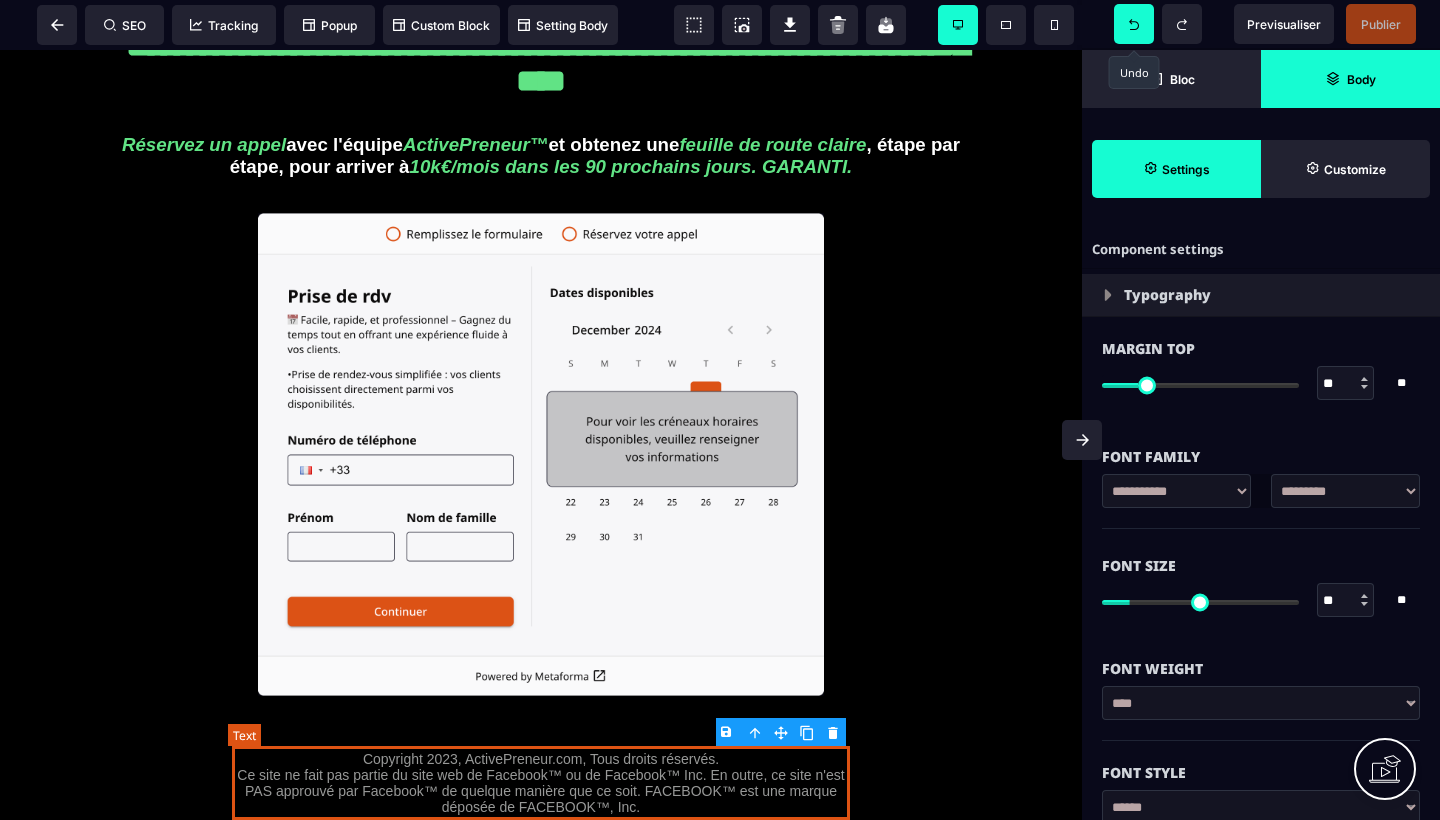 click on "Copyright 2023, ActivePreneur.com, Tous droits réservés. Ce site ne fait pas partie du site web de Facebook™ ou de Facebook™ Inc. En outre, ce site n'est PAS approuvé par Facebook™ de quelque manière que ce soit. FACEBOOK™ est une marque déposée de FACEBOOK™, Inc." at bounding box center (541, 783) 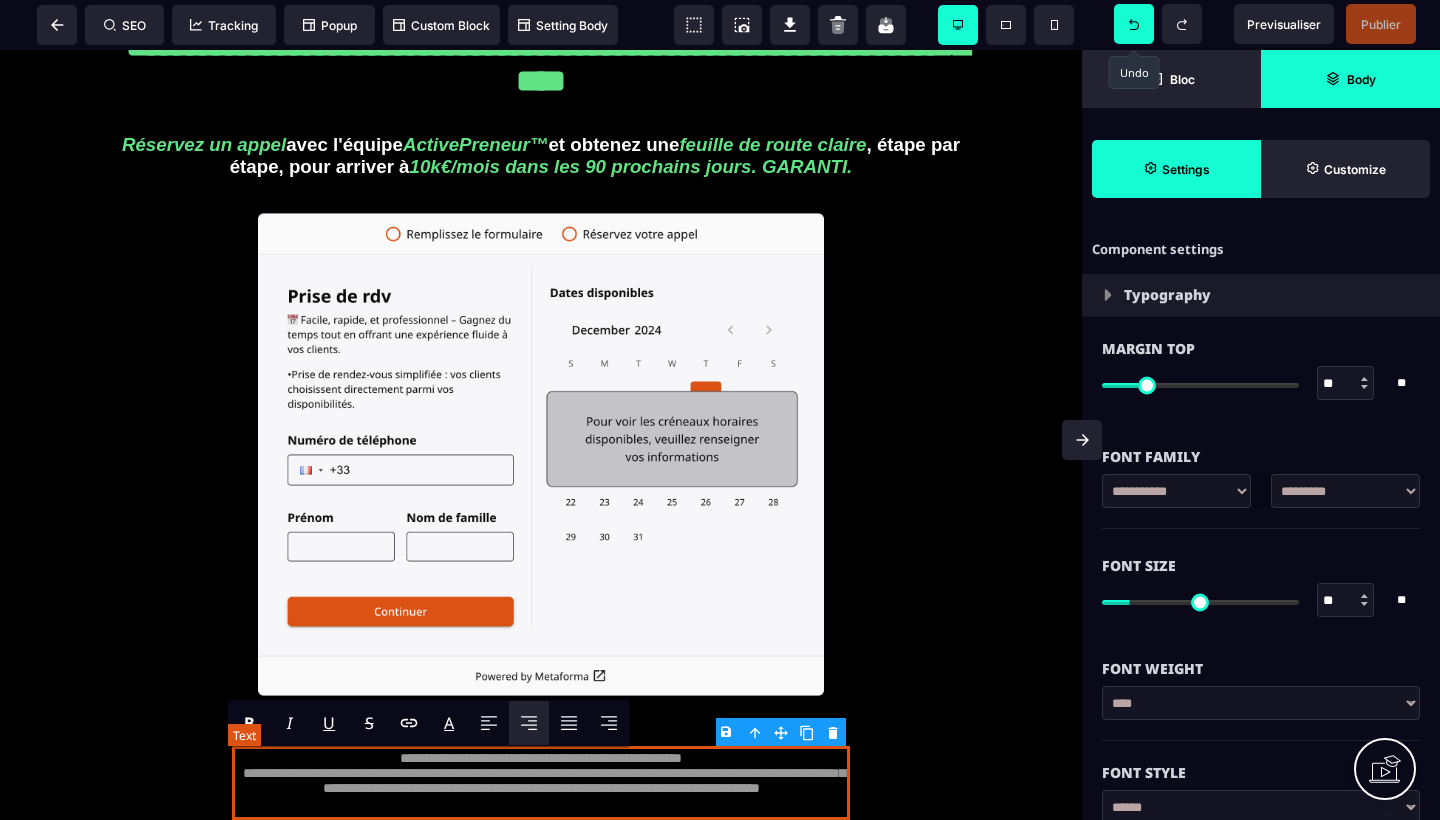 click on "**********" at bounding box center [541, 783] 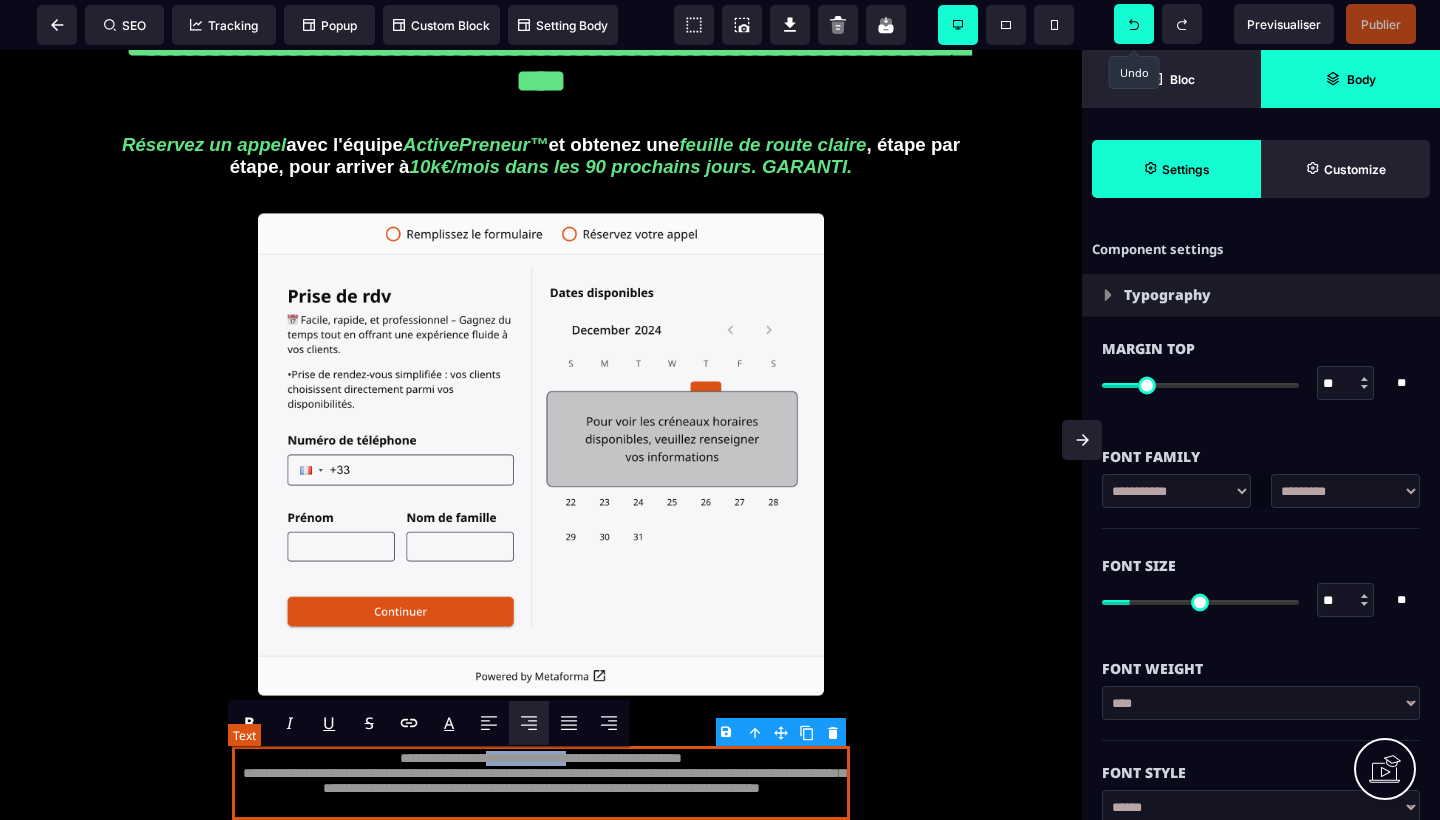 drag, startPoint x: 576, startPoint y: 763, endPoint x: 470, endPoint y: 759, distance: 106.07545 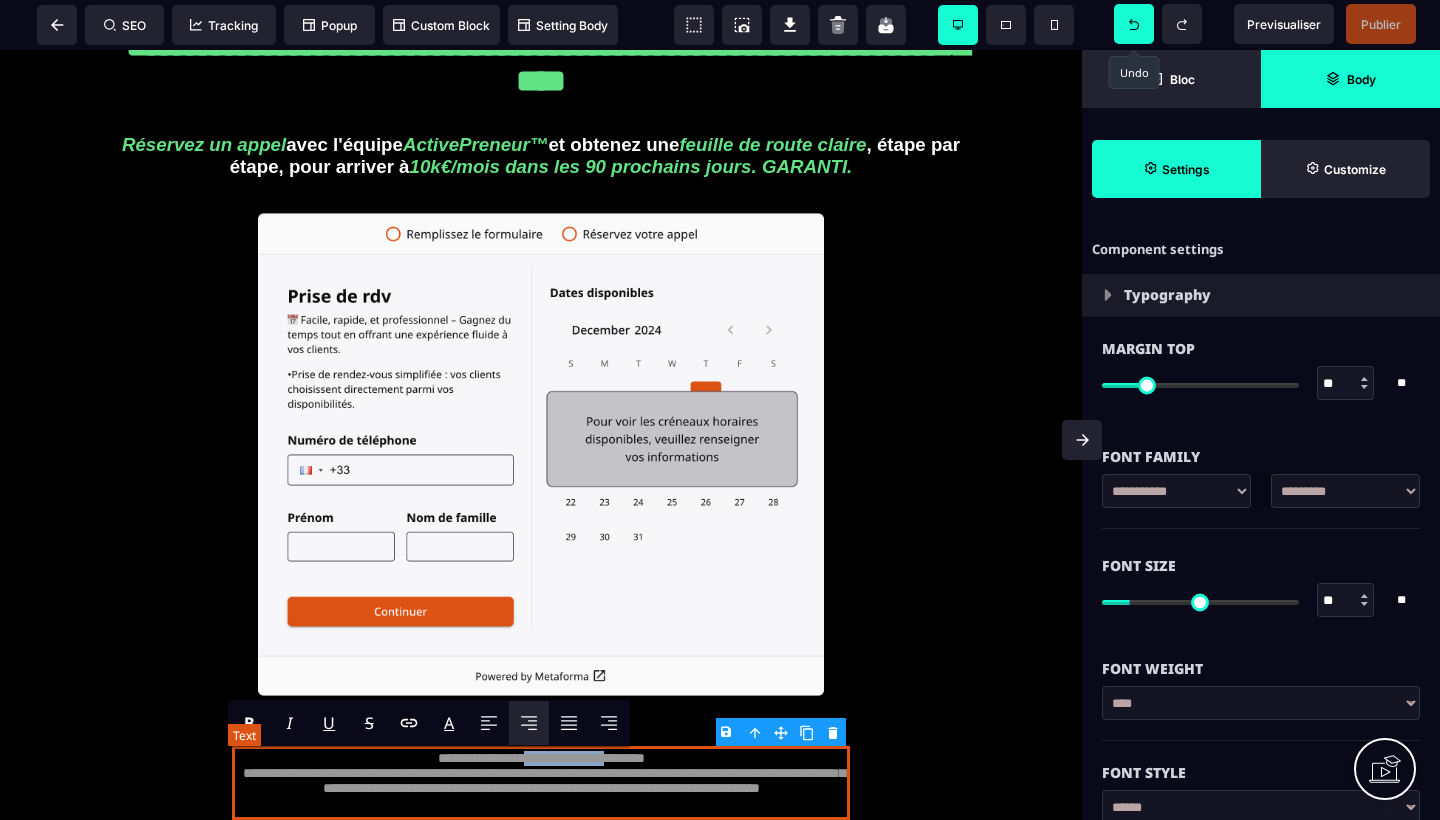 type 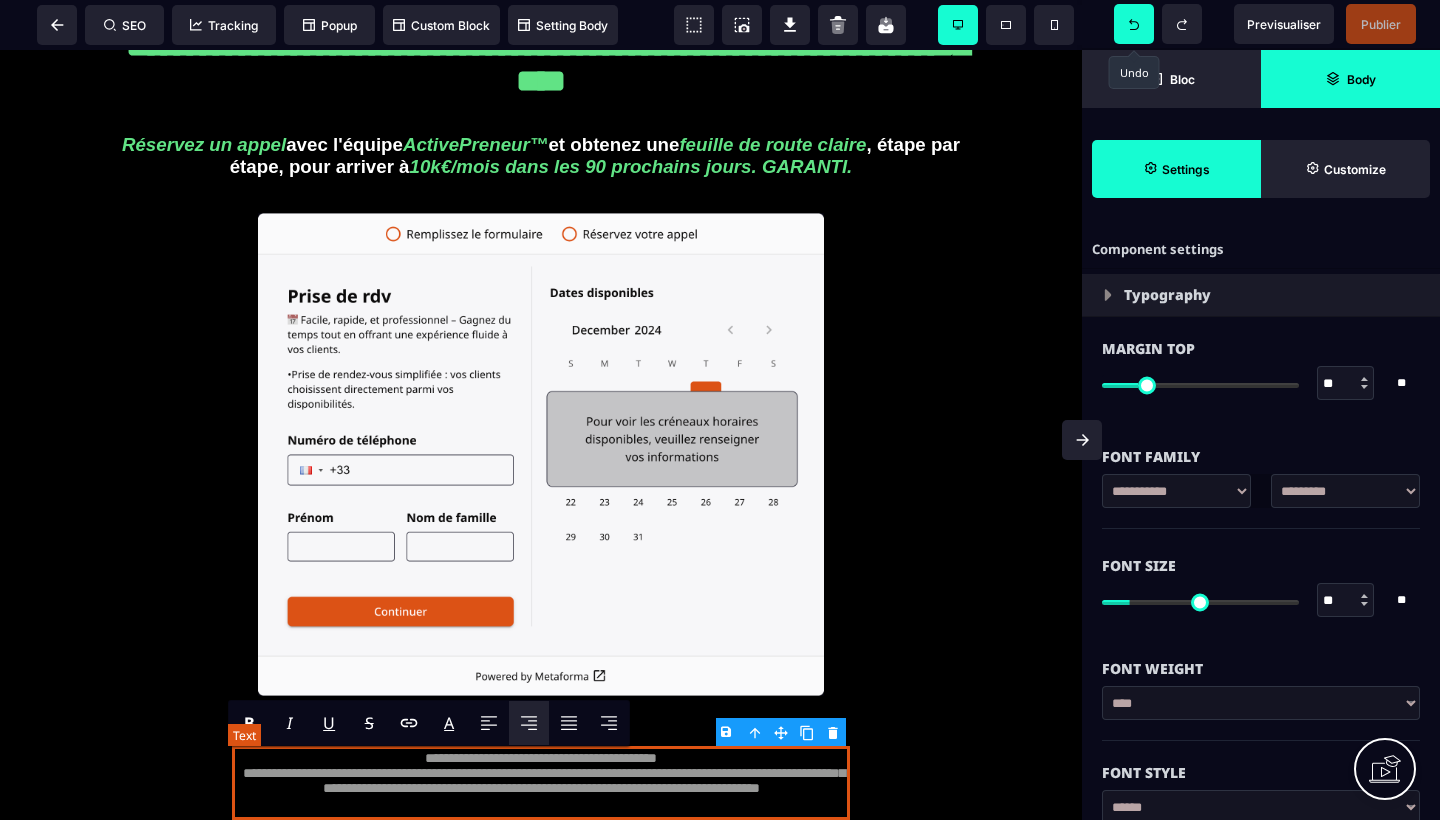 click on "**********" at bounding box center (541, 783) 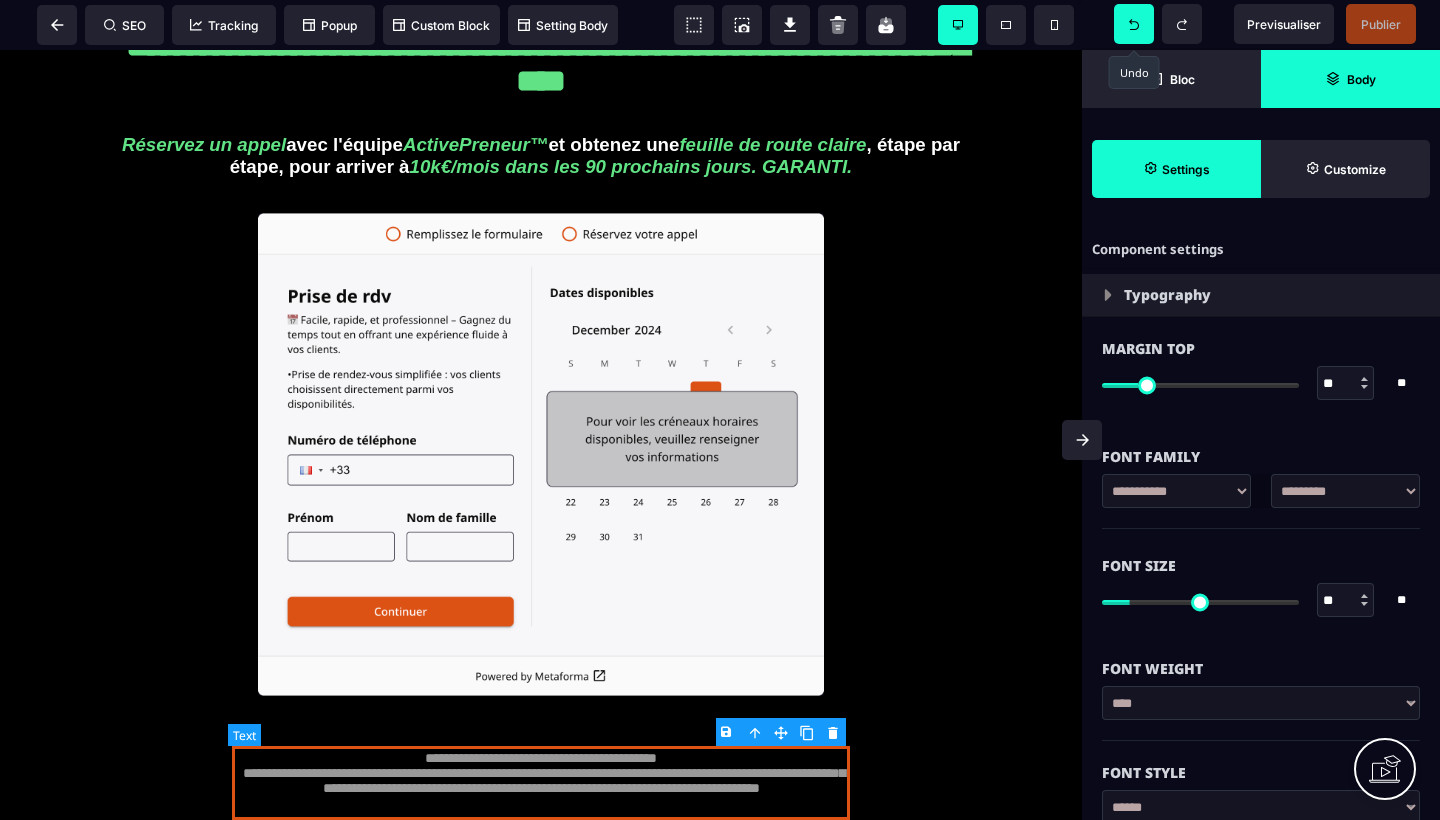 click on "**********" at bounding box center (541, 486) 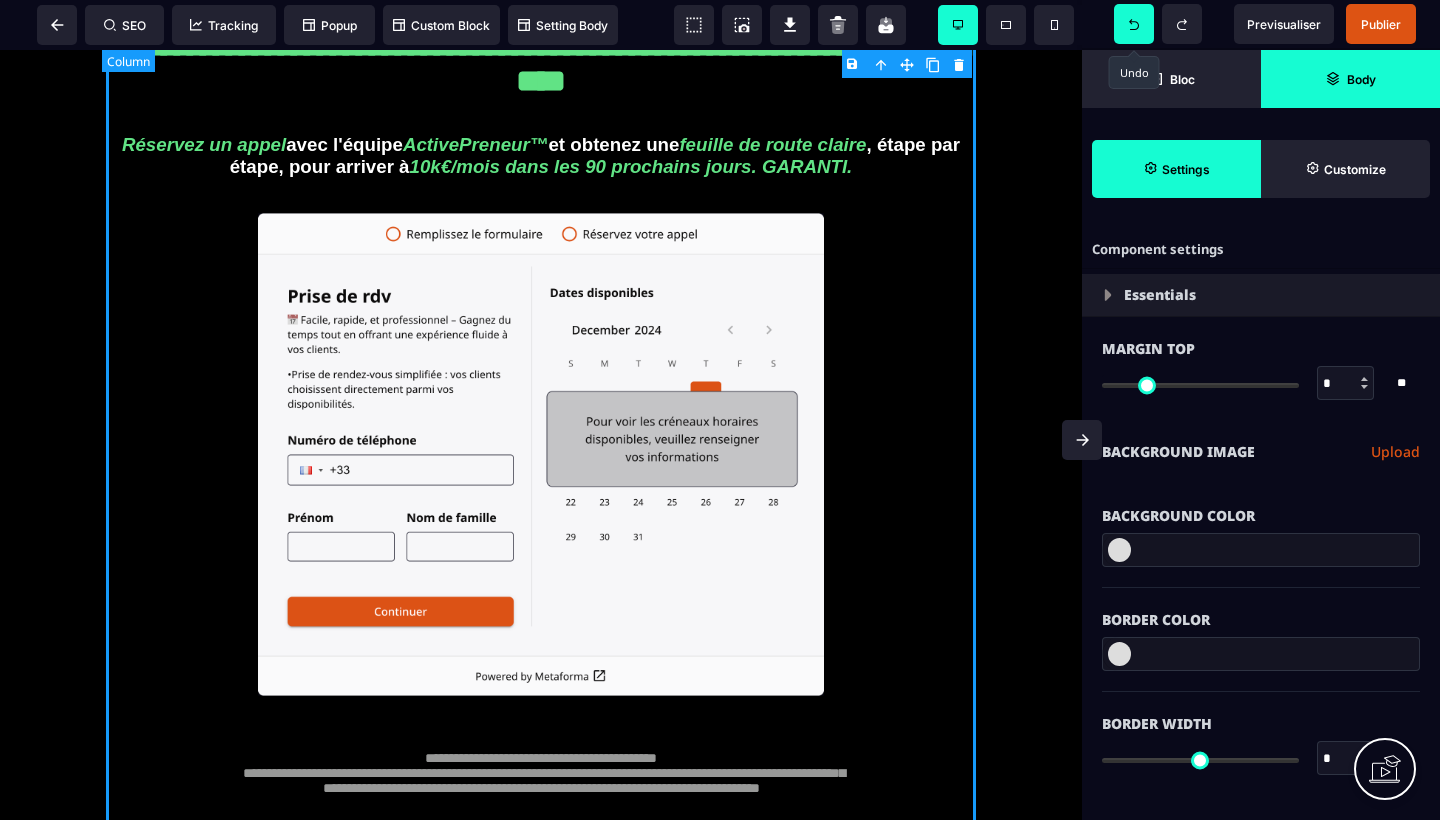 click on "**********" at bounding box center [541, 486] 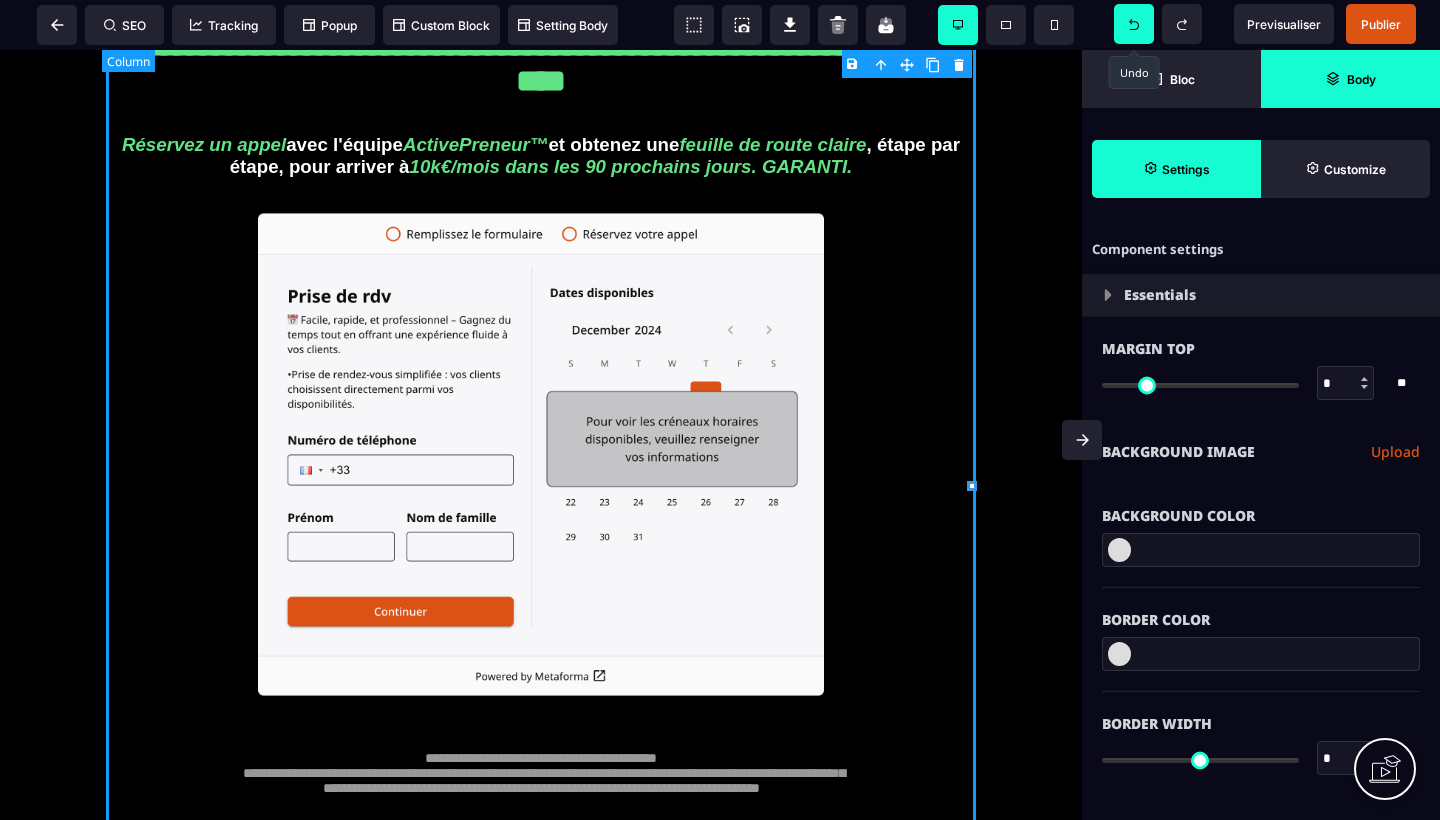 click on "**********" at bounding box center (541, 486) 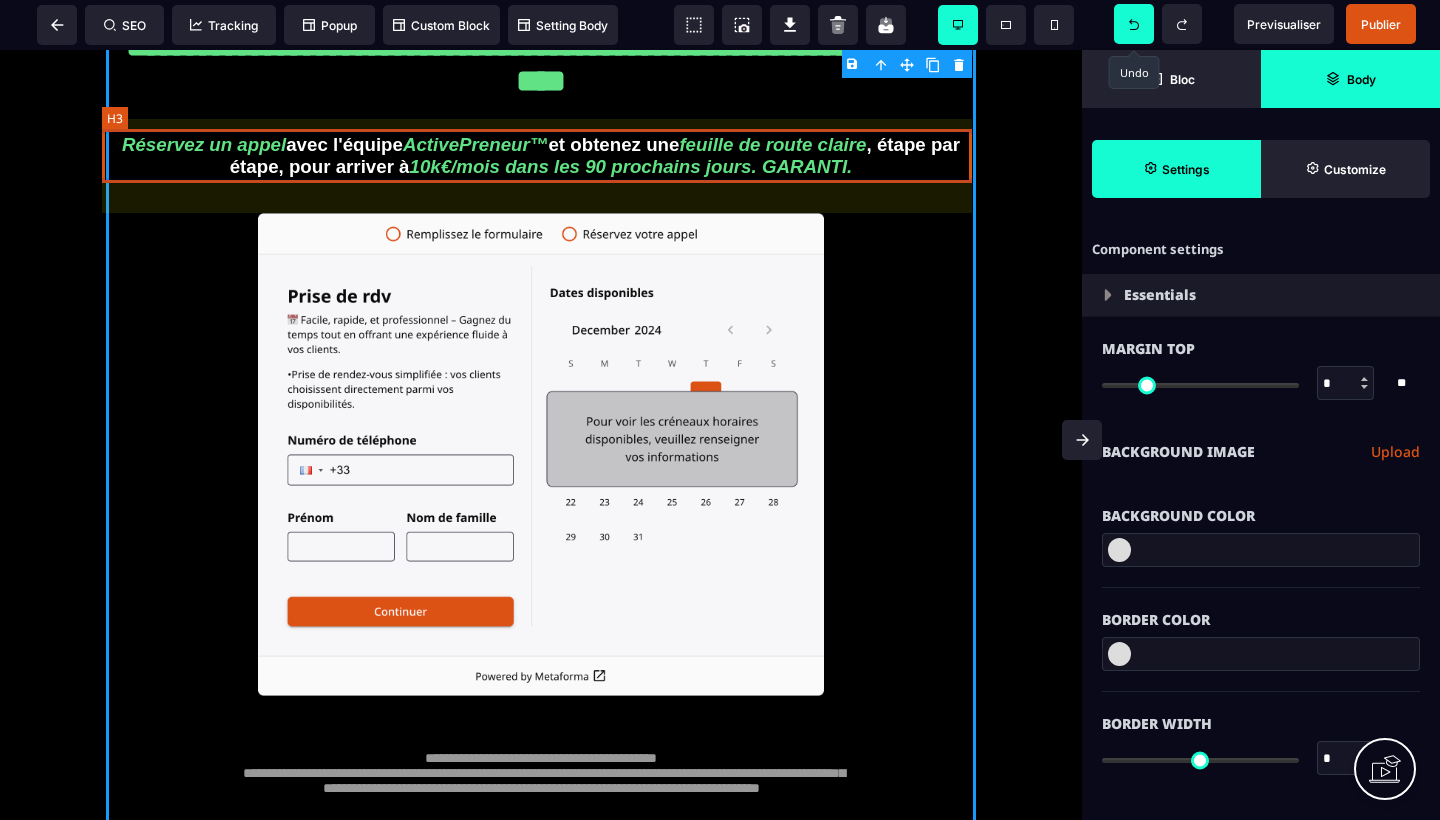 click on "Réservez un appel  avec l'équipe  ActivePreneur™  et obtenez une  feuille de route claire , étape par étape, pour arriver à  10k€/mois dans les 90 prochains jours. GARANTI." at bounding box center (541, 156) 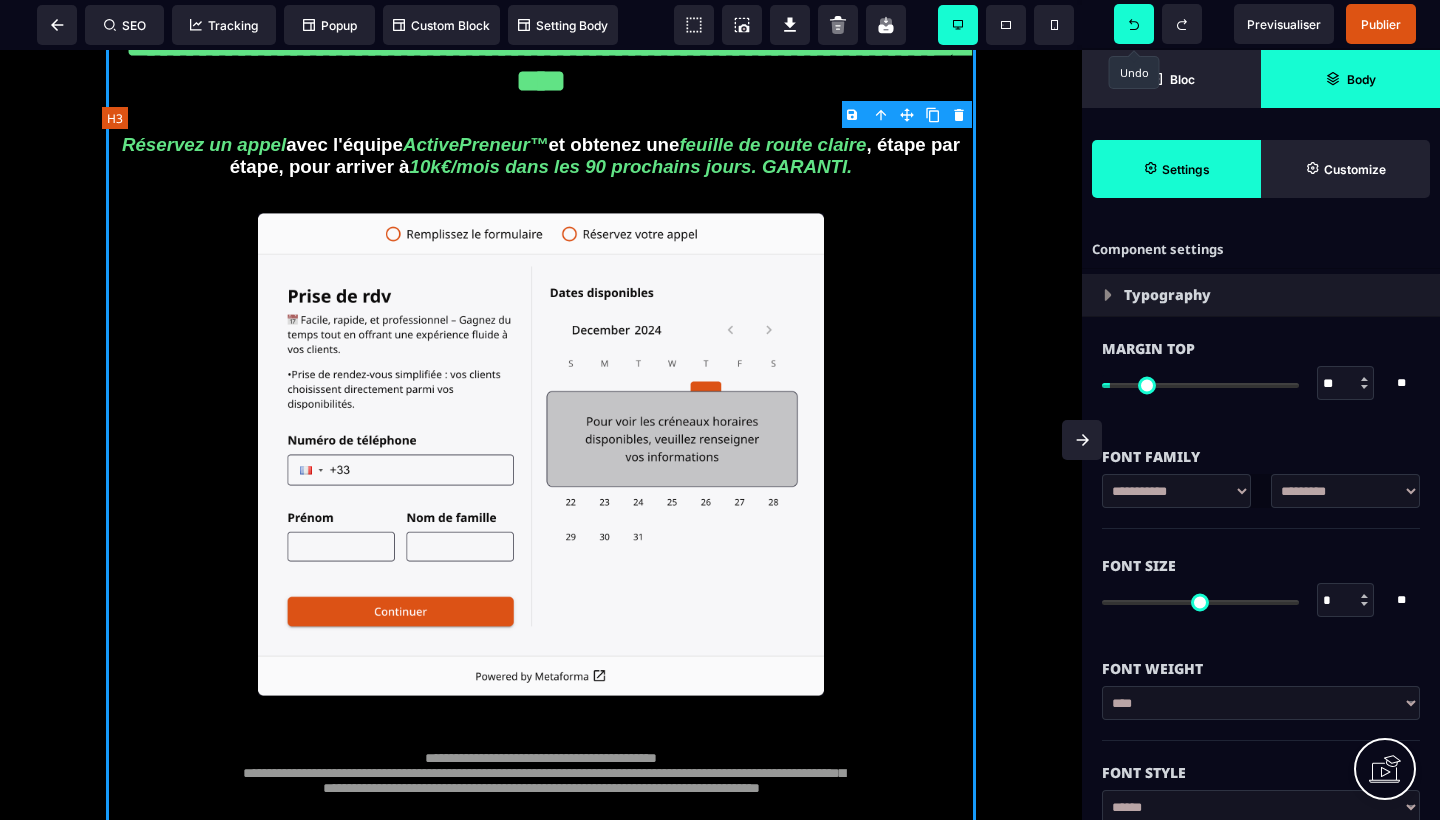 type on "**" 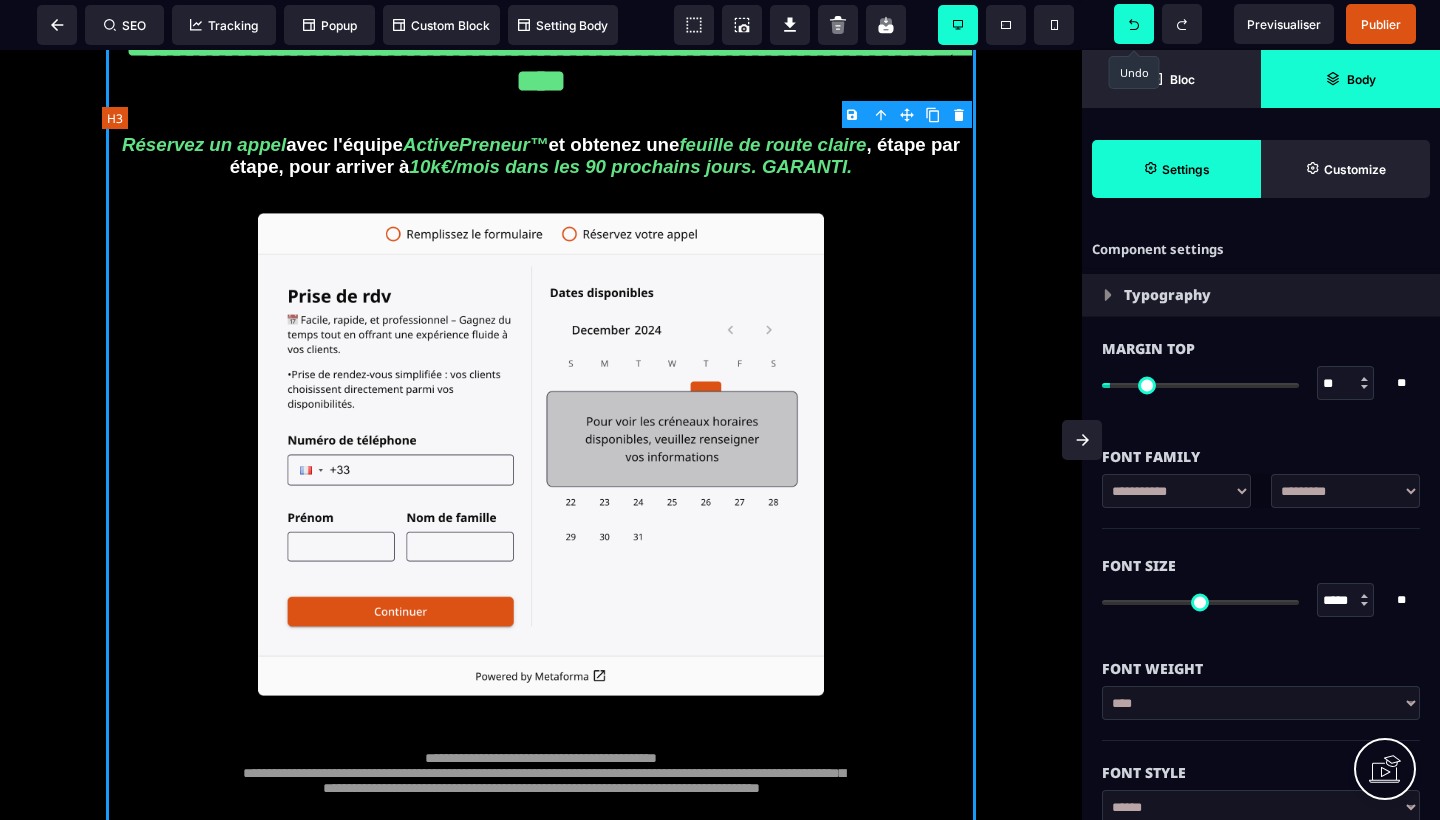 type on "**" 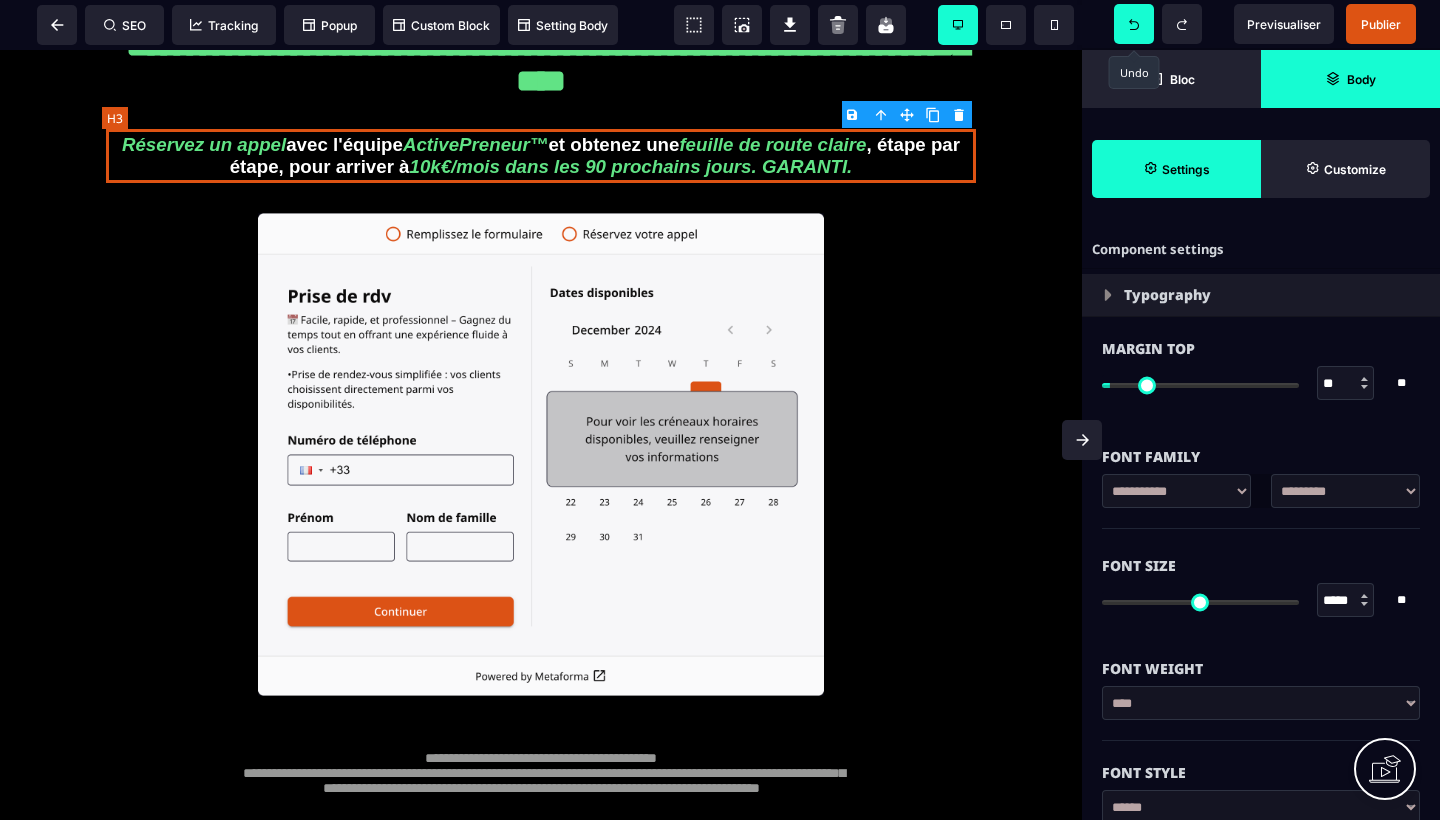 type on "****" 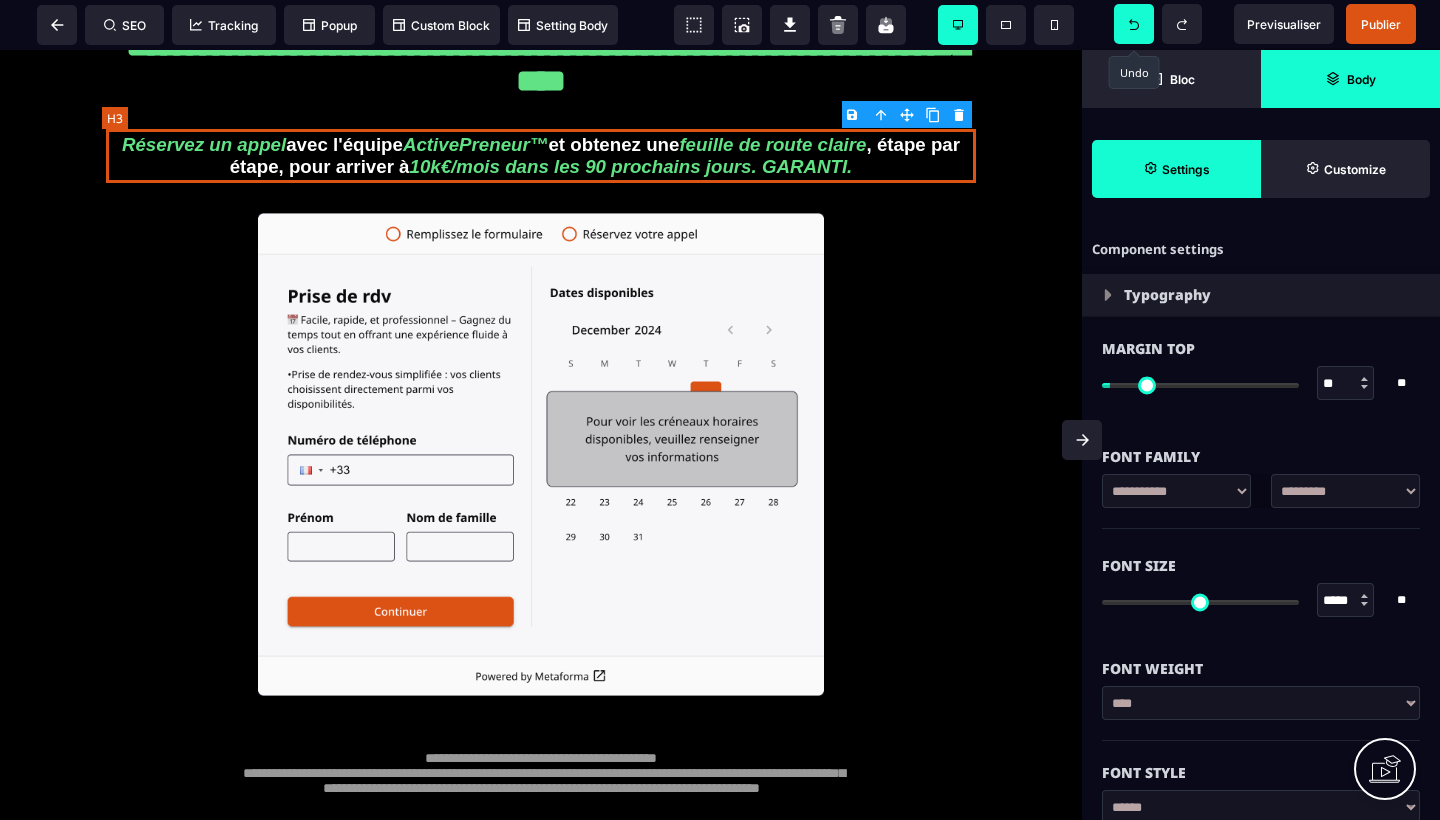 select on "**" 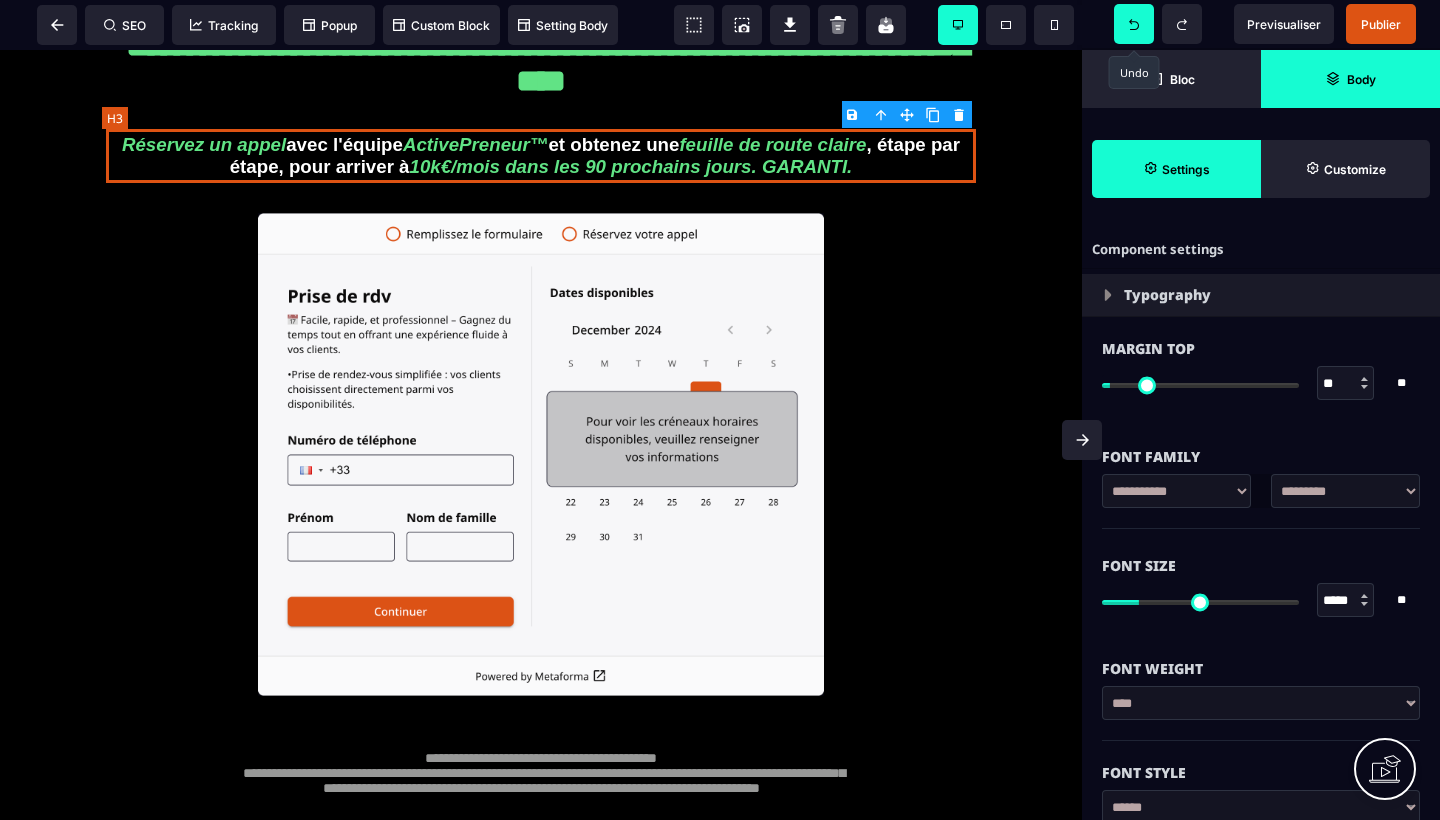 click on "Réservez un appel  avec l'équipe  ActivePreneur™  et obtenez une  feuille de route claire , étape par étape, pour arriver à  10k€/mois dans les 90 prochains jours. GARANTI." at bounding box center [541, 156] 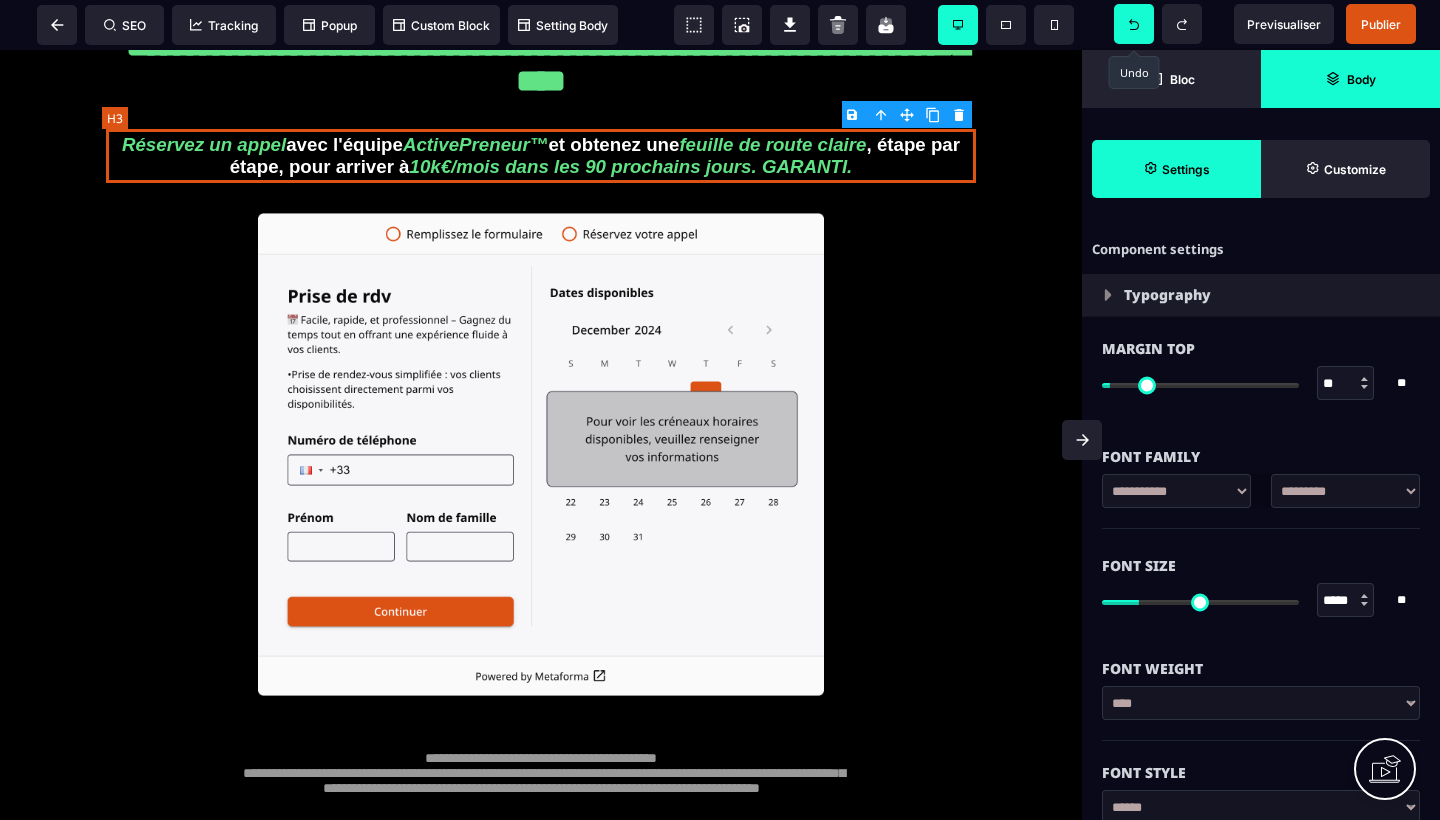 click on "Réservez un appel  avec l'équipe  ActivePreneur™  et obtenez une  feuille de route claire , étape par étape, pour arriver à  10k€/mois dans les 90 prochains jours. GARANTI." at bounding box center [541, 156] 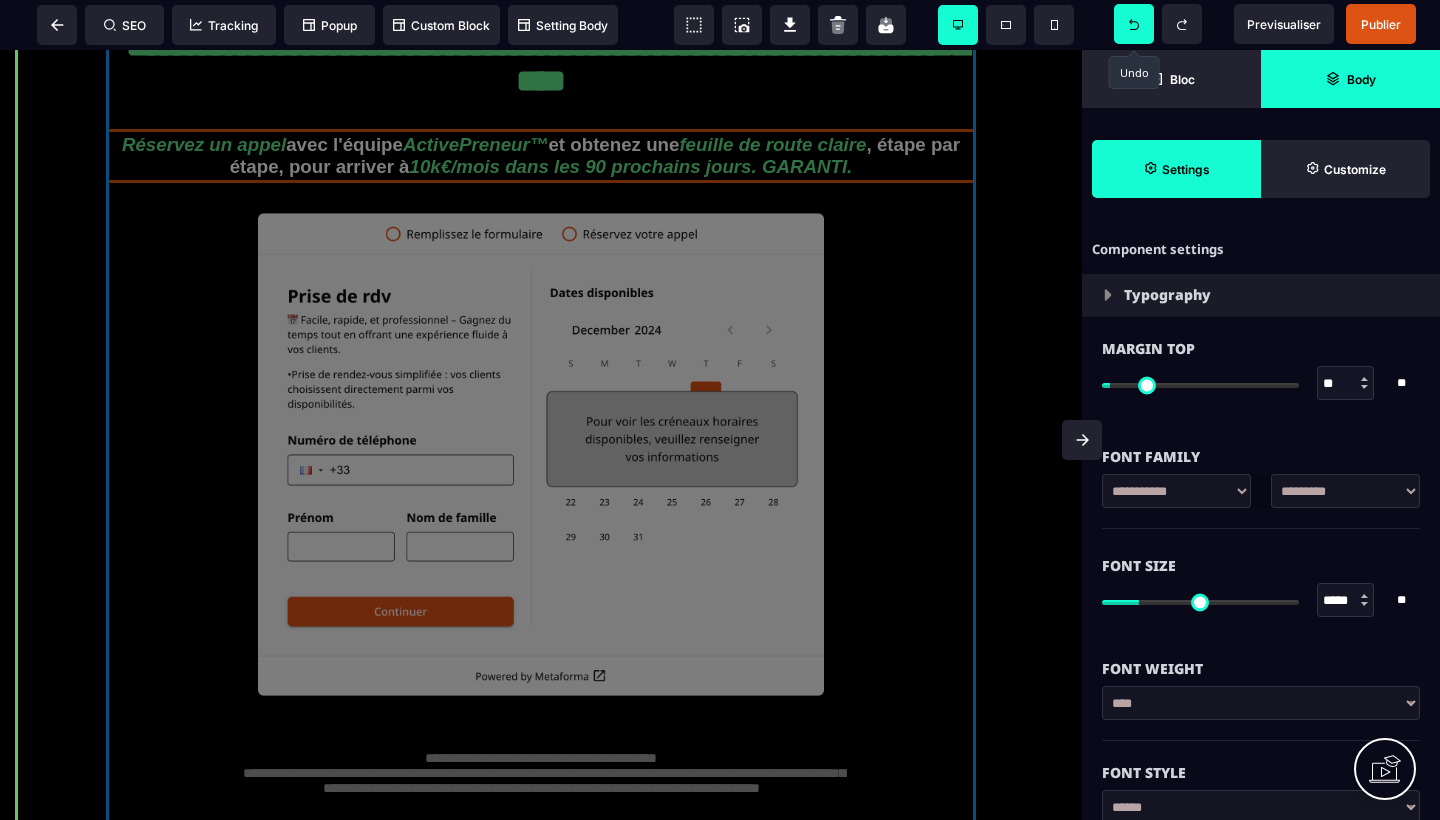 drag, startPoint x: 375, startPoint y: 143, endPoint x: 272, endPoint y: 142, distance: 103.00485 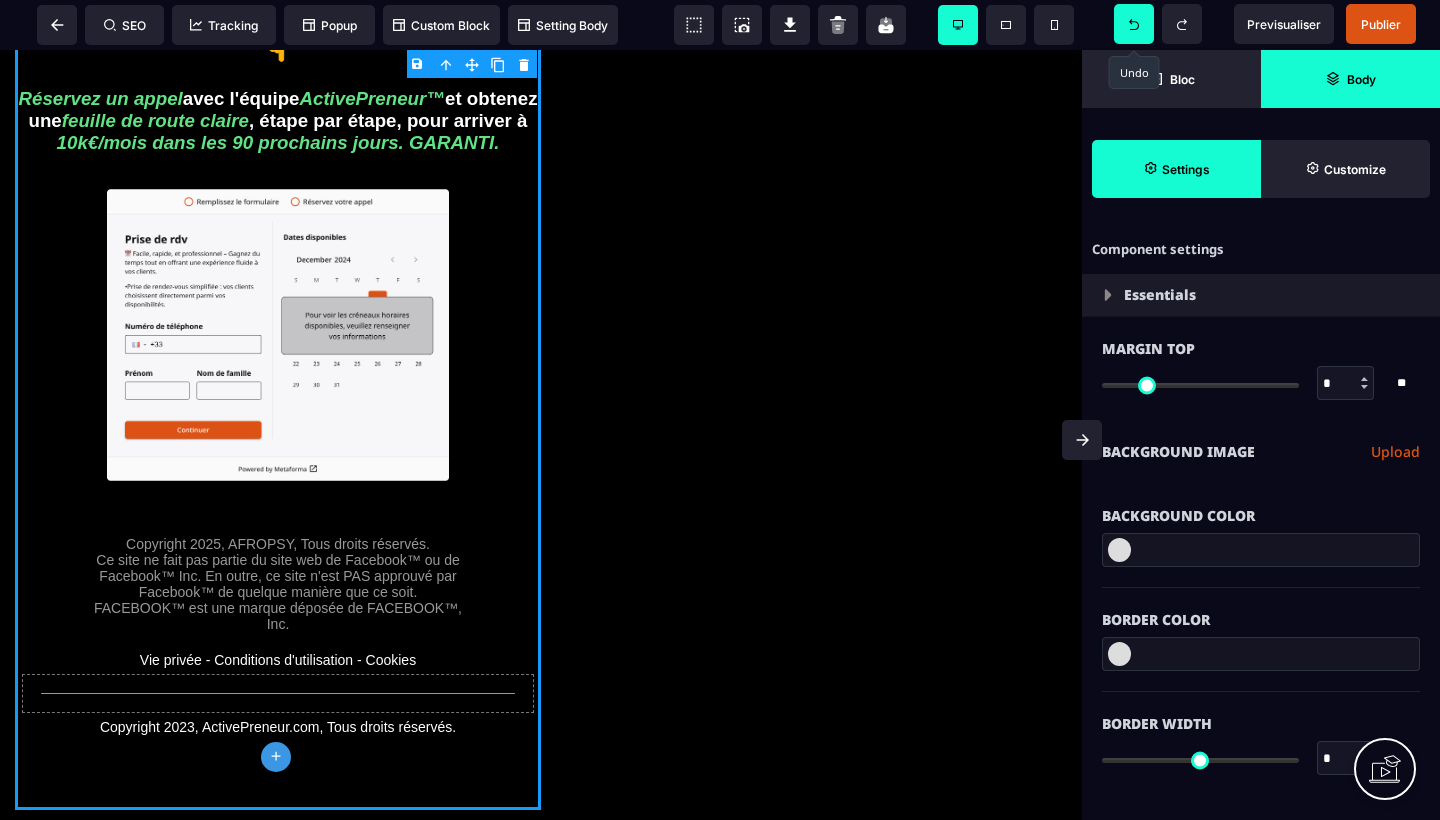 click 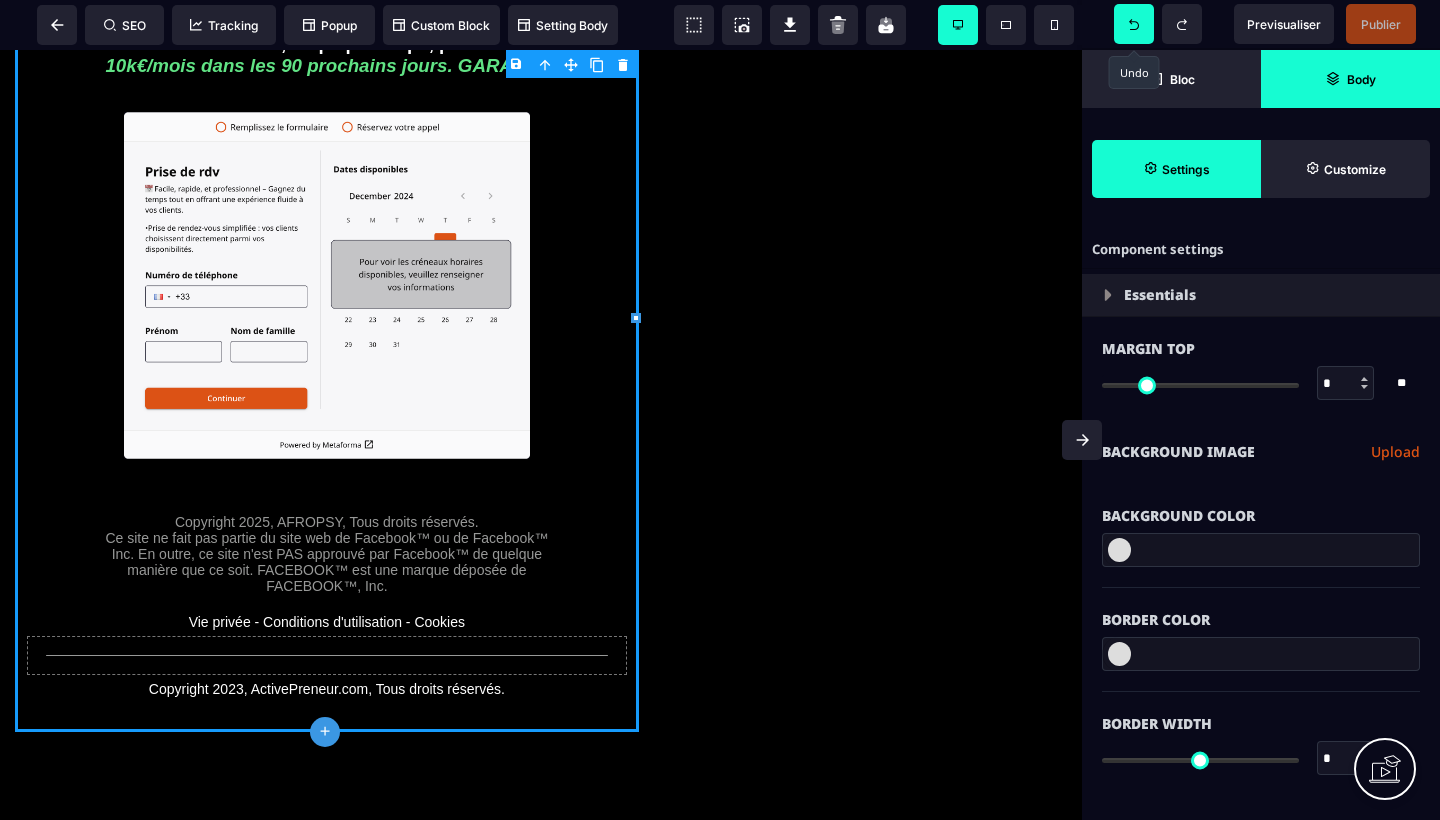 click 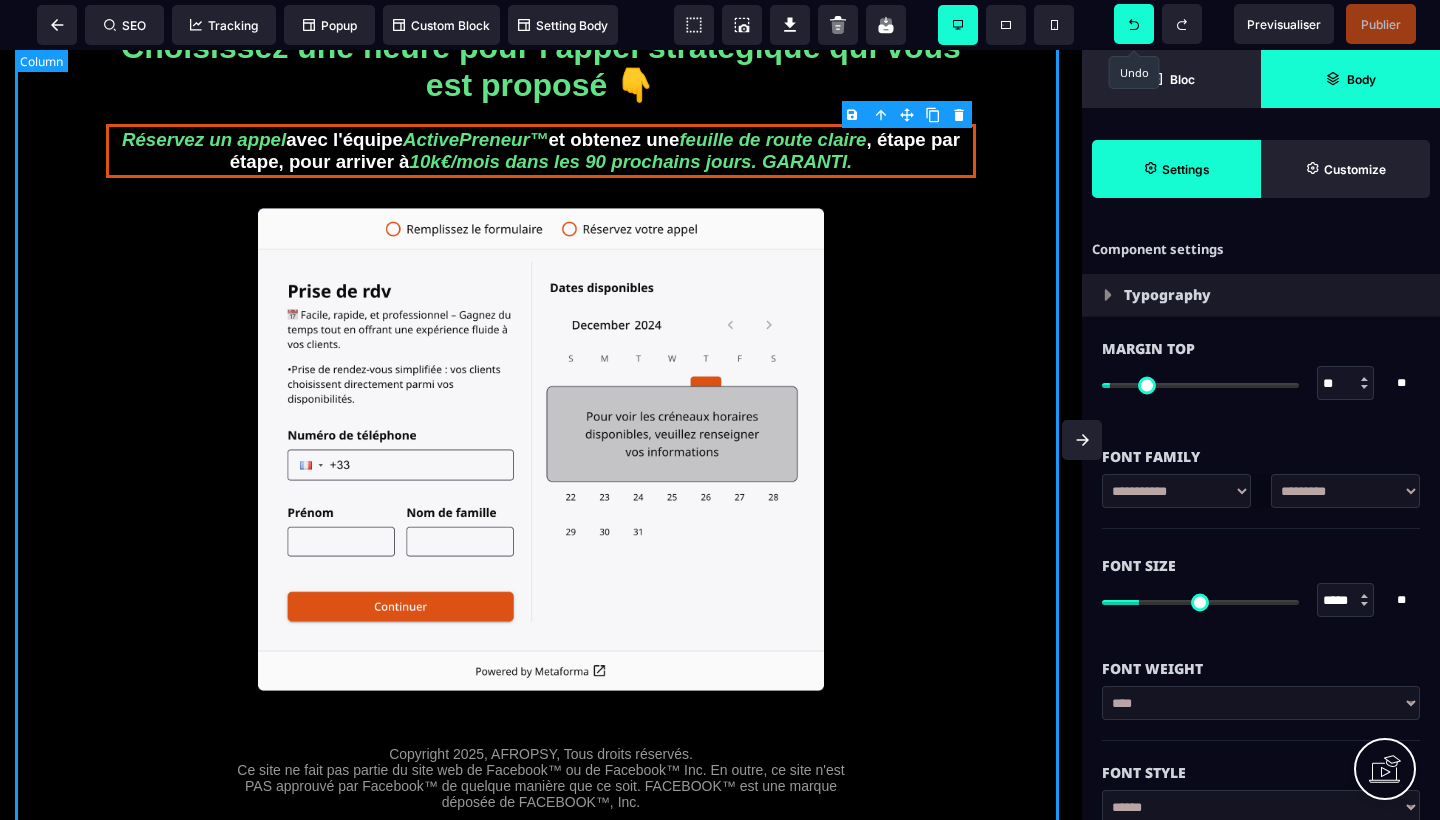 click on "Choisissez une heure pour l'appel stratégique qui vous est proposé 👇 Réservez un appel  avec l'équipe  ActivePreneur™  et obtenez une  feuille de route claire , étape par étape, pour arriver à  10k€/mois dans les 90 prochains jours. GARANTI. Copyright 2025, AFROPSY, Tous droits réservés. Ce site ne fait pas partie du site web de Facebook™ ou de Facebook™ Inc. En outre, ce site n'est PAS approuvé par Facebook™ de quelque manière que ce soit. FACEBOOK™ est une marque déposée de FACEBOOK™, Inc. Vie privée - Conditions d'utilisation - Cookies Copyright 2023, ActivePreneur.com, Tous droits réservés." at bounding box center [541, 452] 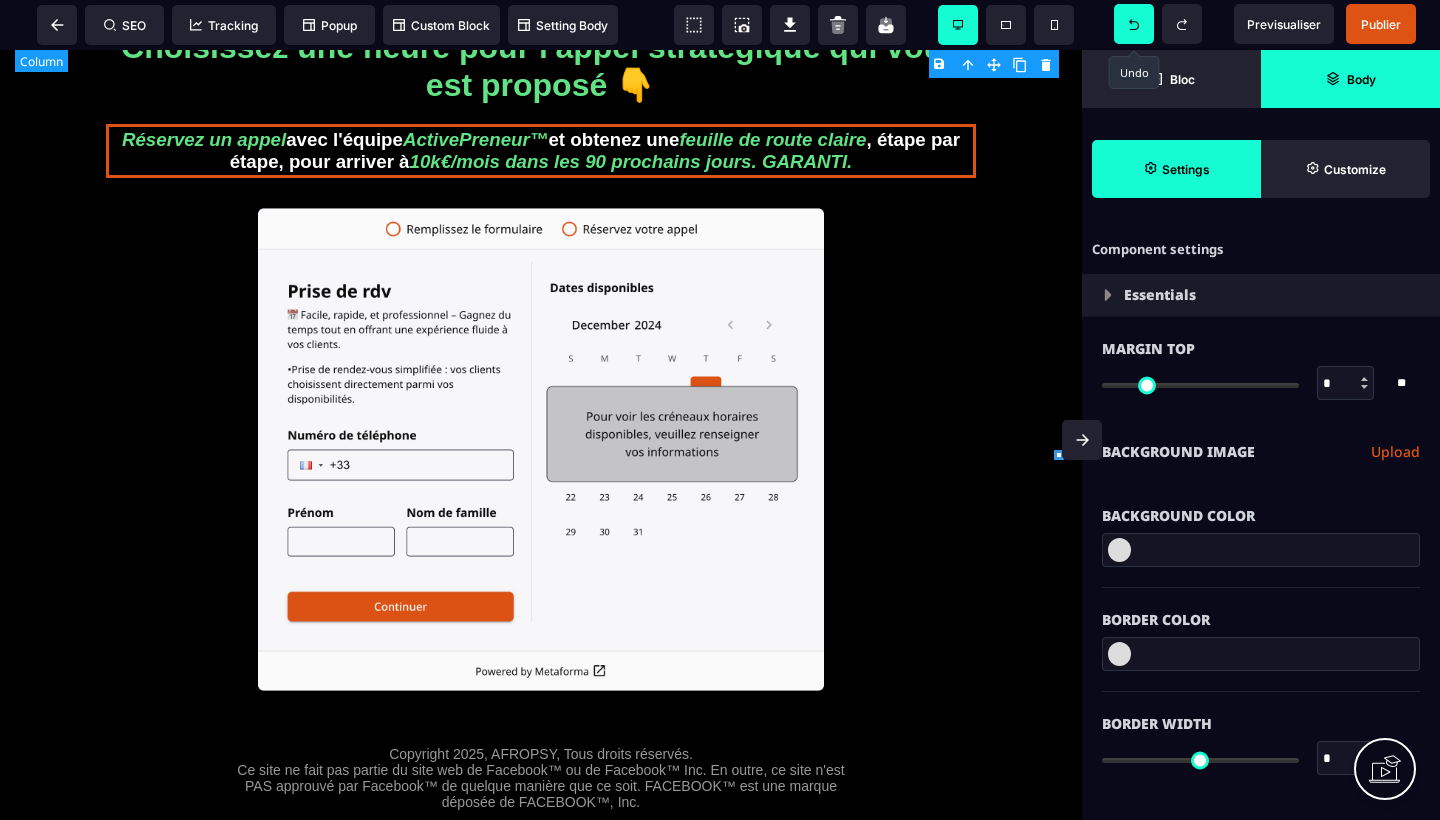 type on "*" 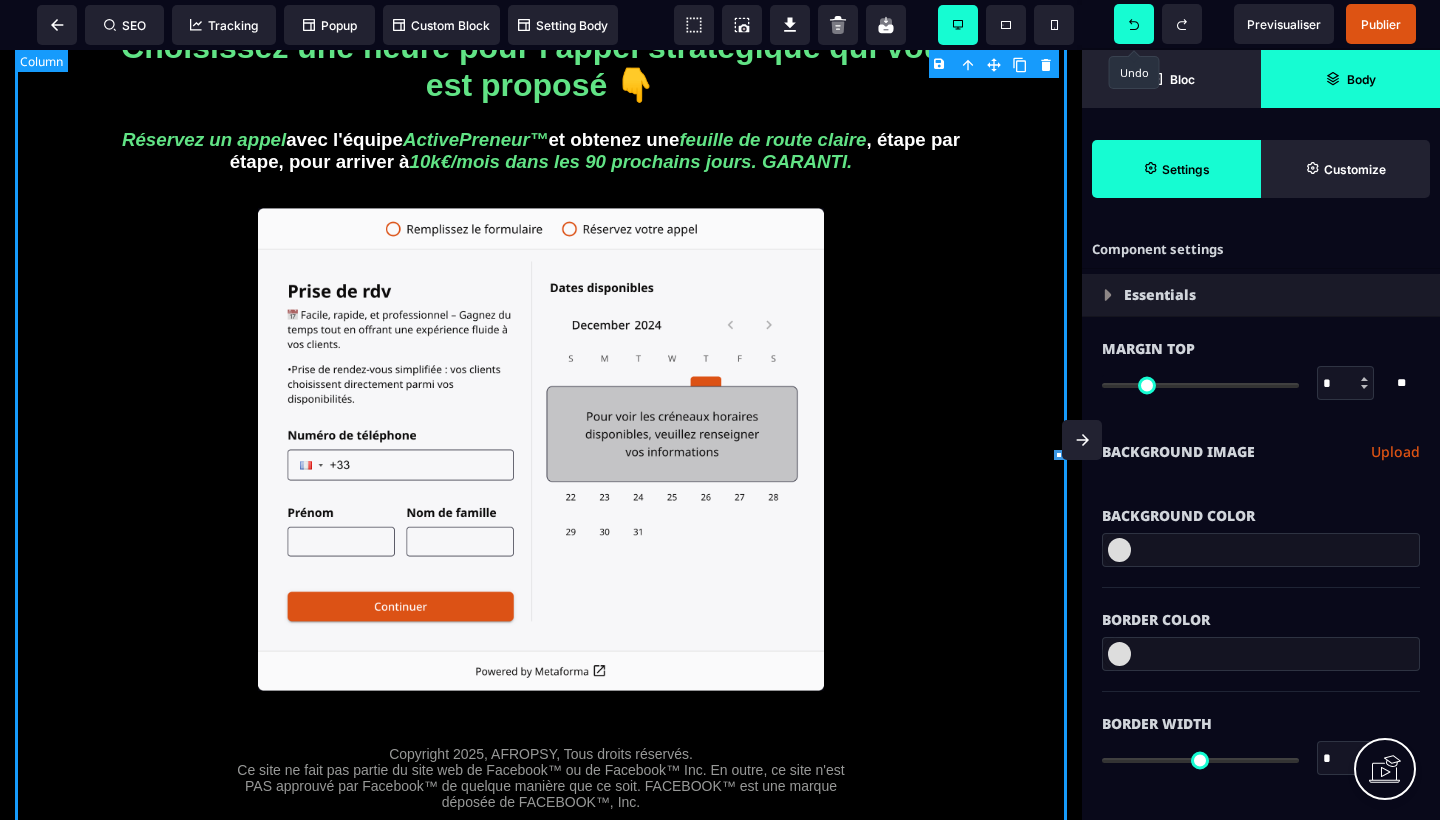 type on "**********" 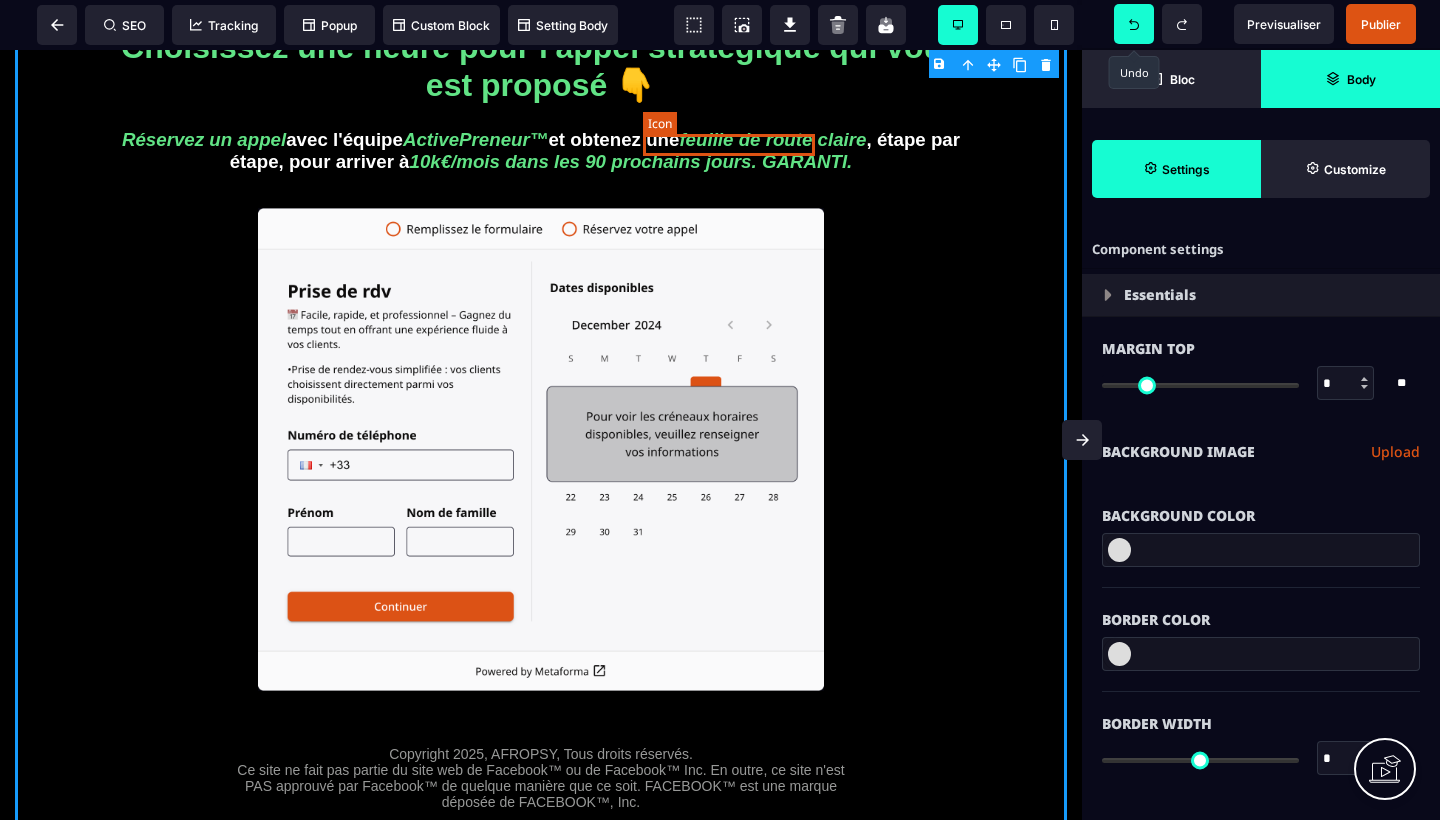 click on "feuille de route claire" at bounding box center [772, 140] 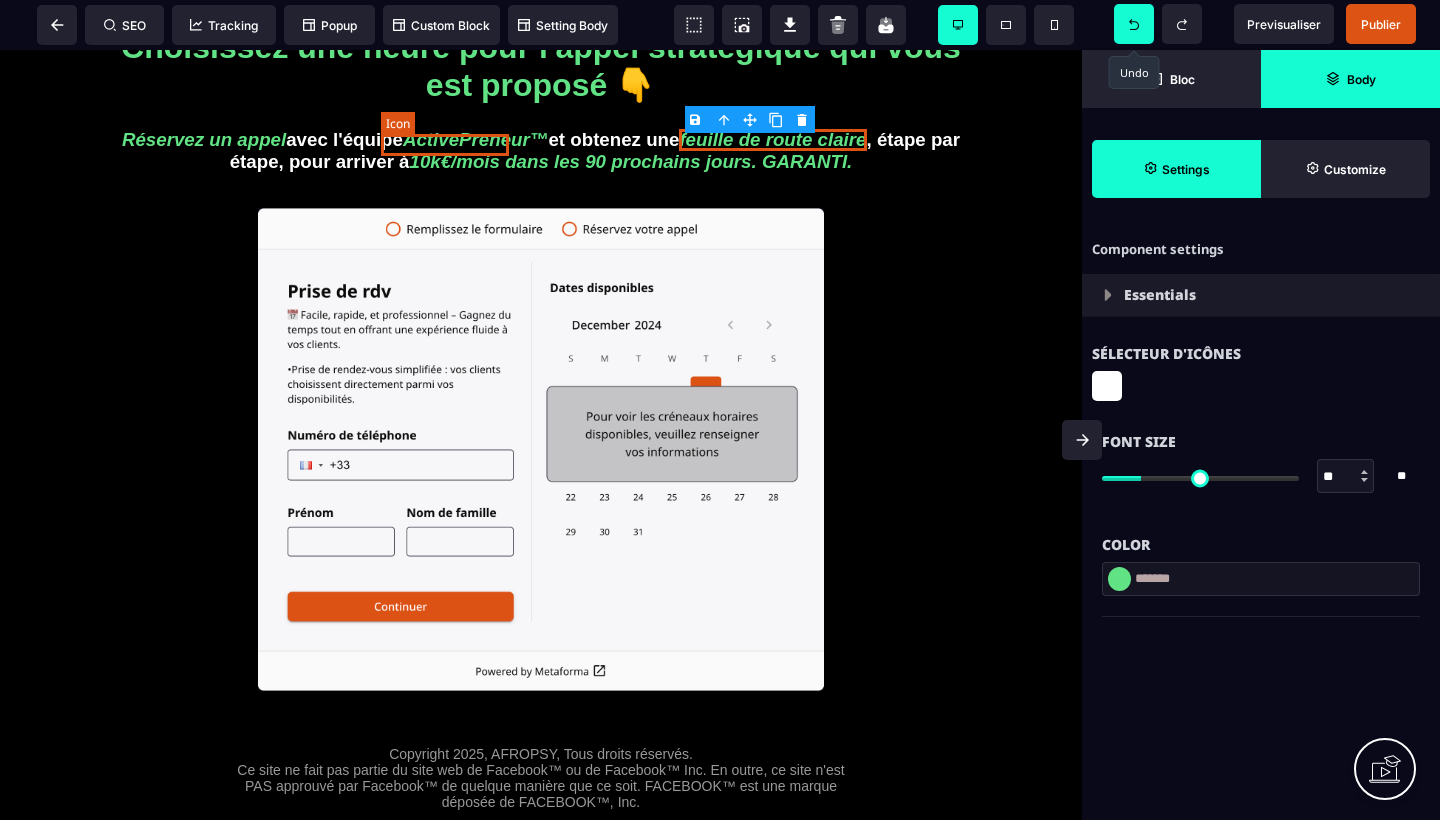 click on "ActivePreneur™" at bounding box center [476, 140] 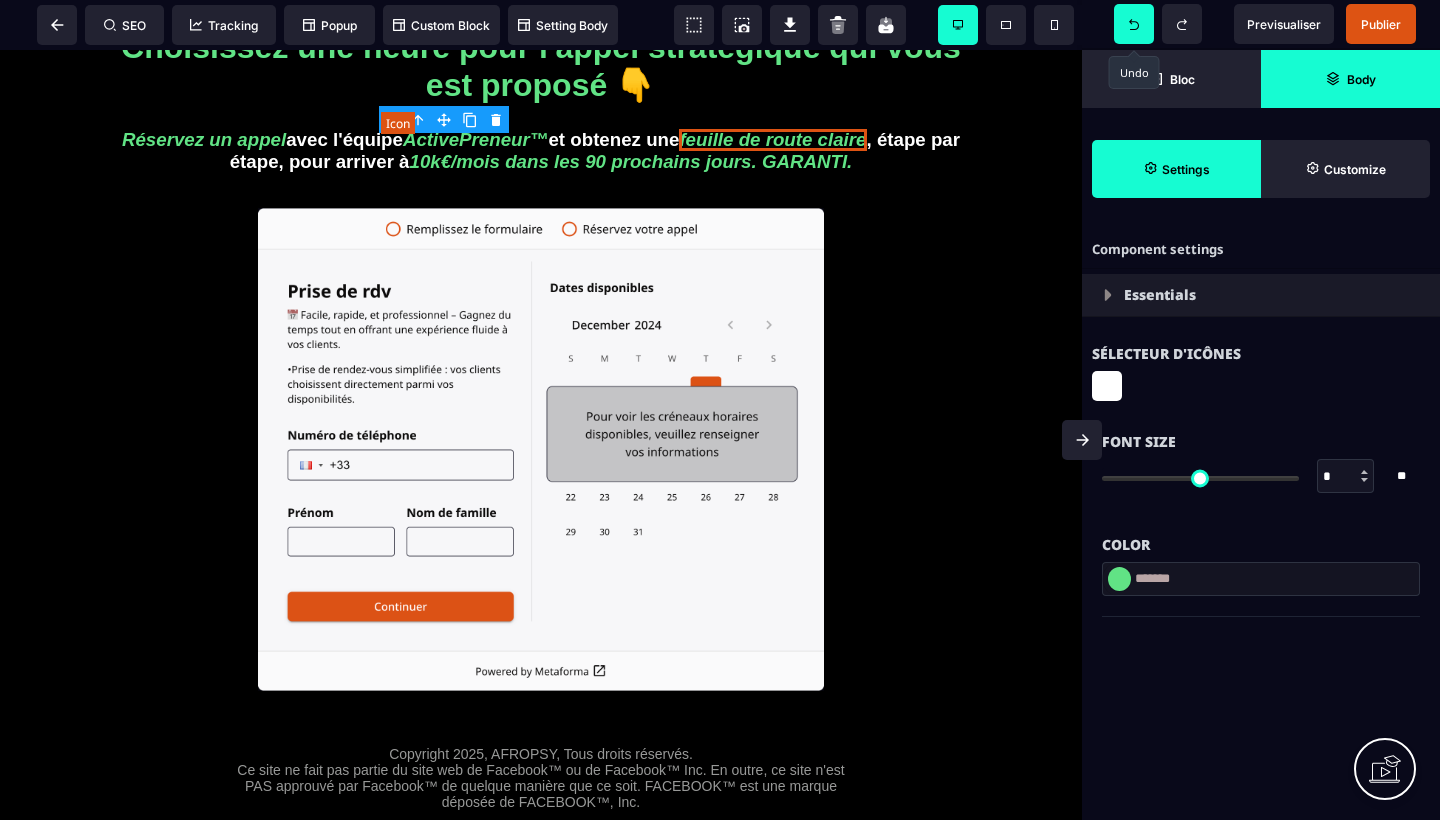 type on "**" 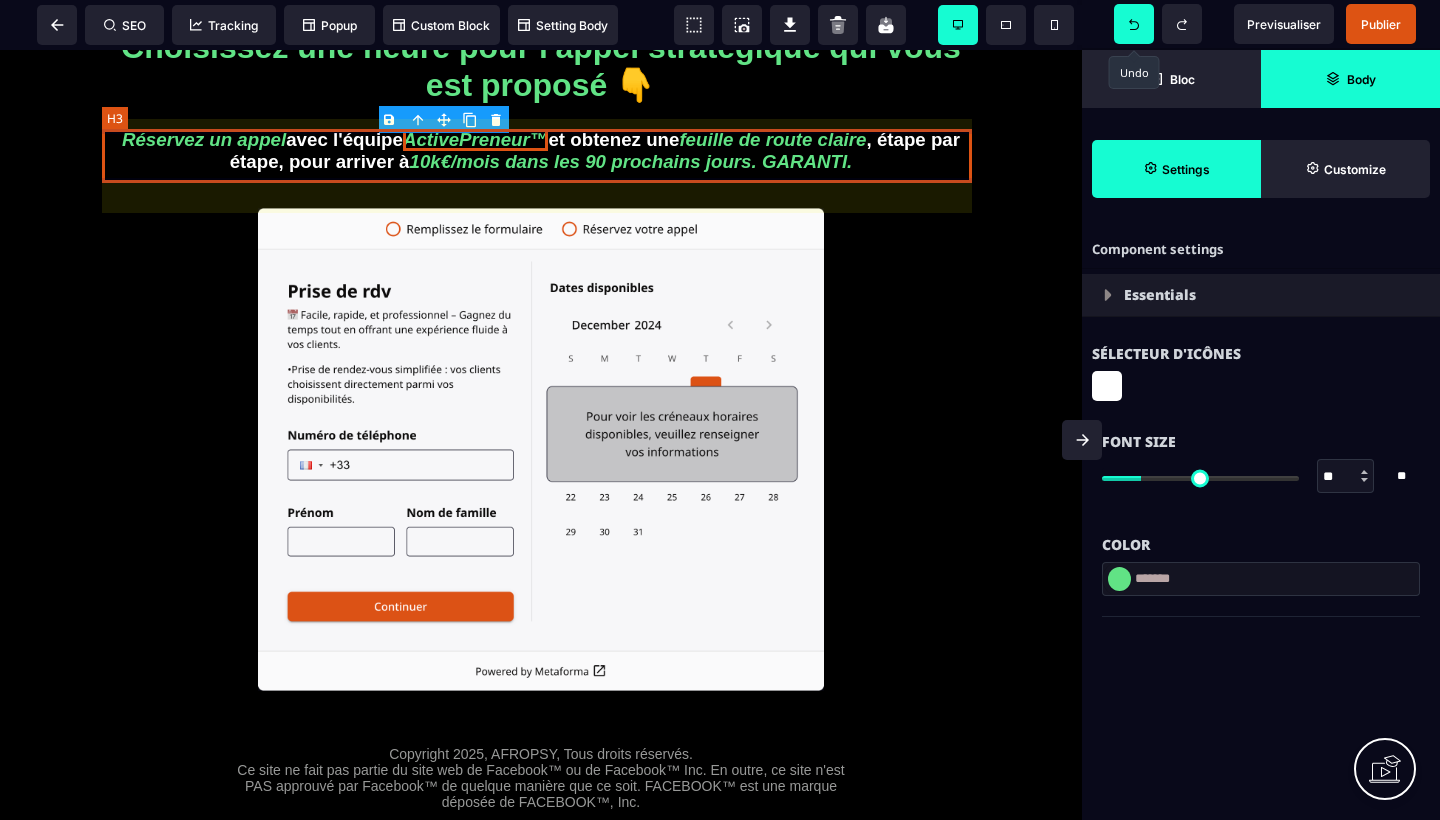 click on "Réservez un appel  avec l'équipe  ActivePreneur™  et obtenez une  feuille de route claire , étape par étape, pour arriver à  10k€/mois dans les 90 prochains jours. GARANTI." at bounding box center [541, 151] 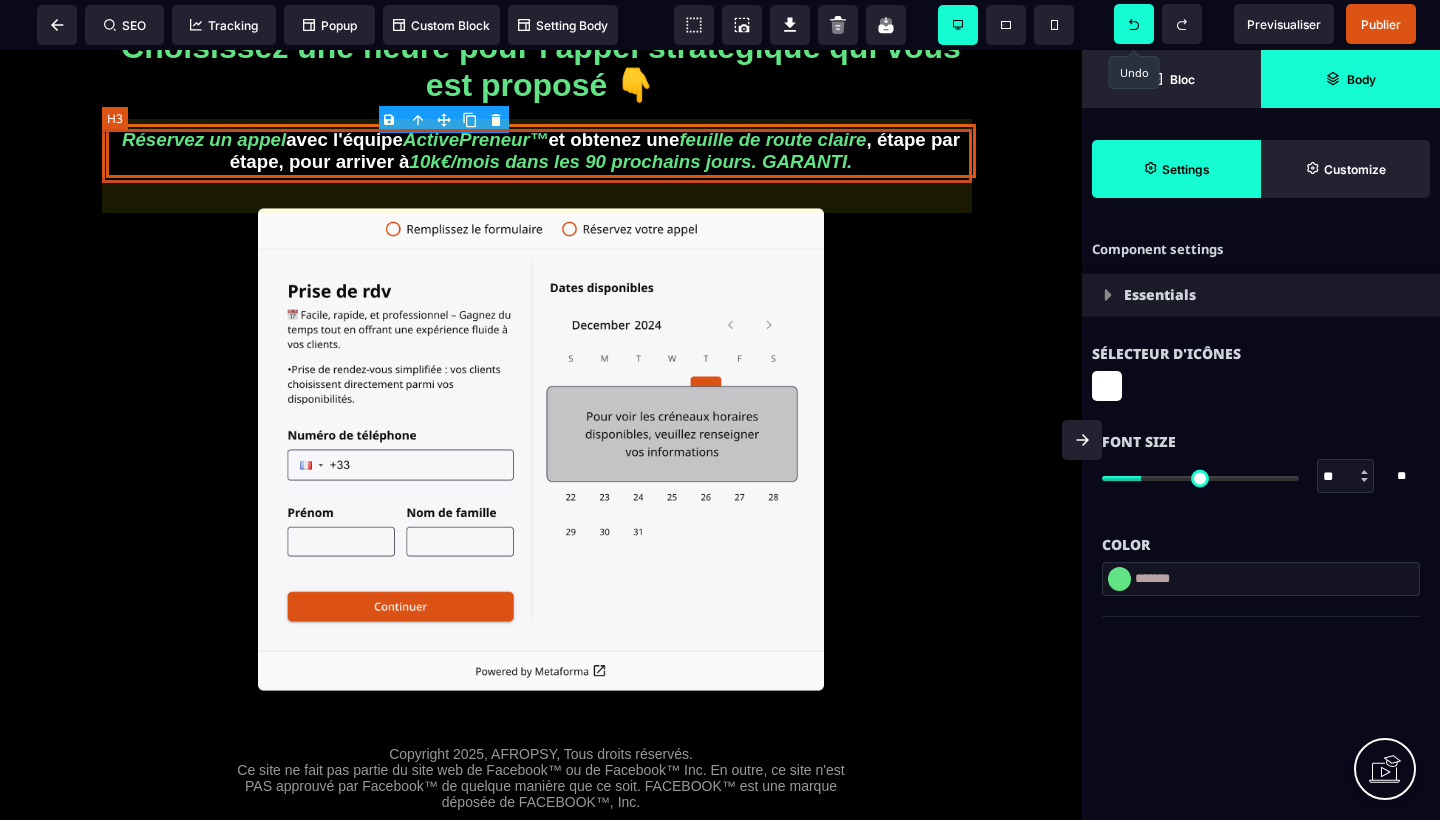 select on "***" 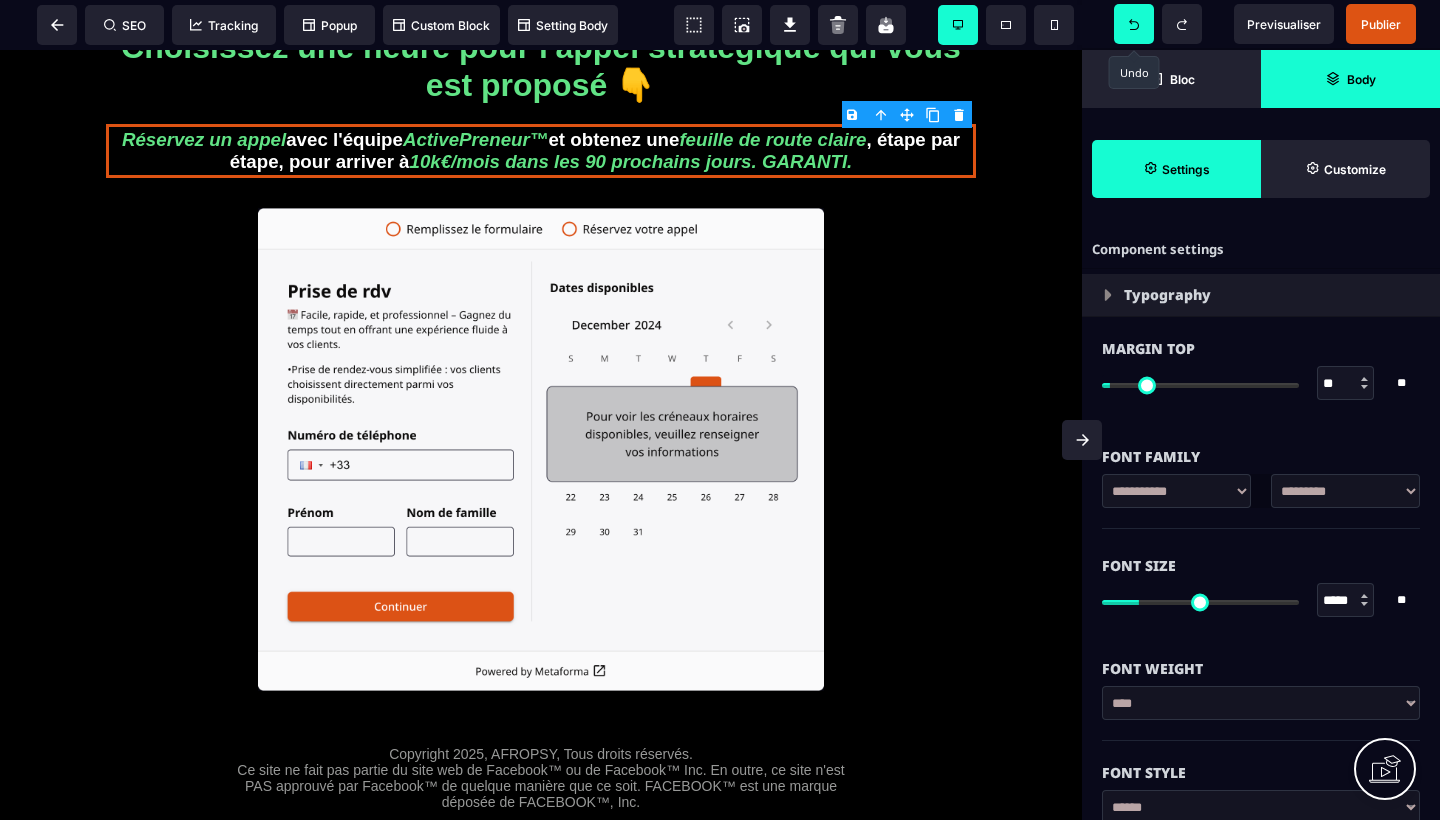 click on "**********" at bounding box center [1261, 477] 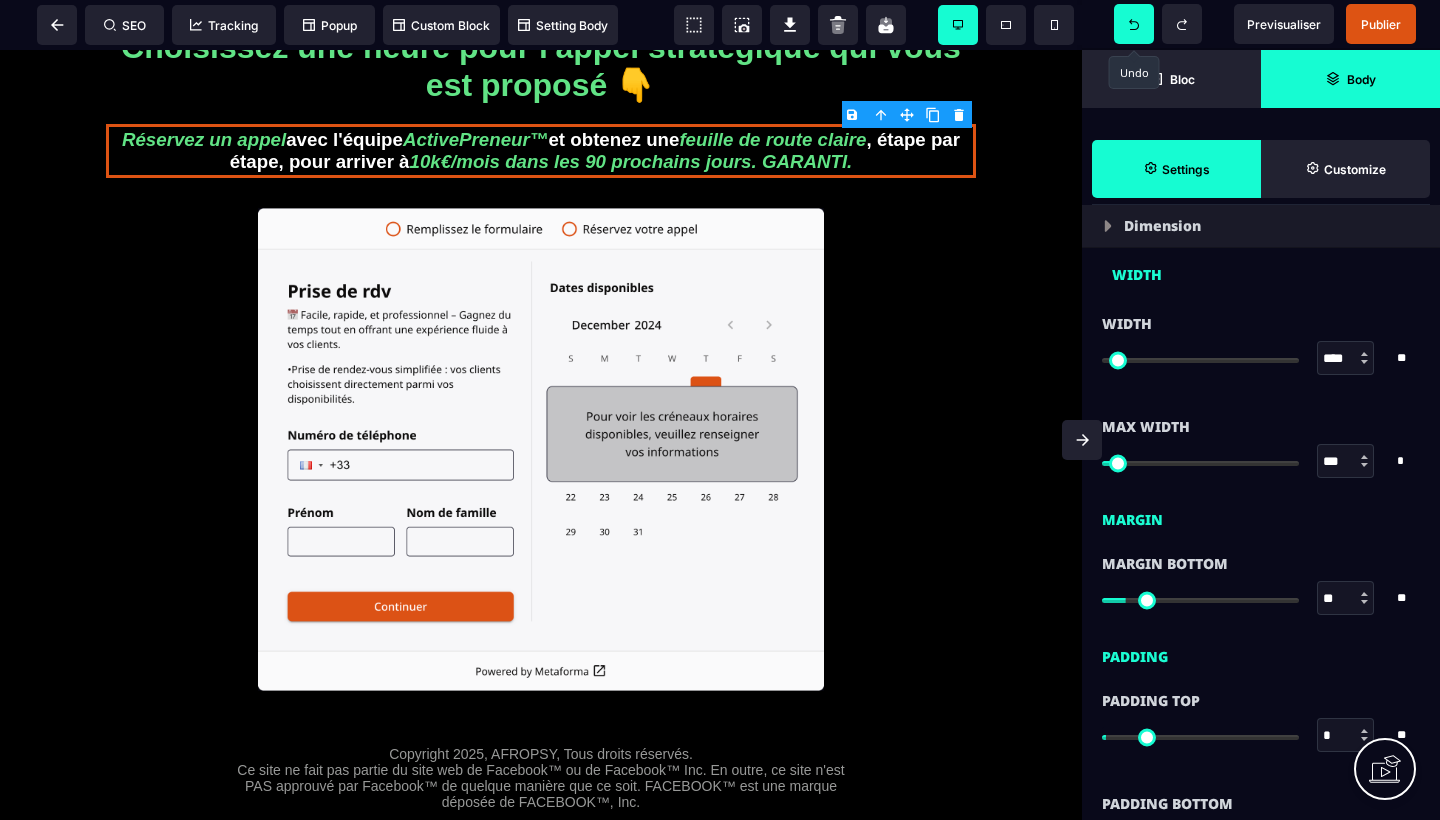 scroll, scrollTop: 1155, scrollLeft: 0, axis: vertical 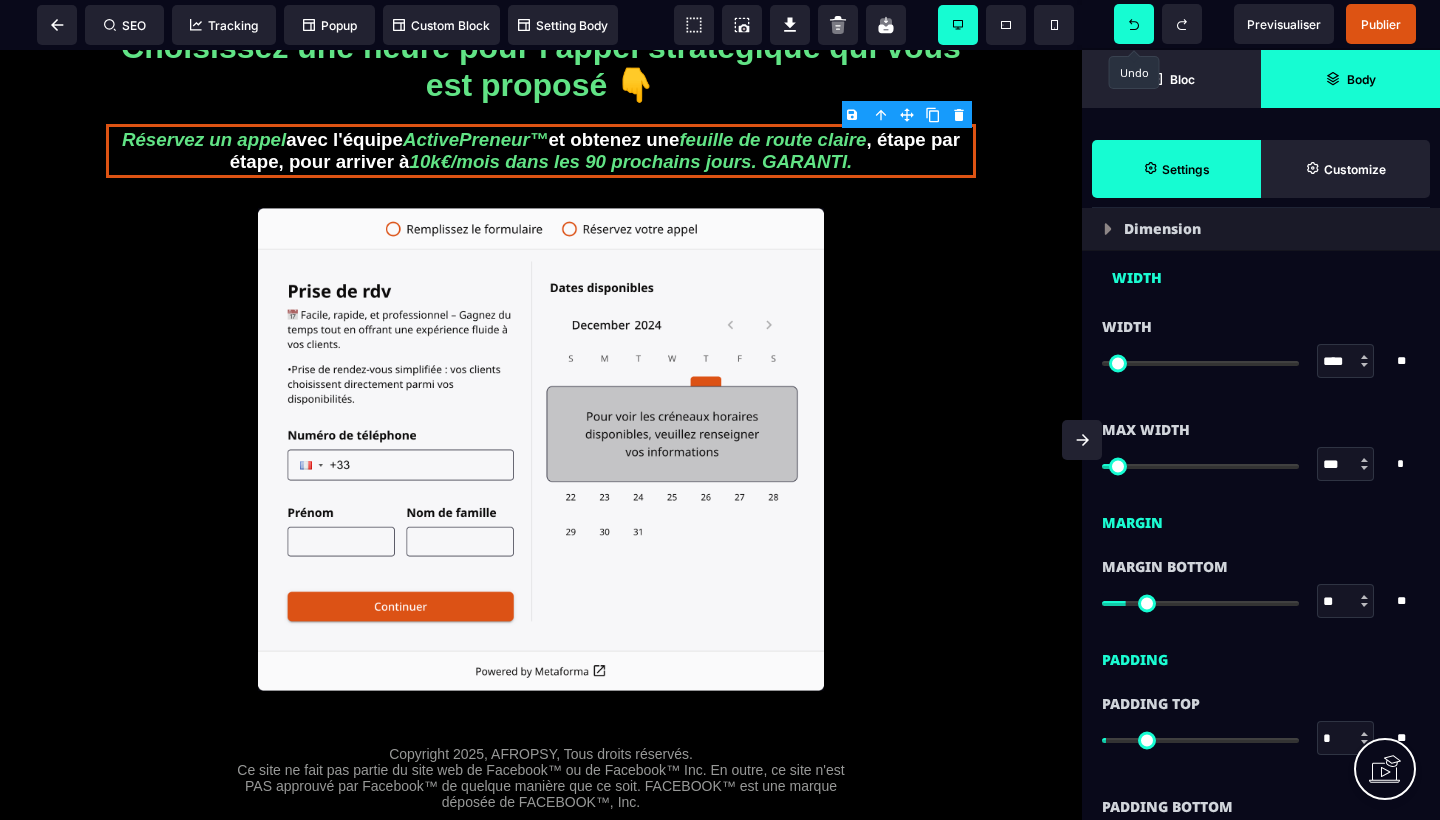 click on "Body" at bounding box center [1361, 79] 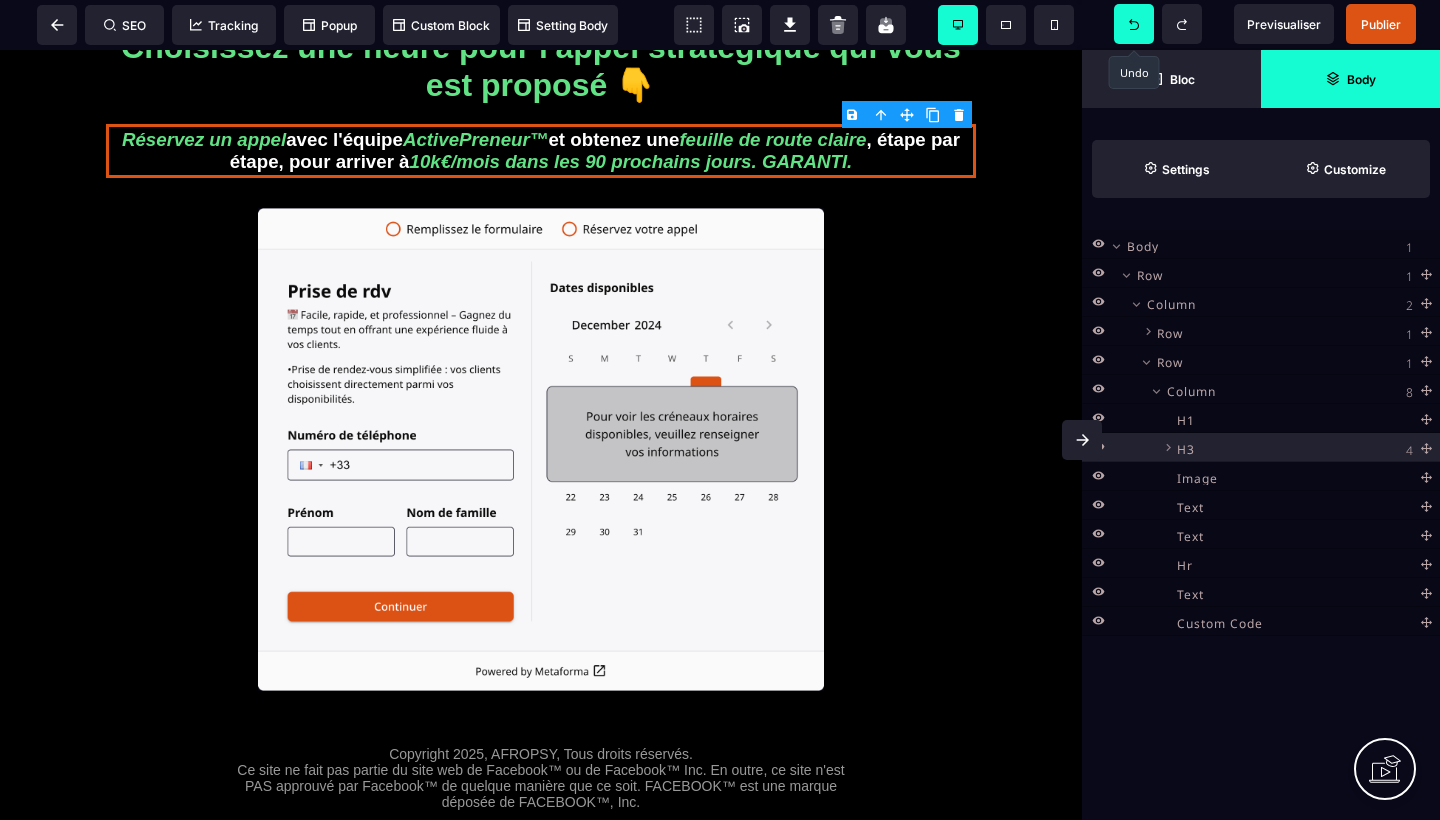 scroll, scrollTop: 0, scrollLeft: 0, axis: both 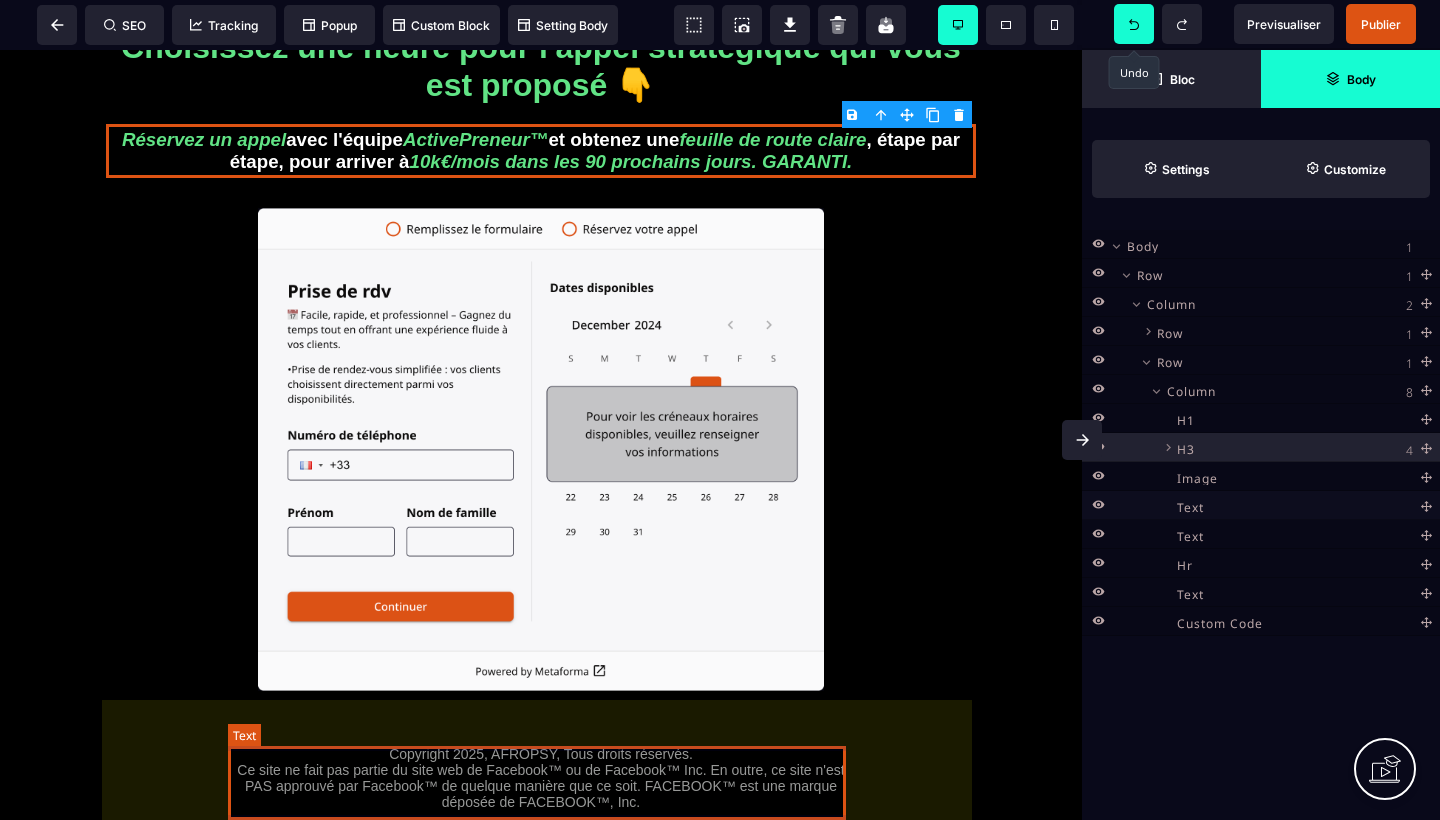 click on "Text" at bounding box center [1301, 504] 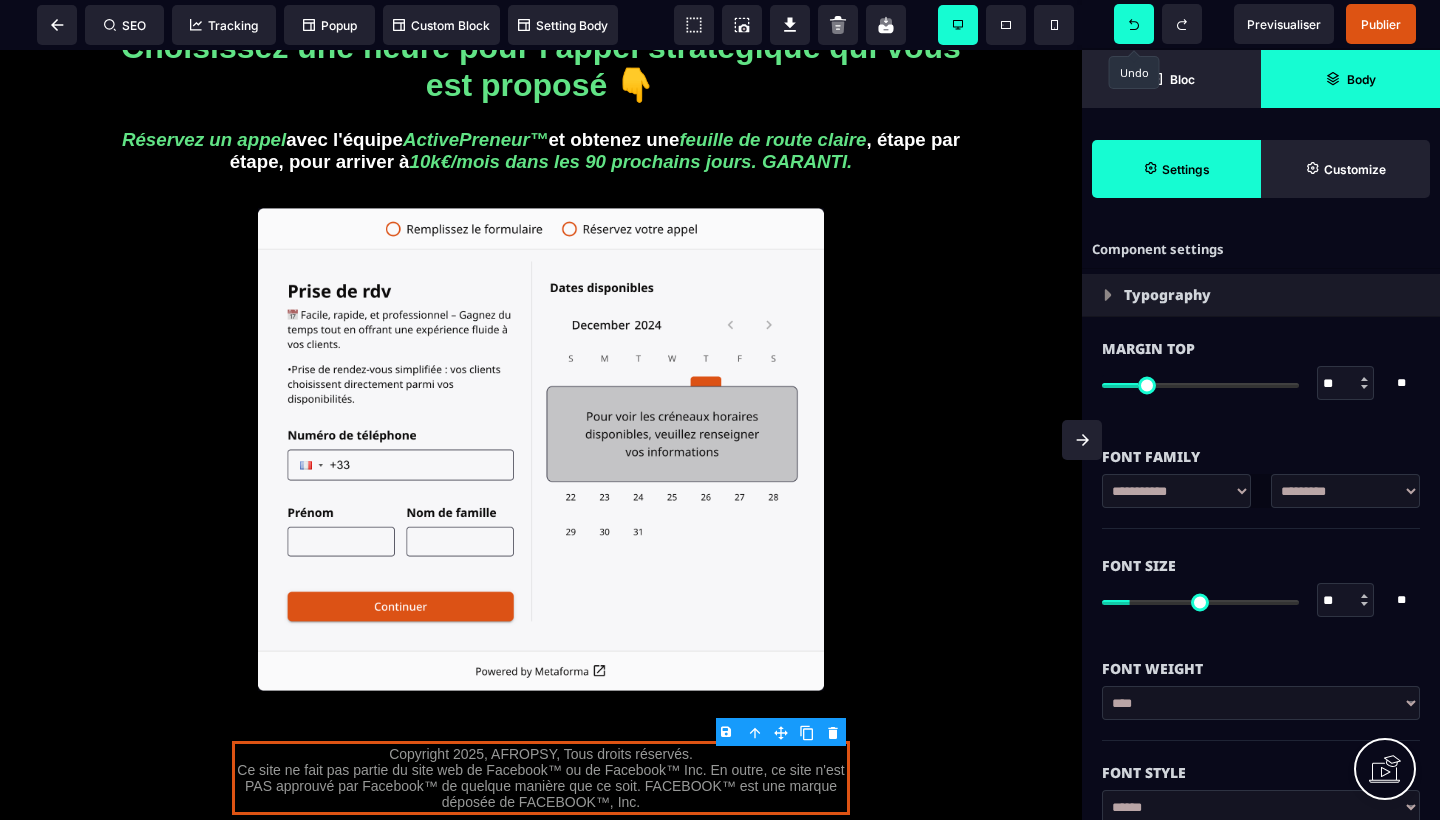 click on "Body" at bounding box center (1361, 79) 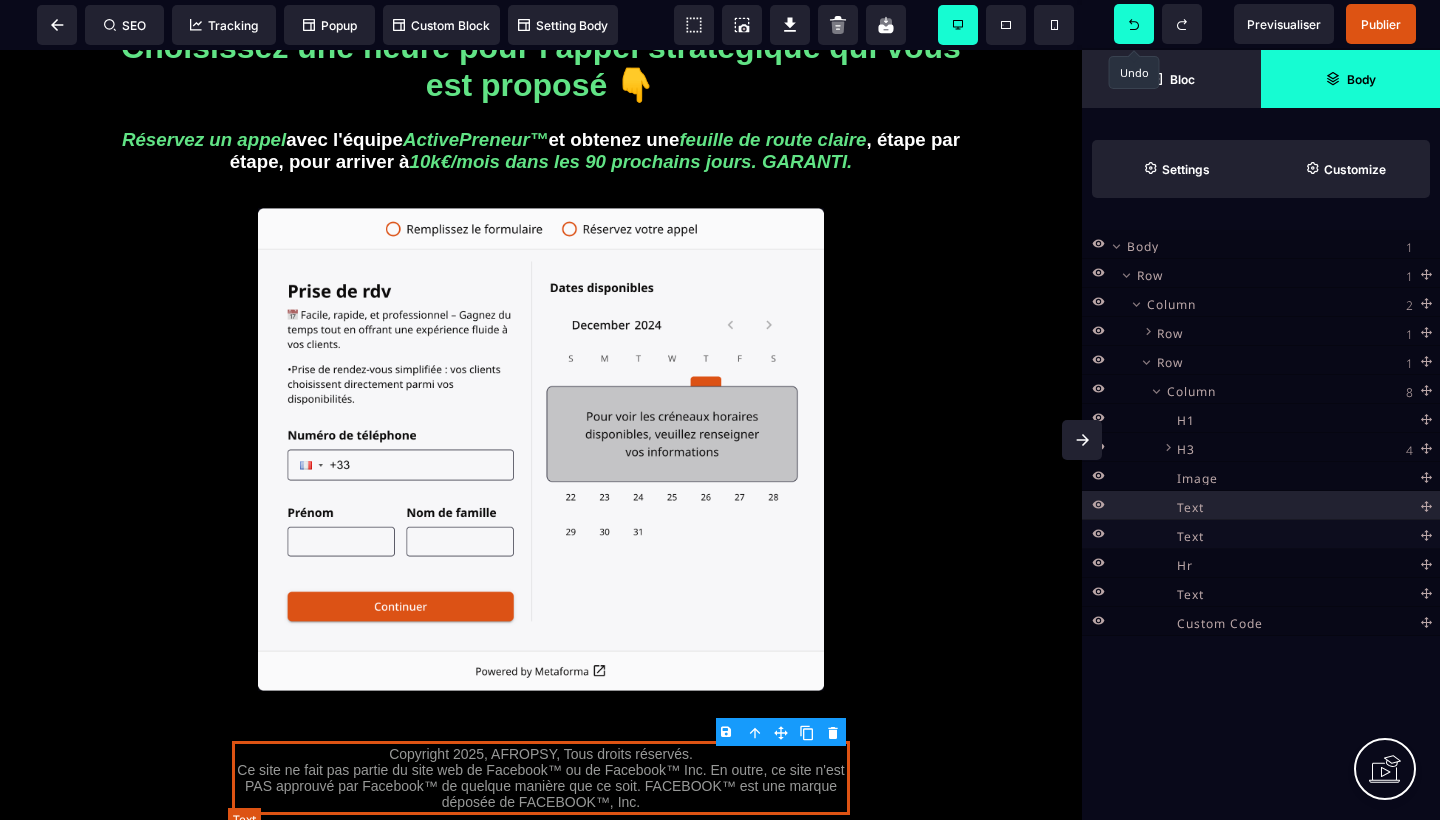 click on "Text" at bounding box center [1301, 533] 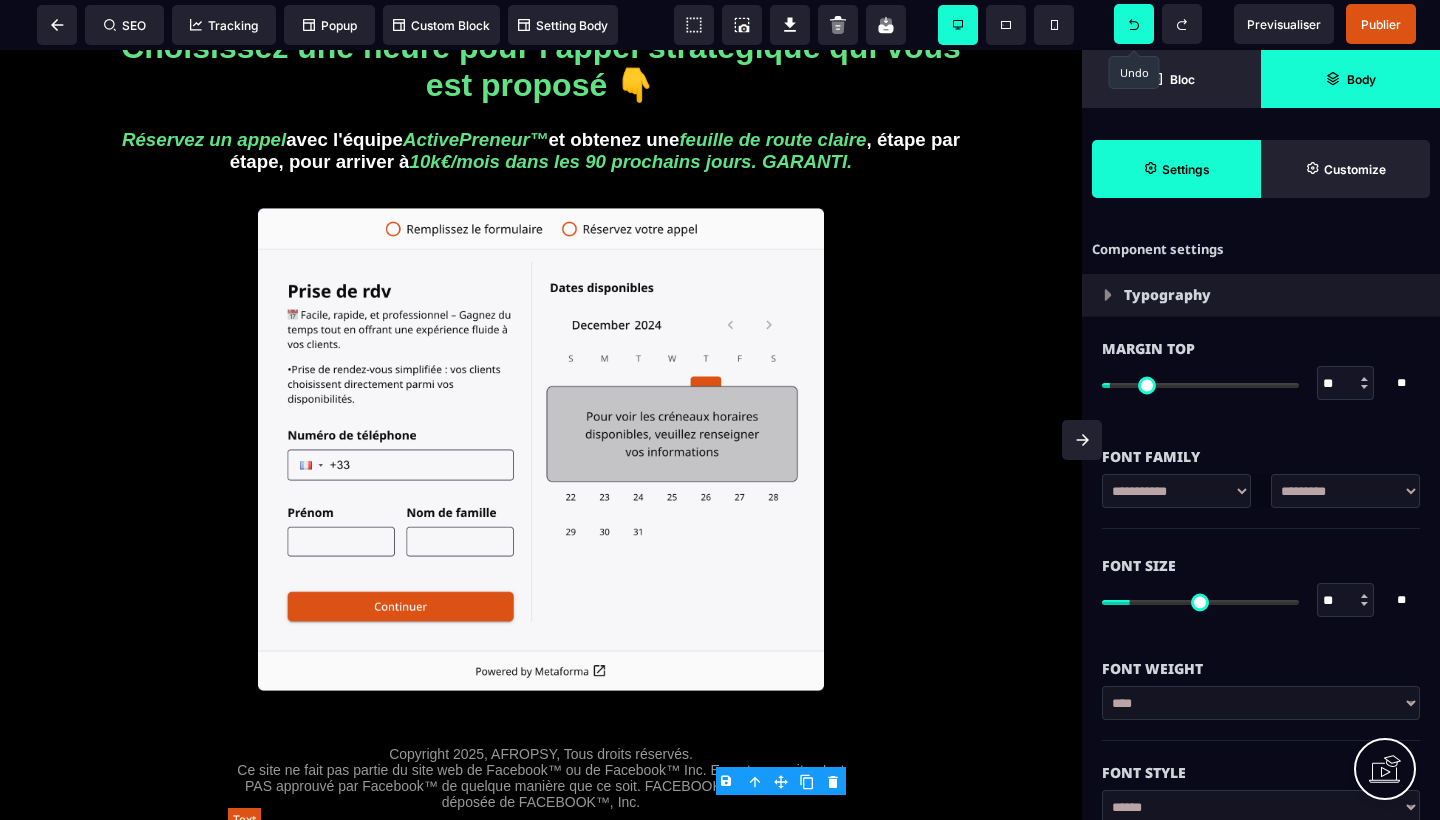 scroll, scrollTop: 36, scrollLeft: 0, axis: vertical 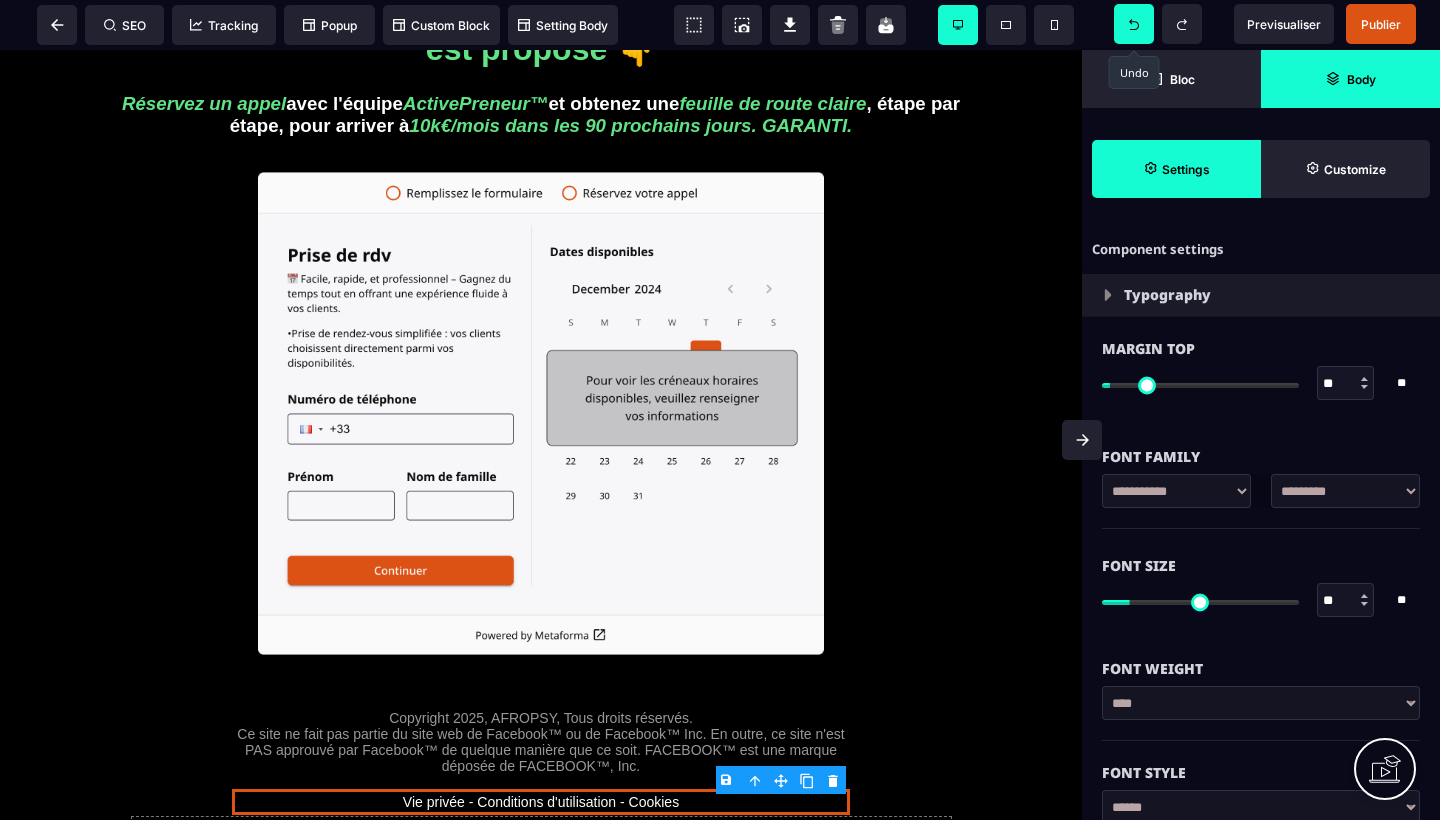click on "Body" at bounding box center [1350, 79] 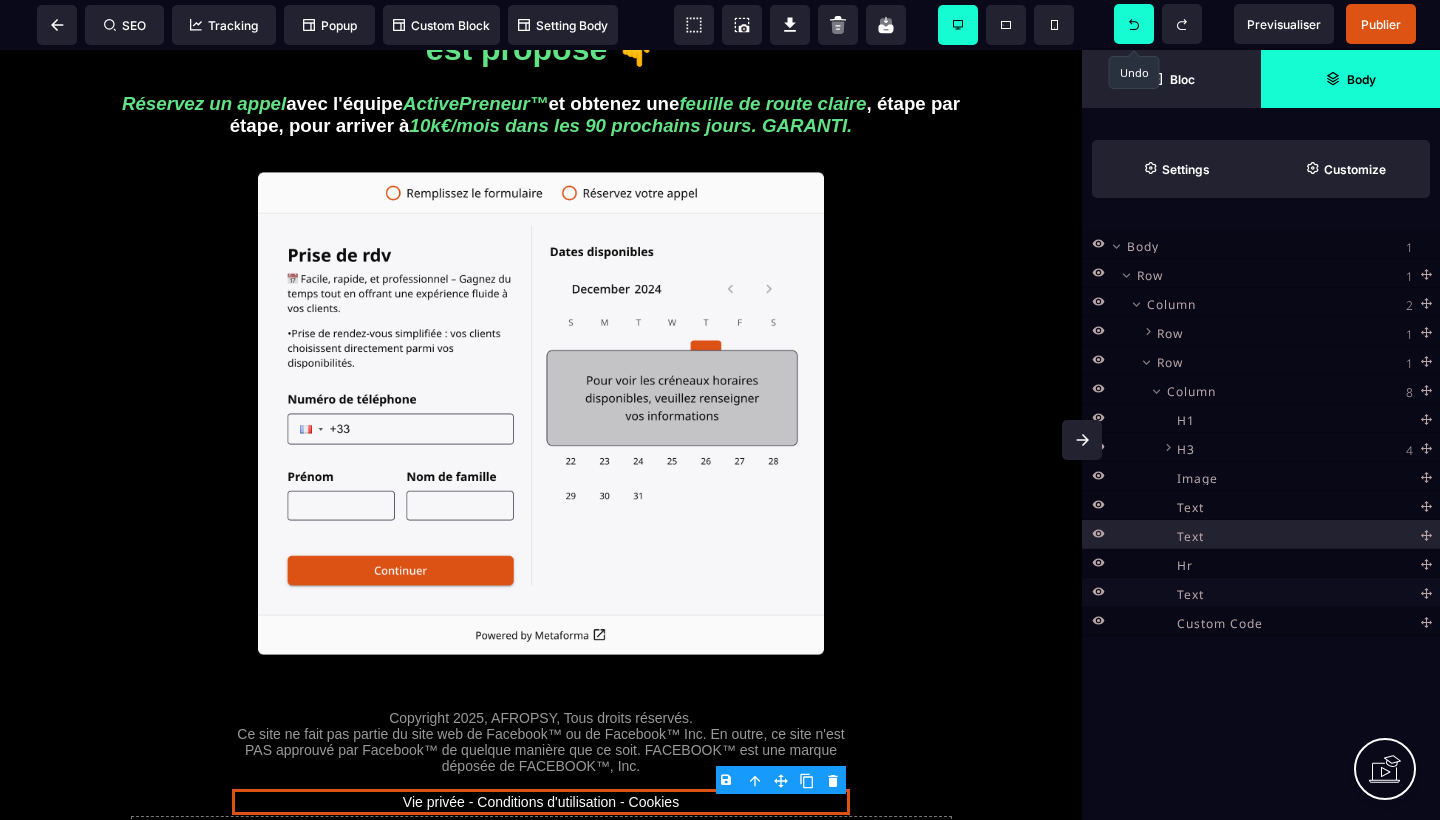 click on "Text" at bounding box center (1190, 591) 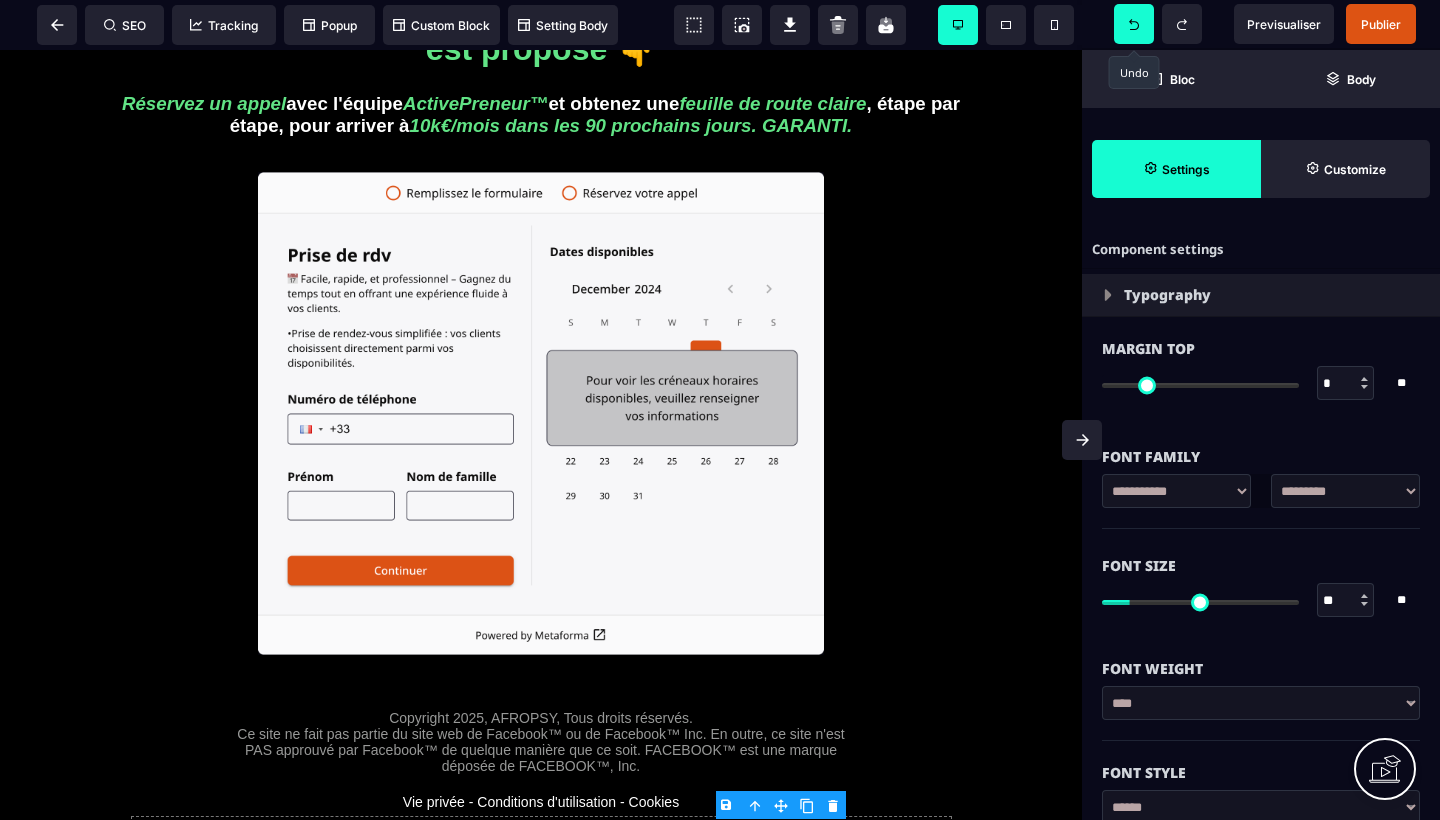 type on "**" 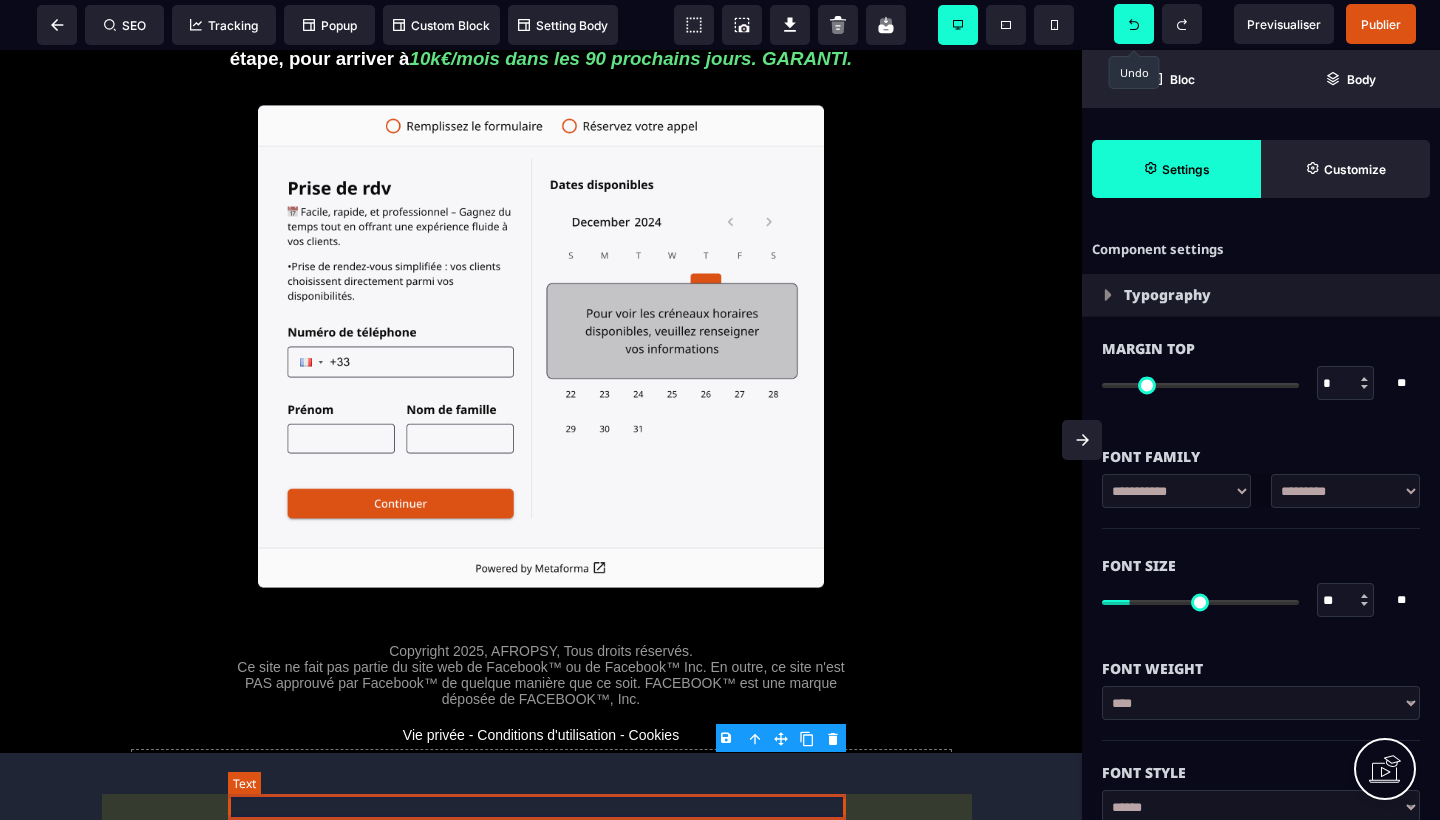 scroll, scrollTop: 267, scrollLeft: 0, axis: vertical 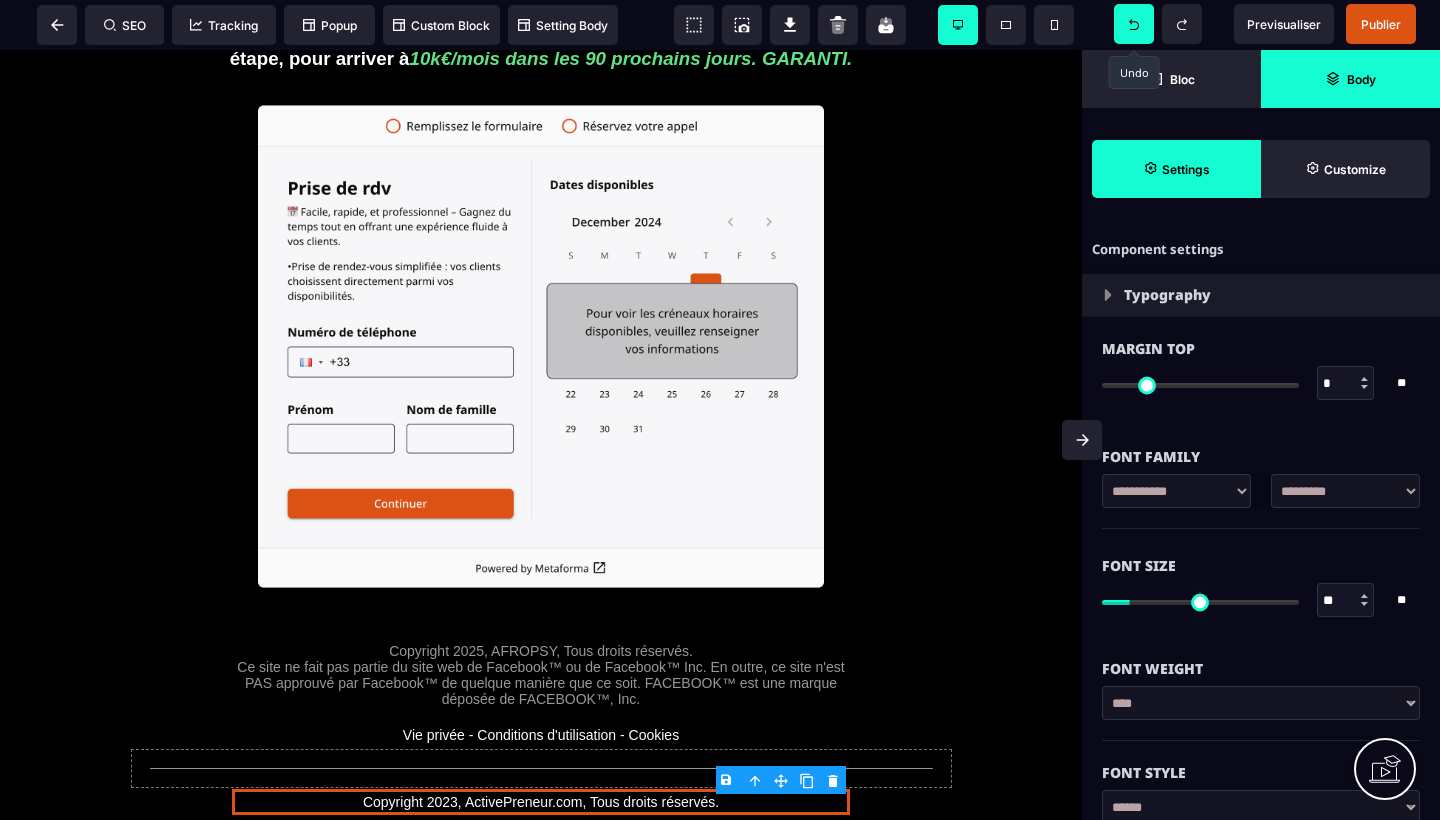 click on "Body" at bounding box center [1350, 79] 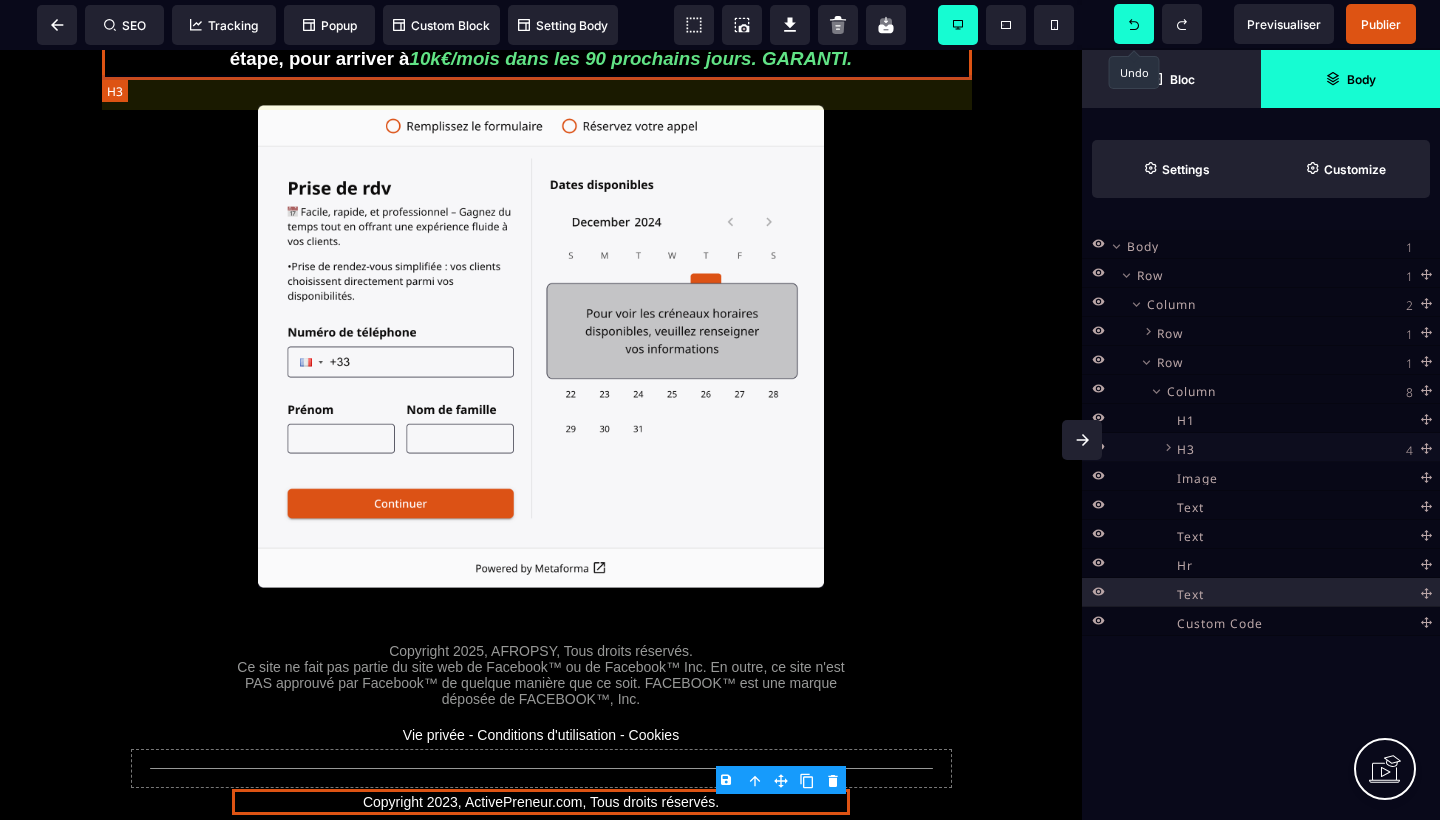 click on "H3" at bounding box center [1301, 446] 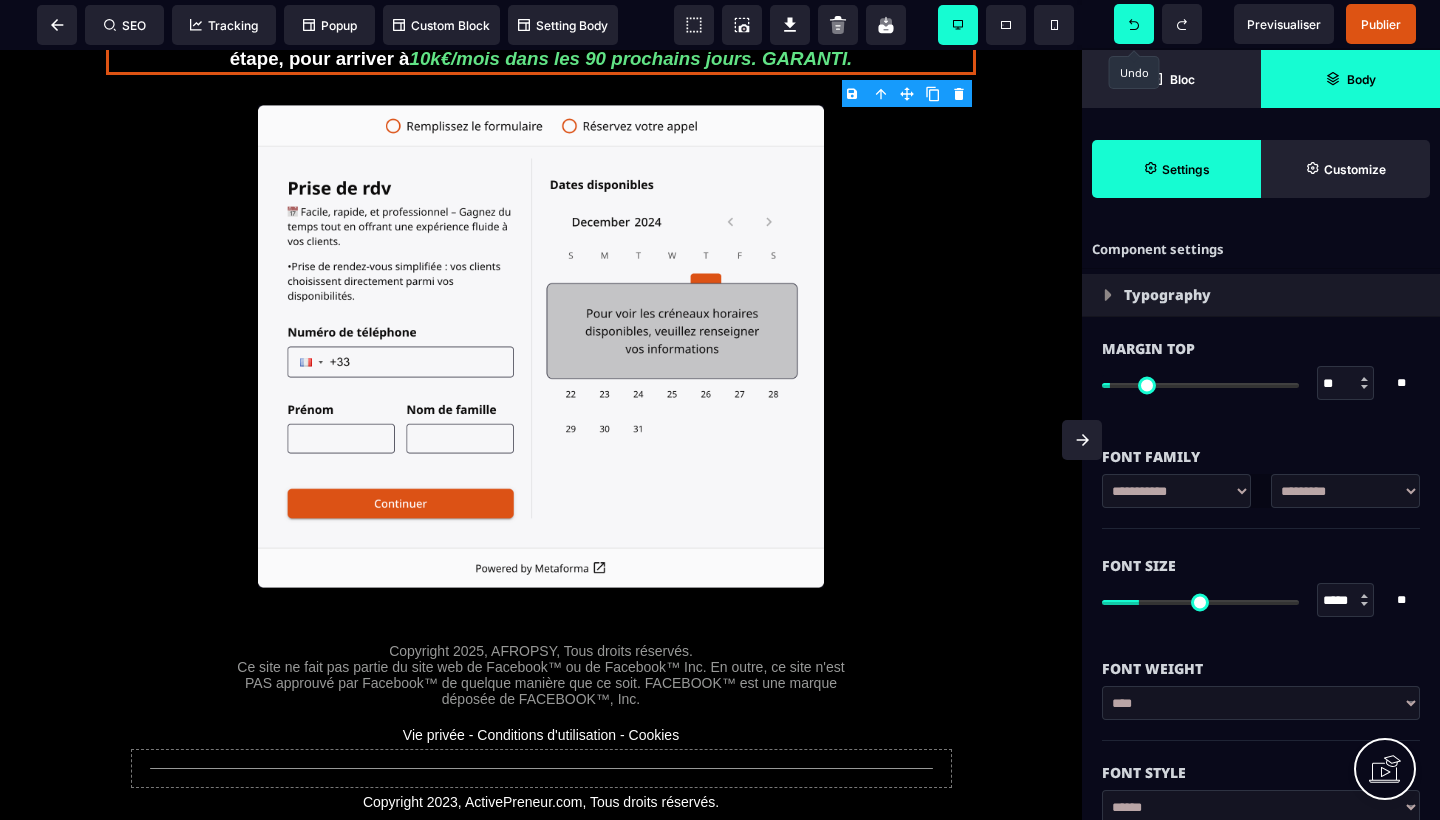 click on "Body" at bounding box center [1361, 79] 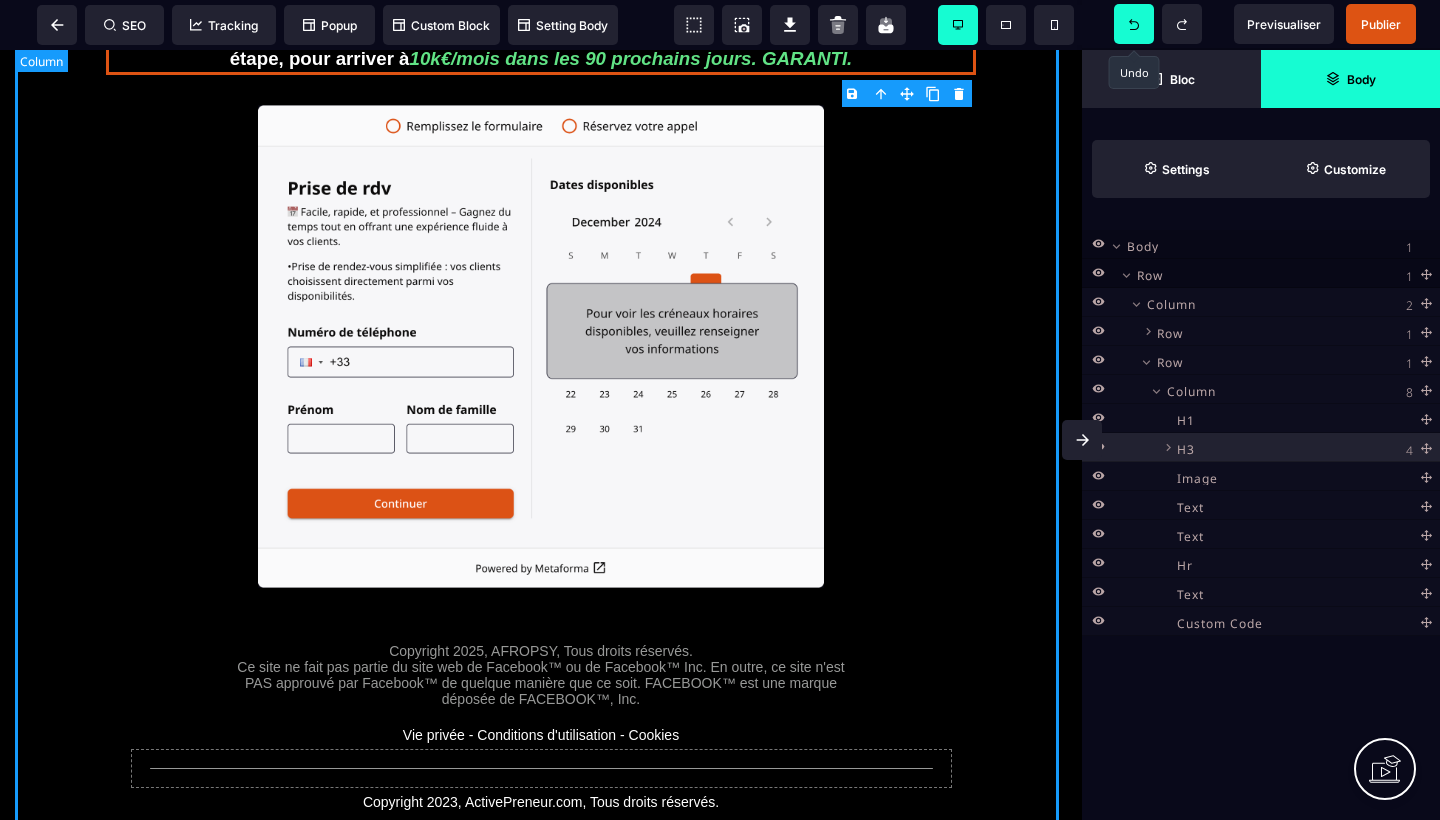 click on "Choisissez une heure pour l'appel stratégique qui vous est proposé 👇 Réservez un appel  avec l'équipe  ActivePreneur™  et obtenez une  feuille de route claire , étape par étape, pour arriver à  10k€/mois dans les 90 prochains jours. GARANTI. Copyright 2025, AFROPSY, Tous droits réservés. Ce site ne fait pas partie du site web de Facebook™ ou de Facebook™ Inc. En outre, ce site n'est PAS approuvé par Facebook™ de quelque manière que ce soit. FACEBOOK™ est une marque déposée de FACEBOOK™, Inc. Vie privée - Conditions d'utilisation - Cookies Copyright 2023, ActivePreneur.com, Tous droits réservés." at bounding box center (541, 349) 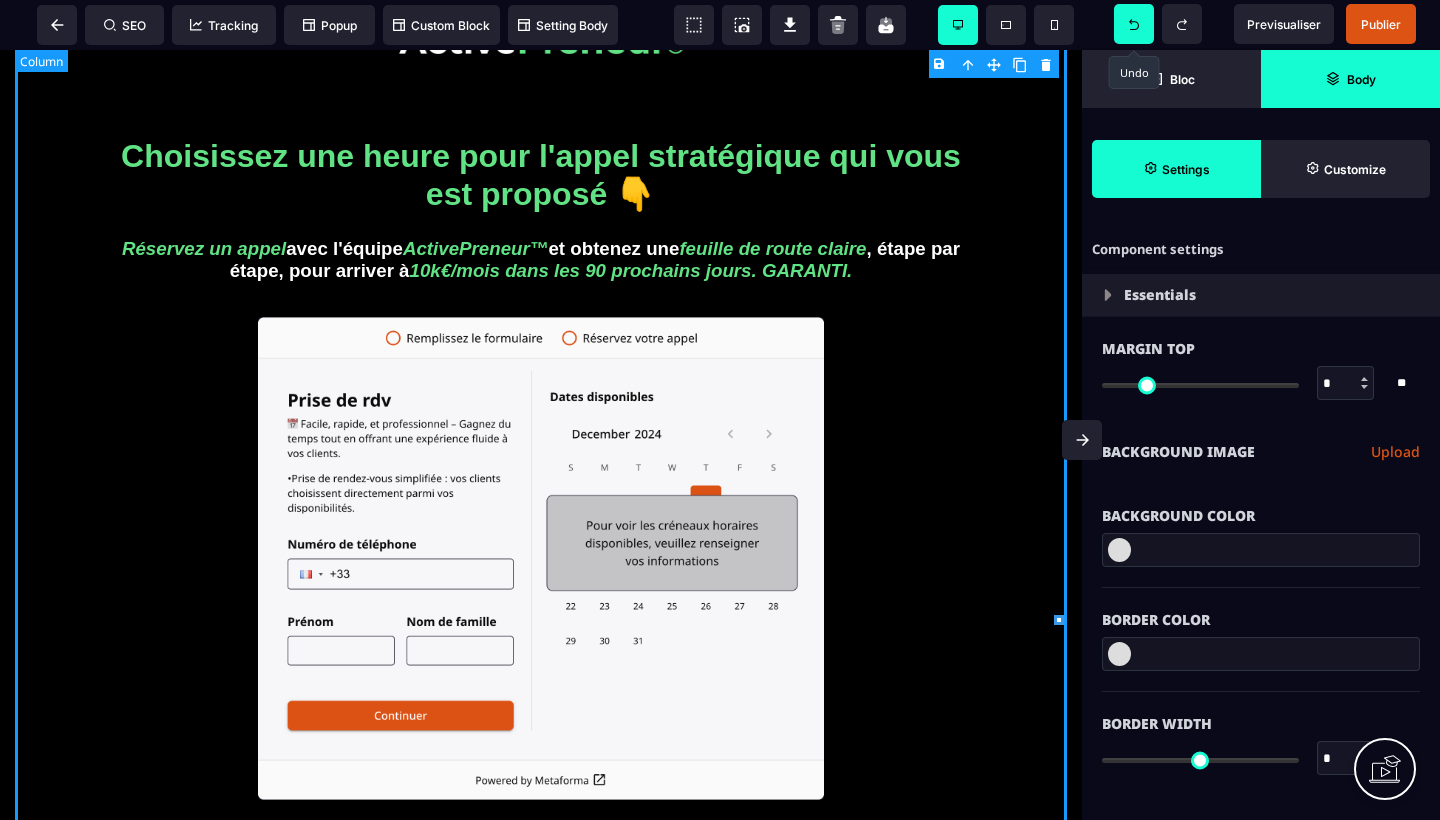 scroll, scrollTop: -1, scrollLeft: 0, axis: vertical 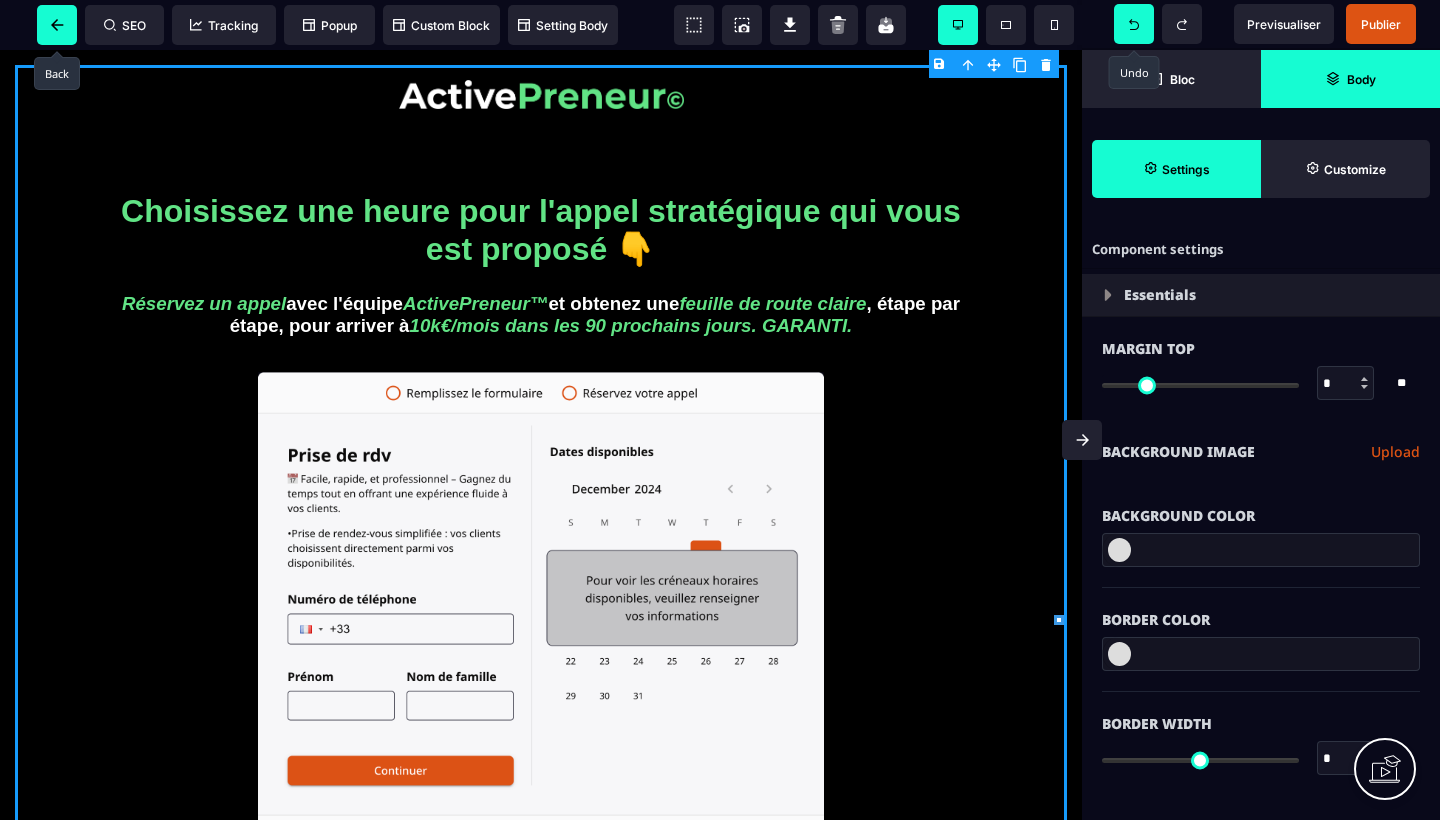 click 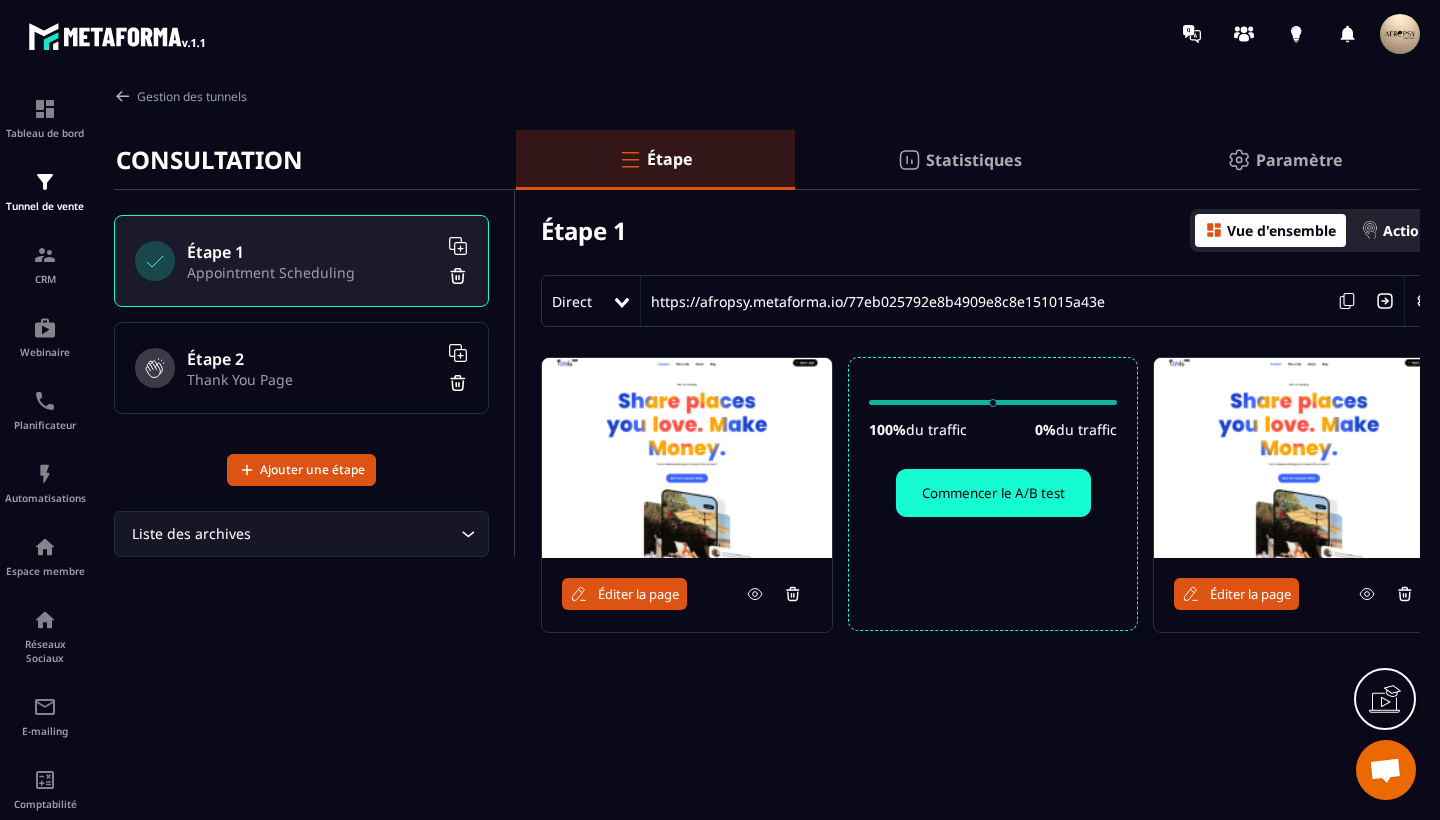 click on "Commencer le A/B test" at bounding box center [993, 493] 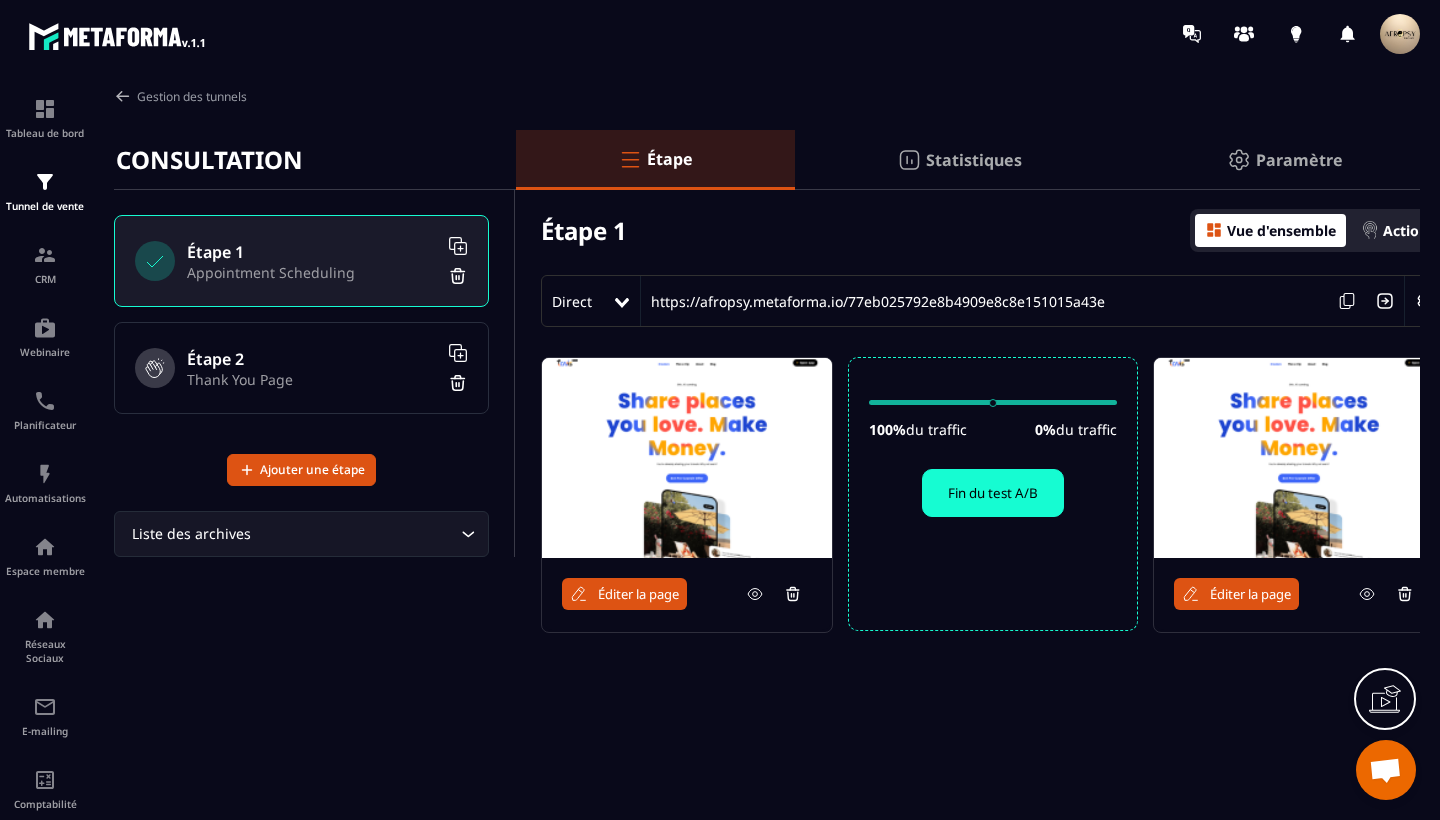 click 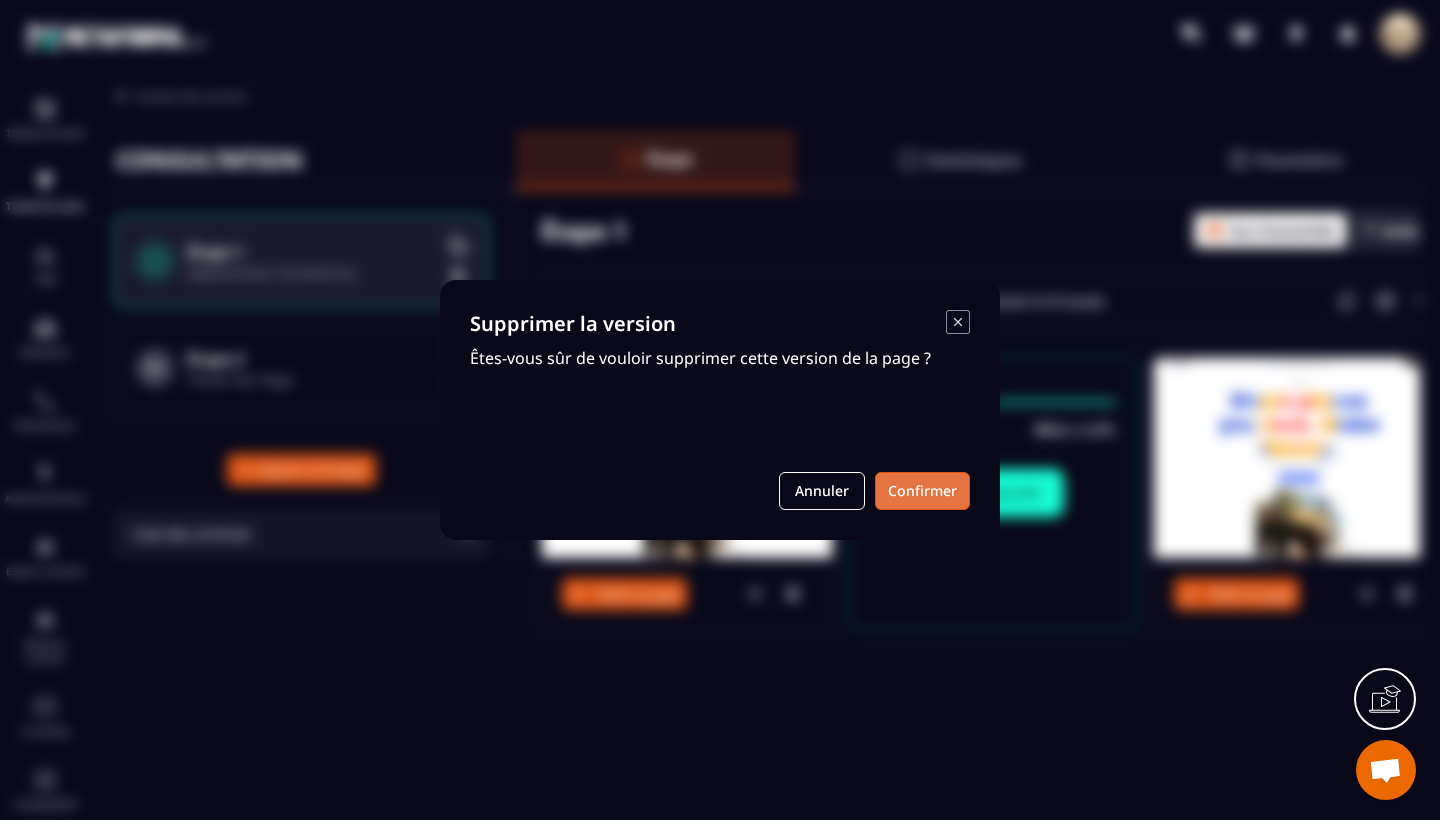 click on "Confirmer" at bounding box center (922, 491) 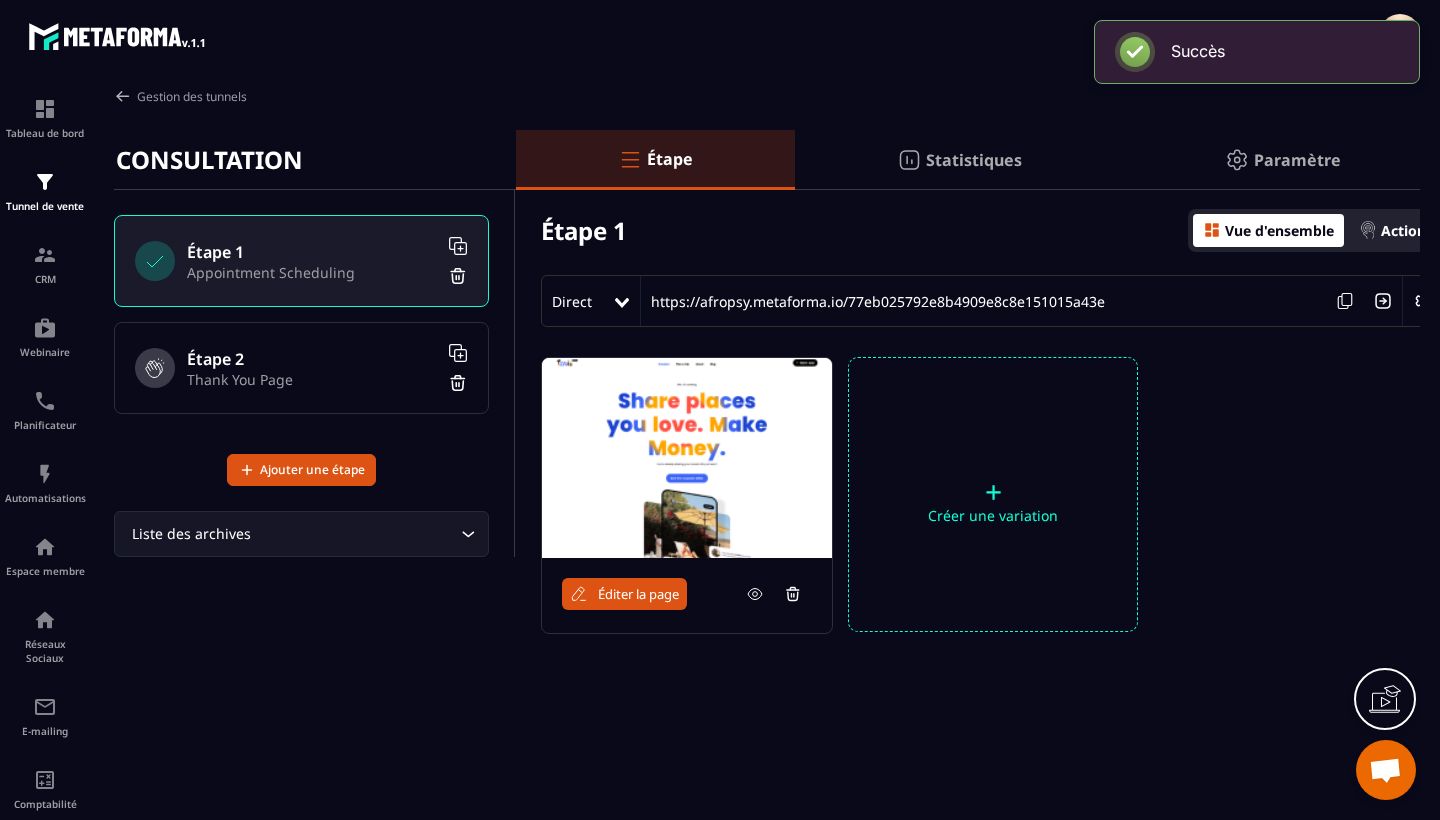 click 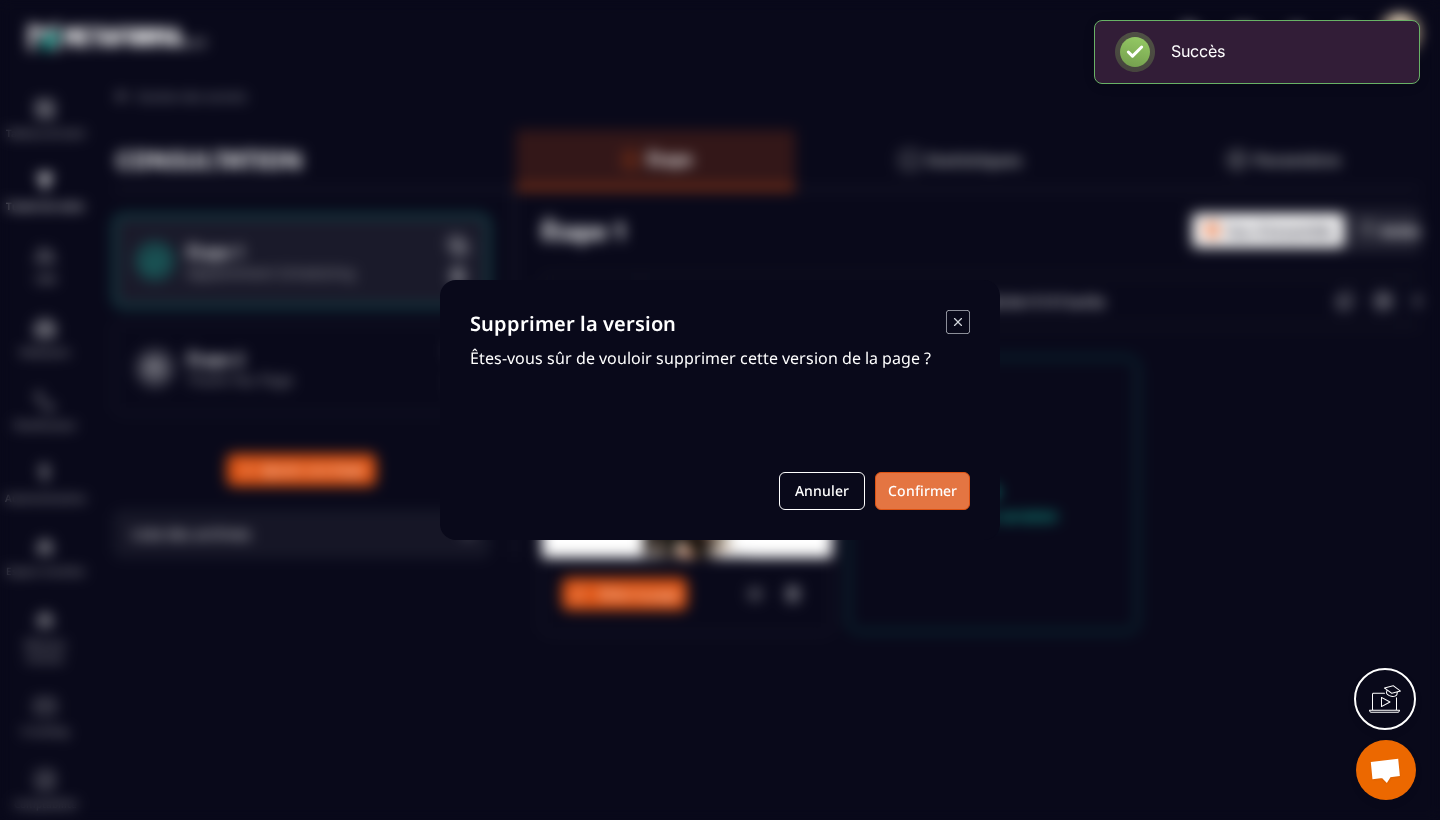 click on "Confirmer" at bounding box center (922, 491) 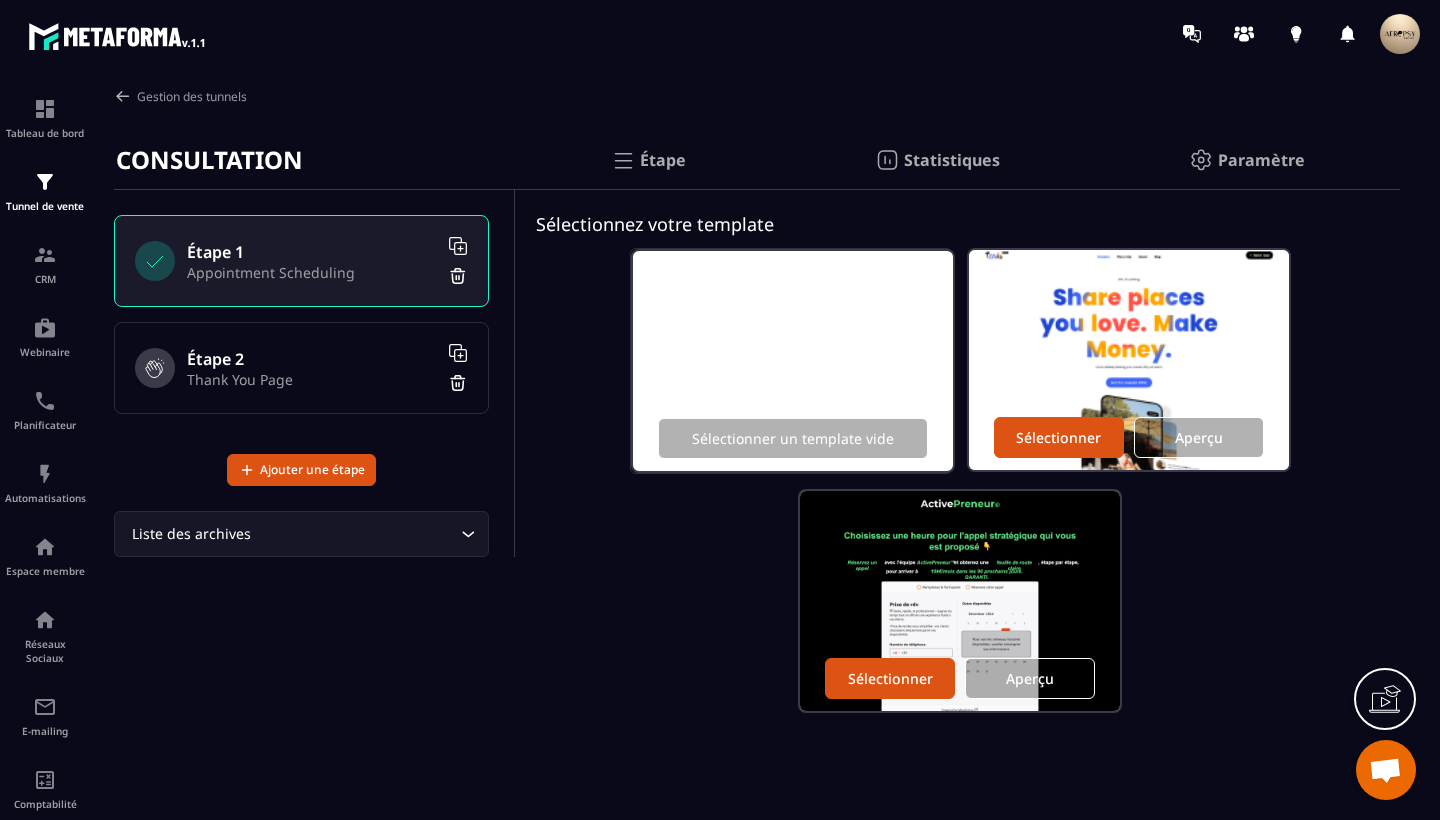 click on "Paramètre" at bounding box center (1261, 160) 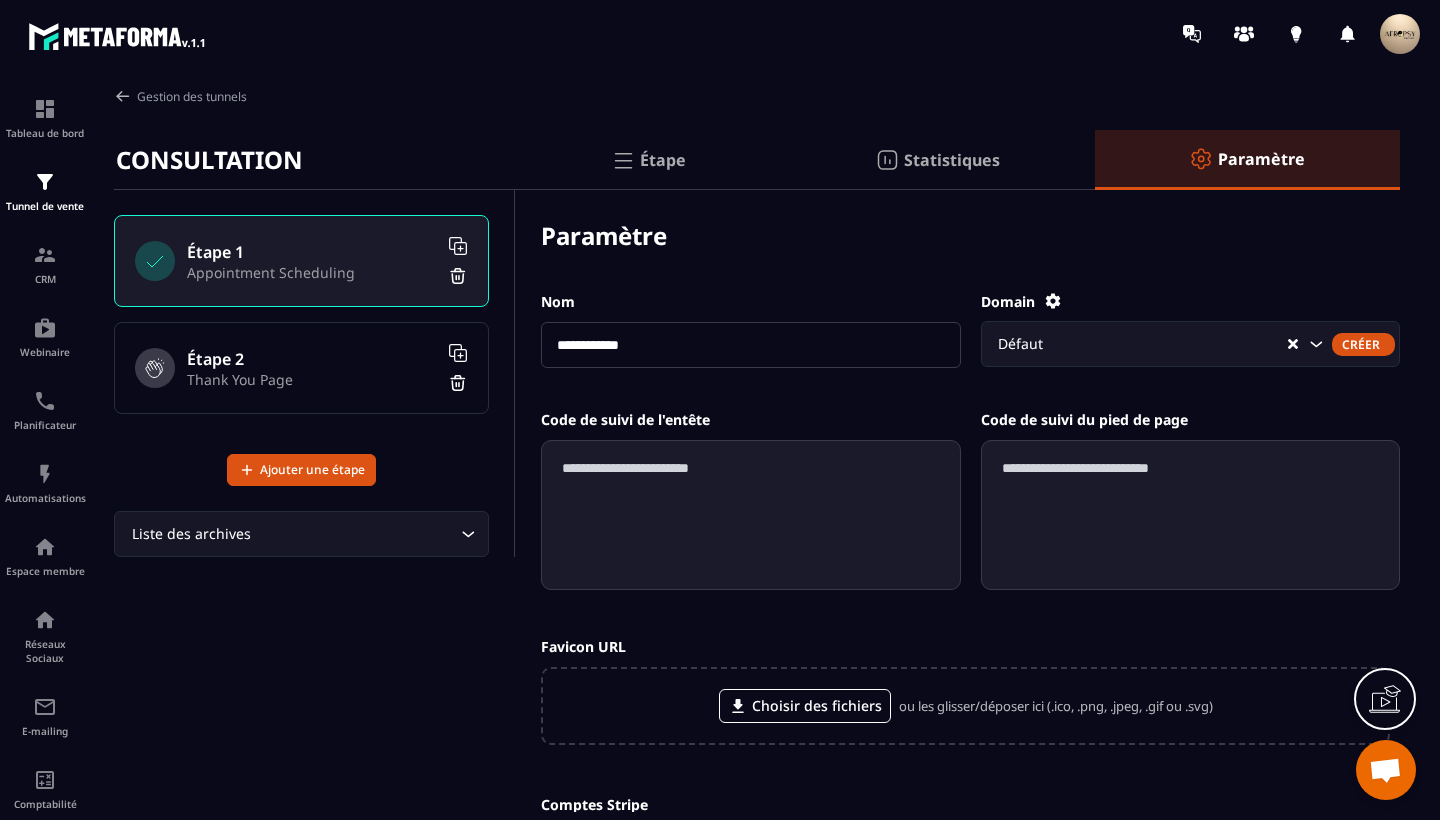 click on "Favicon URL  Choisir des fichiers  ou les glisser/déposer ici (.ico, .png, .jpeg, .gif ou .svg)" at bounding box center [970, 710] 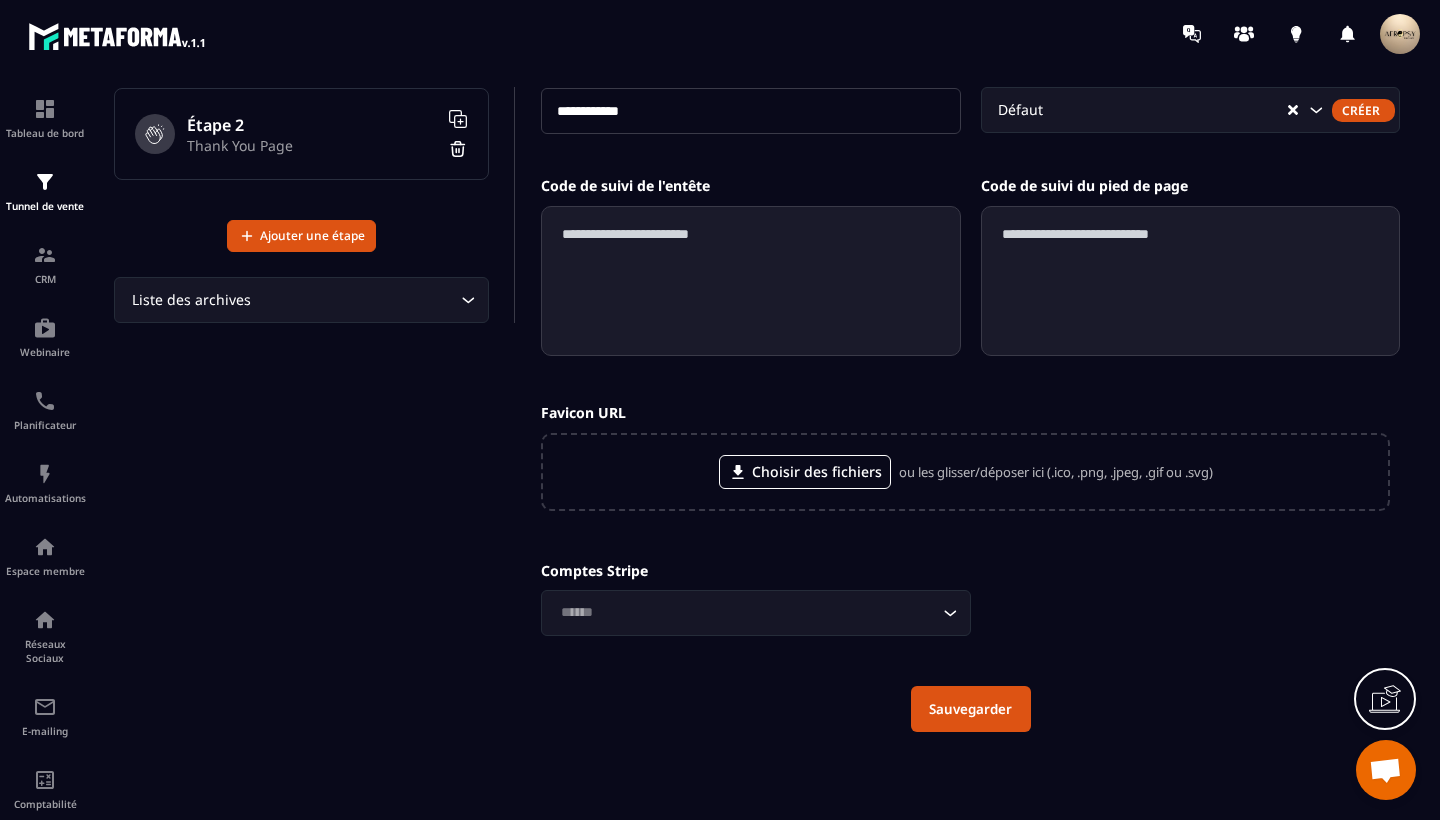 scroll, scrollTop: 231, scrollLeft: 0, axis: vertical 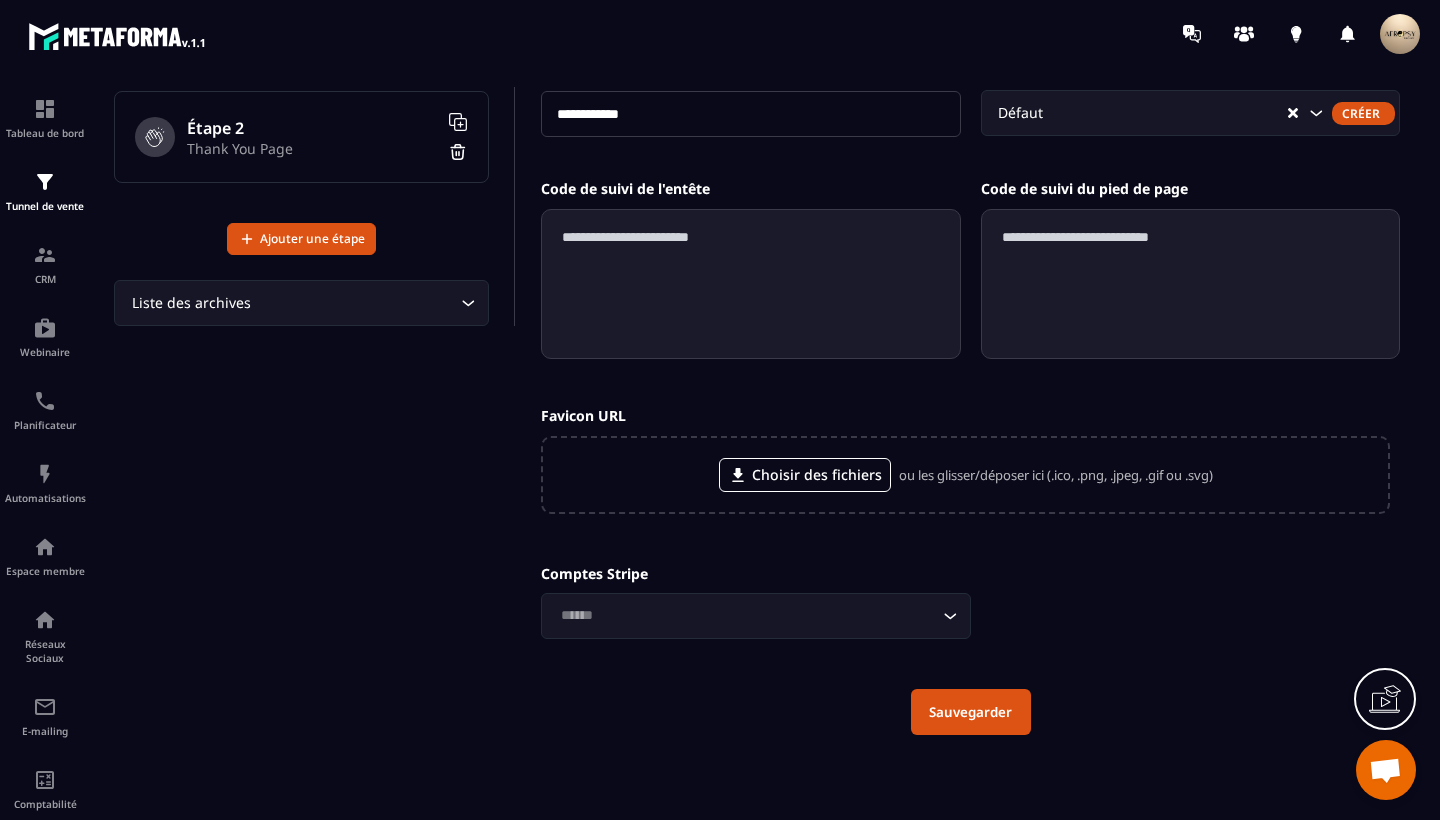 click 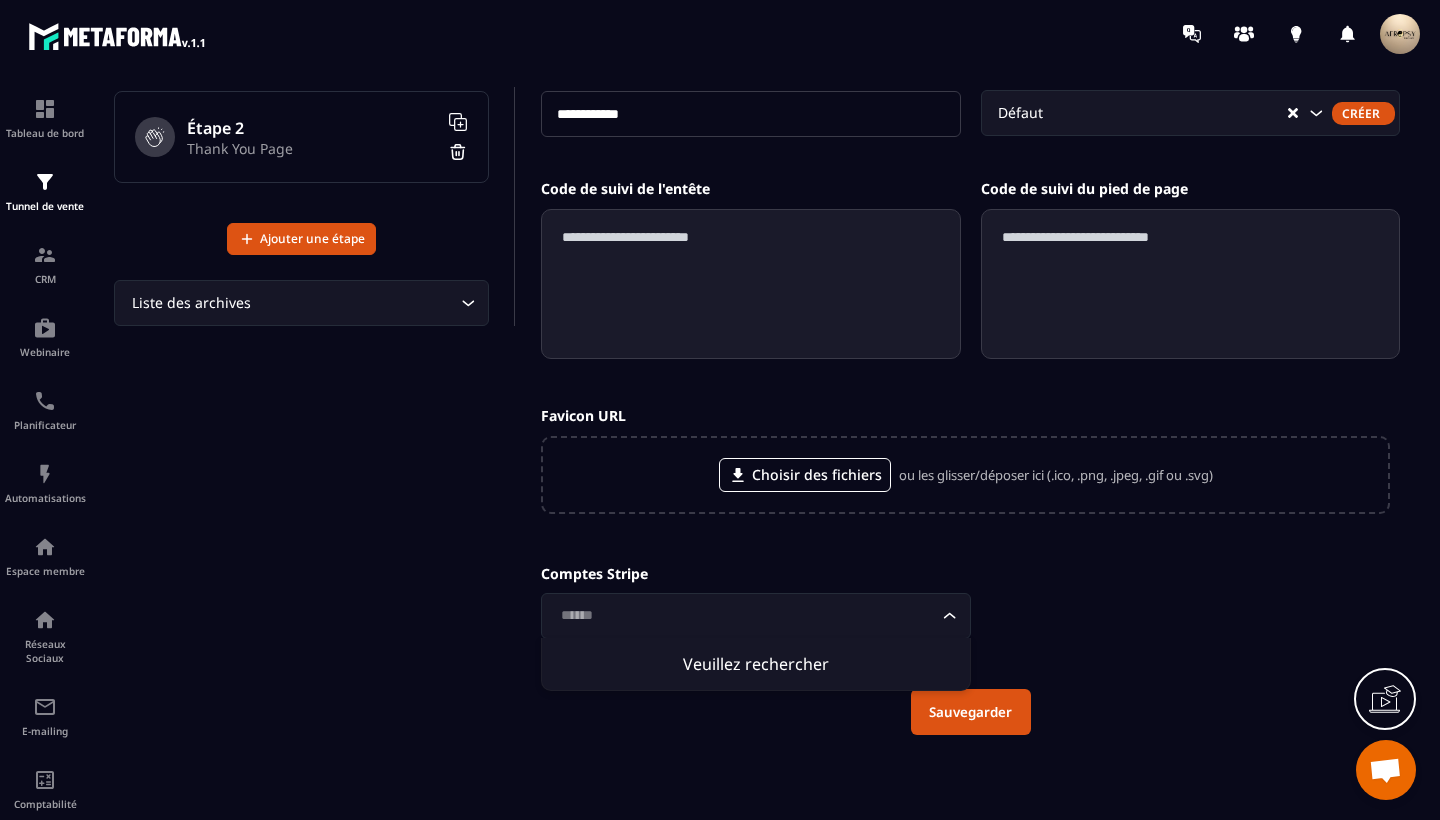 click on "Veuillez rechercher" 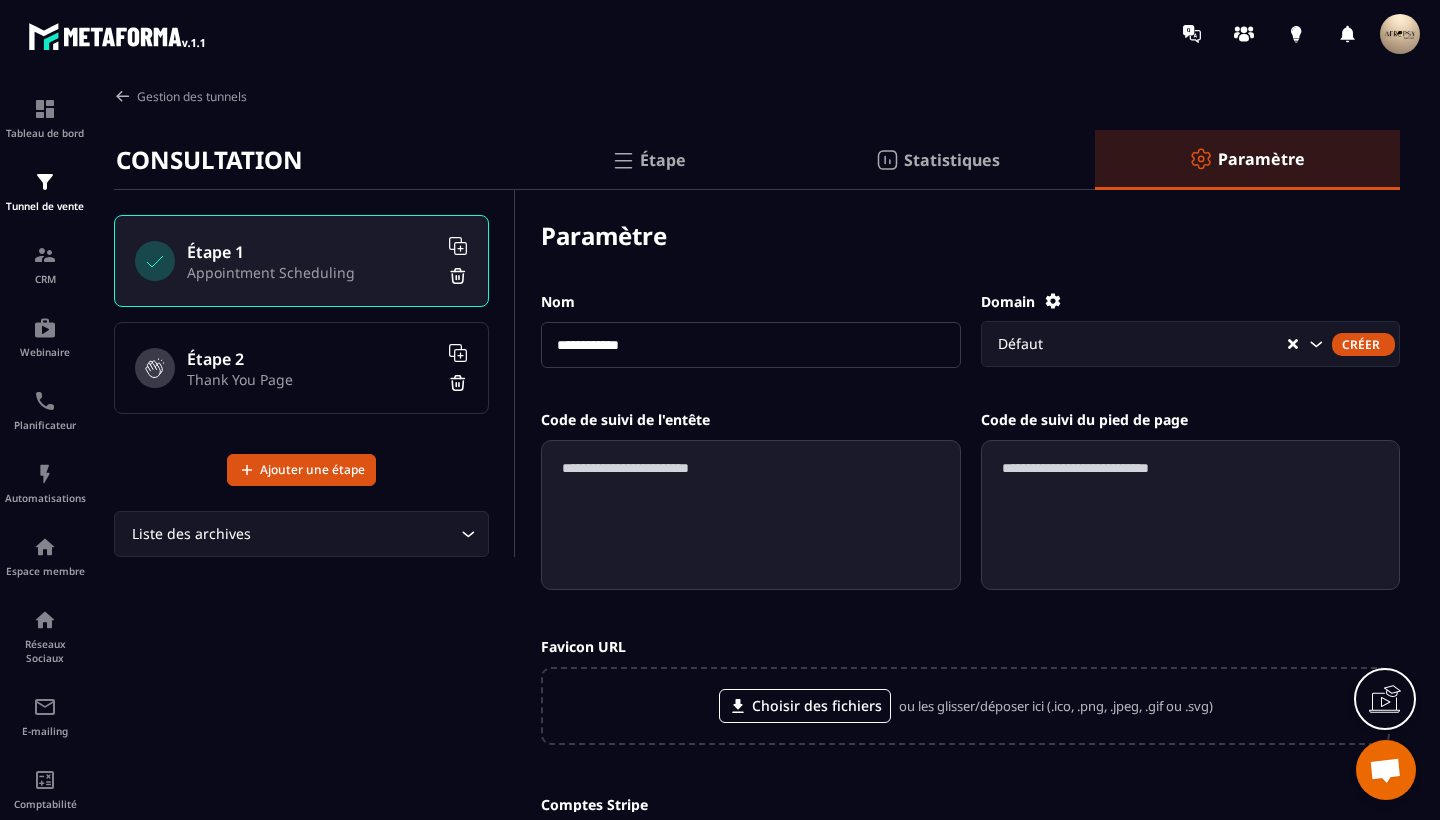 scroll, scrollTop: 0, scrollLeft: 0, axis: both 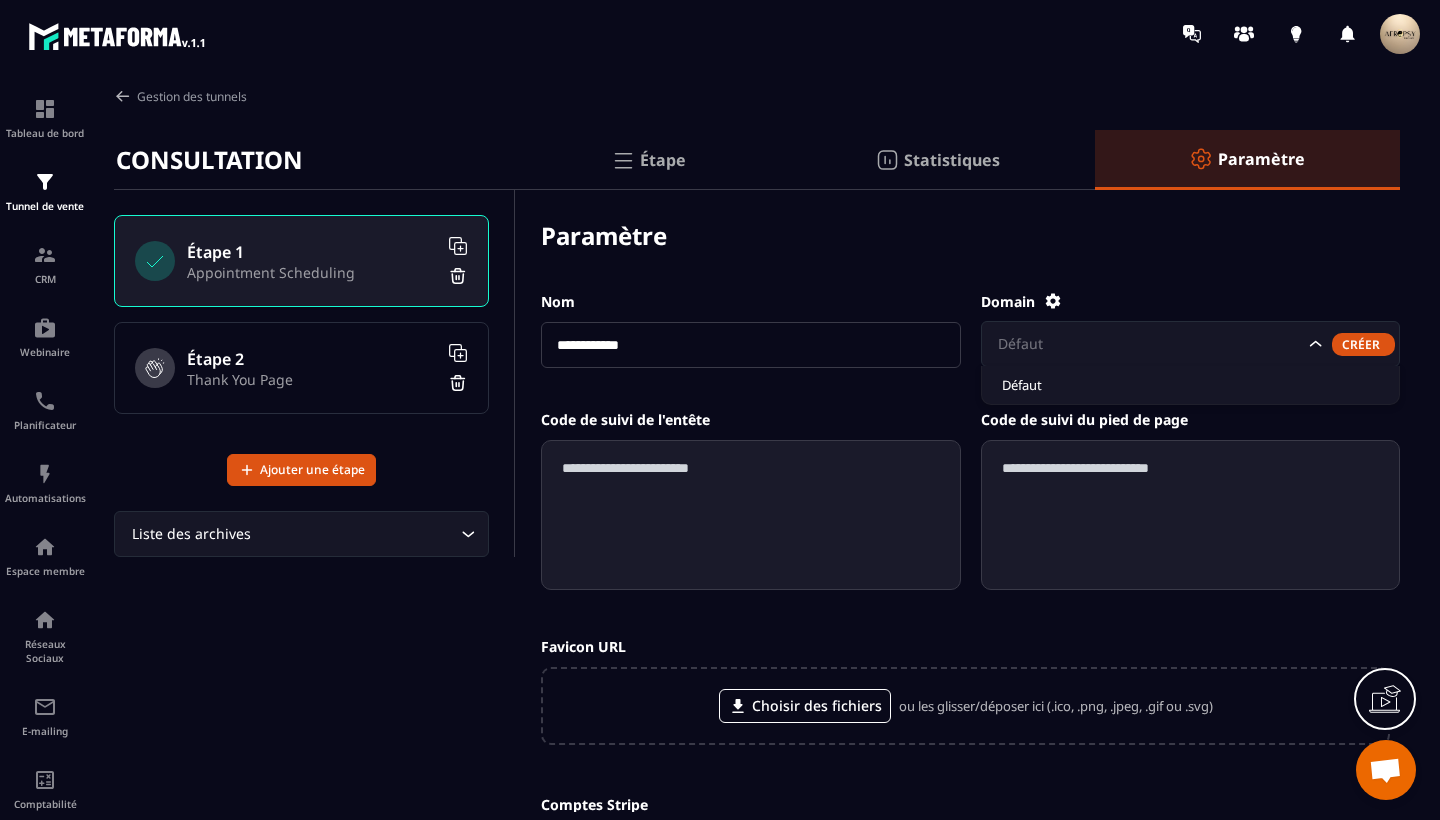 click on "Défaut" 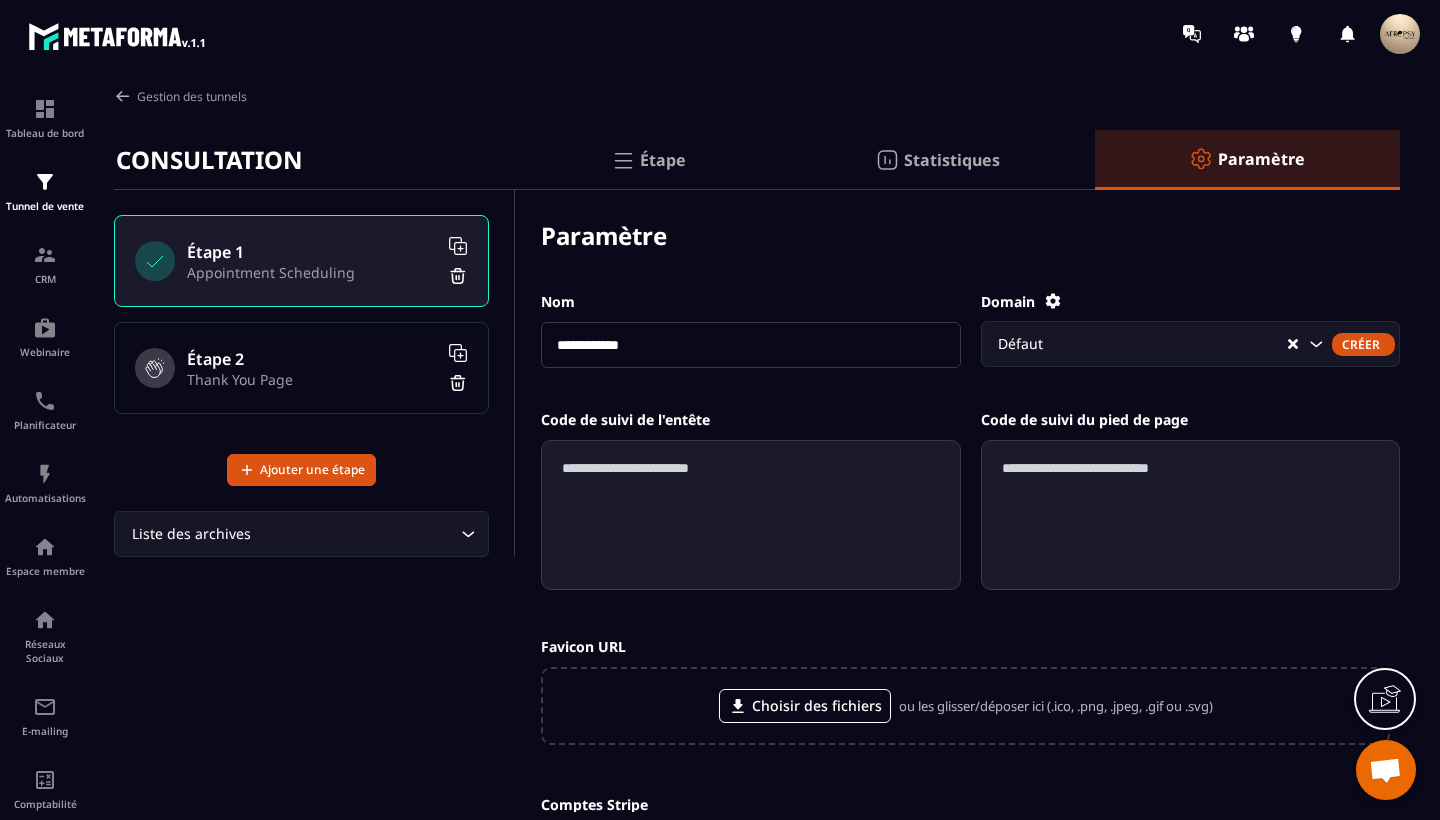 click on "Créer" at bounding box center (1363, 344) 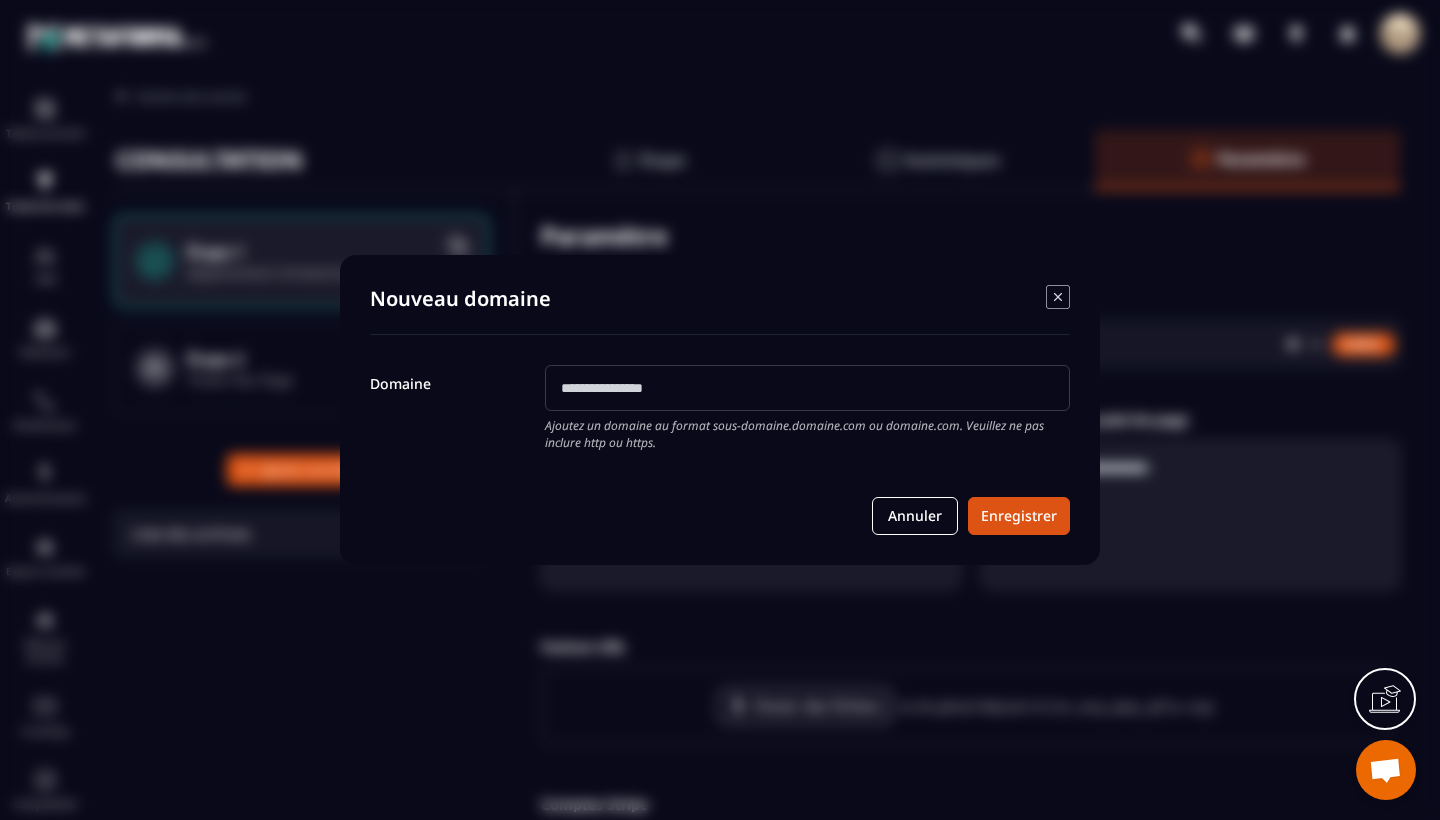 click at bounding box center (807, 388) 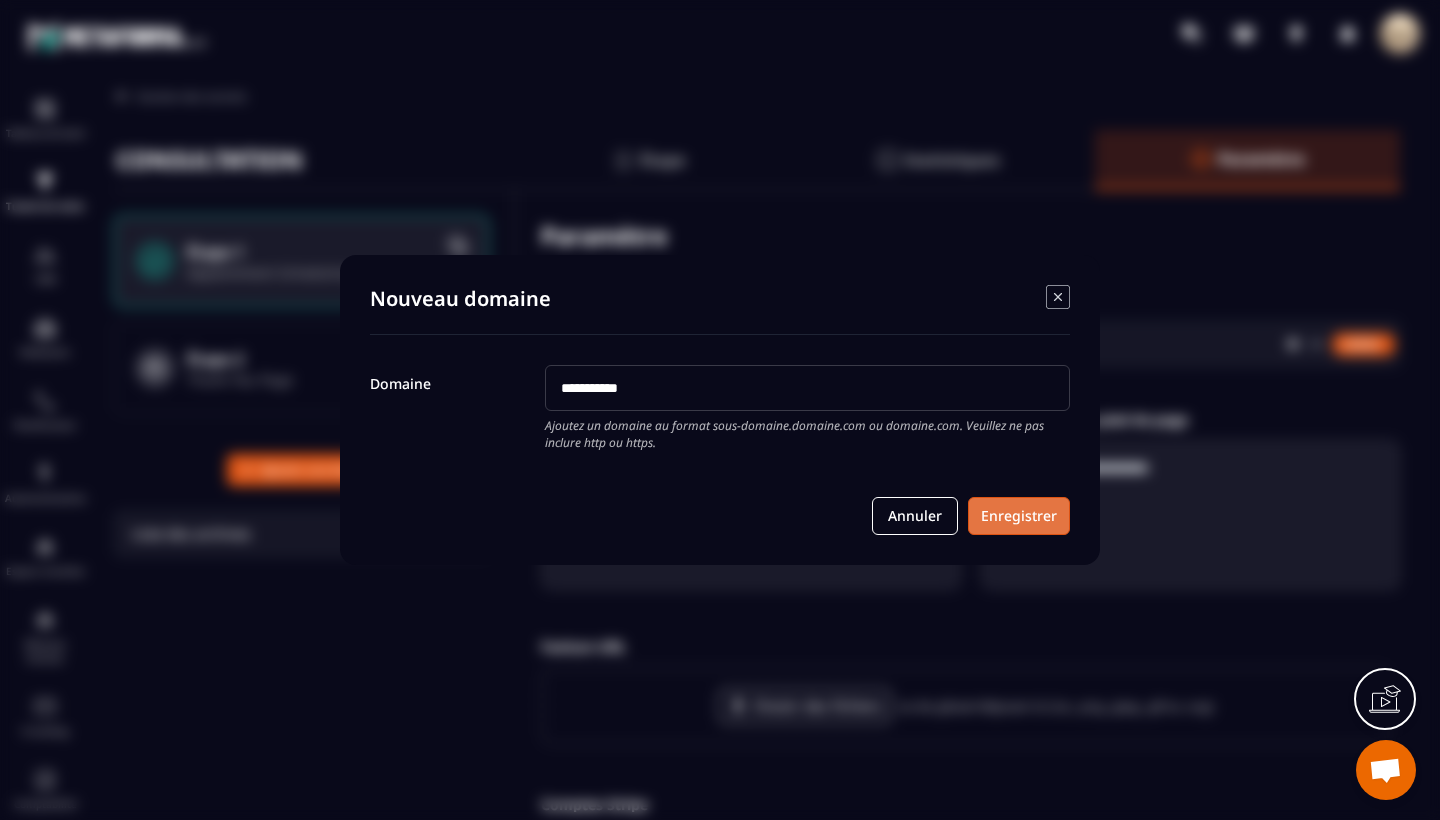 click on "Enregistrer" at bounding box center (1019, 516) 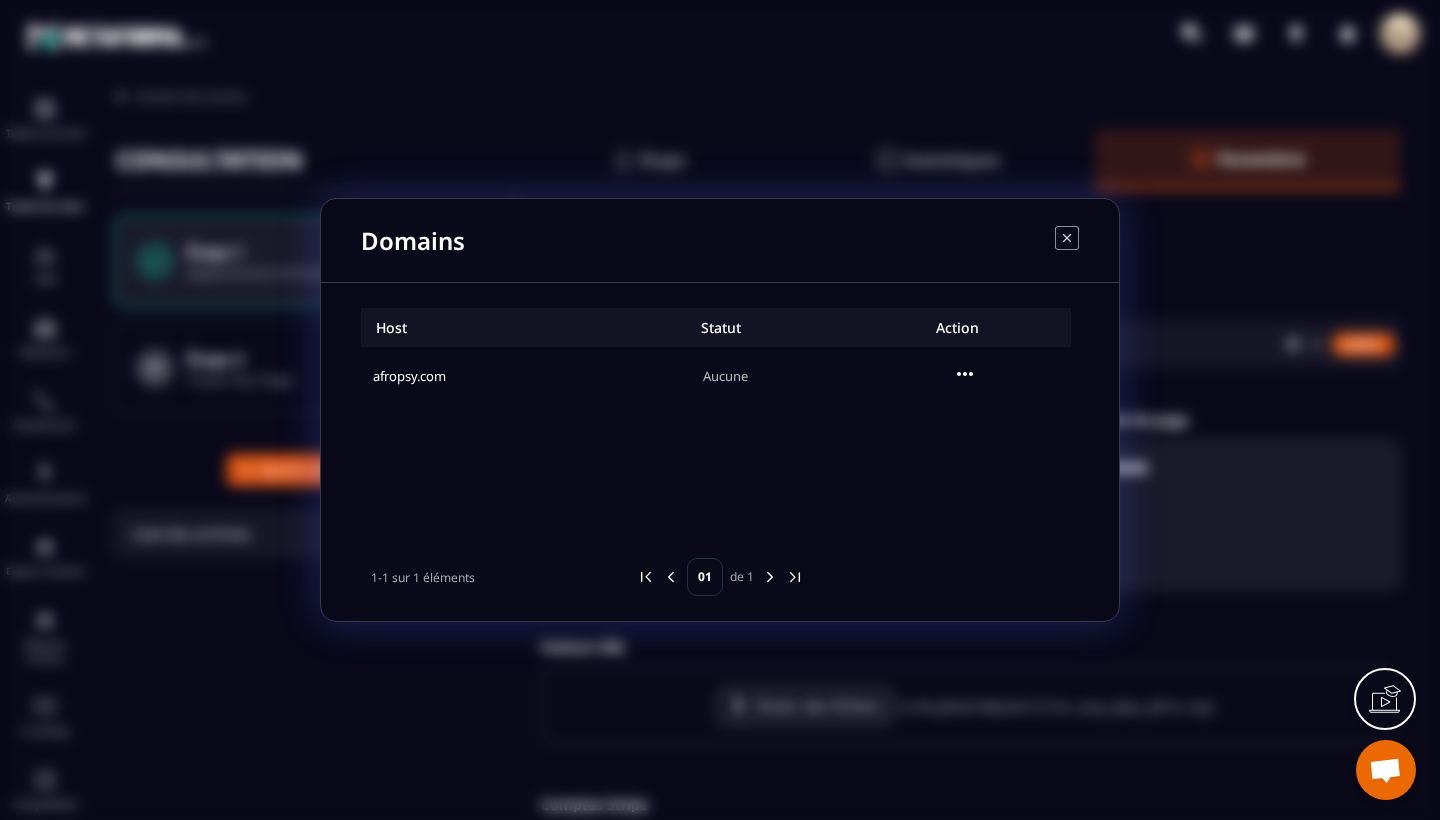 click 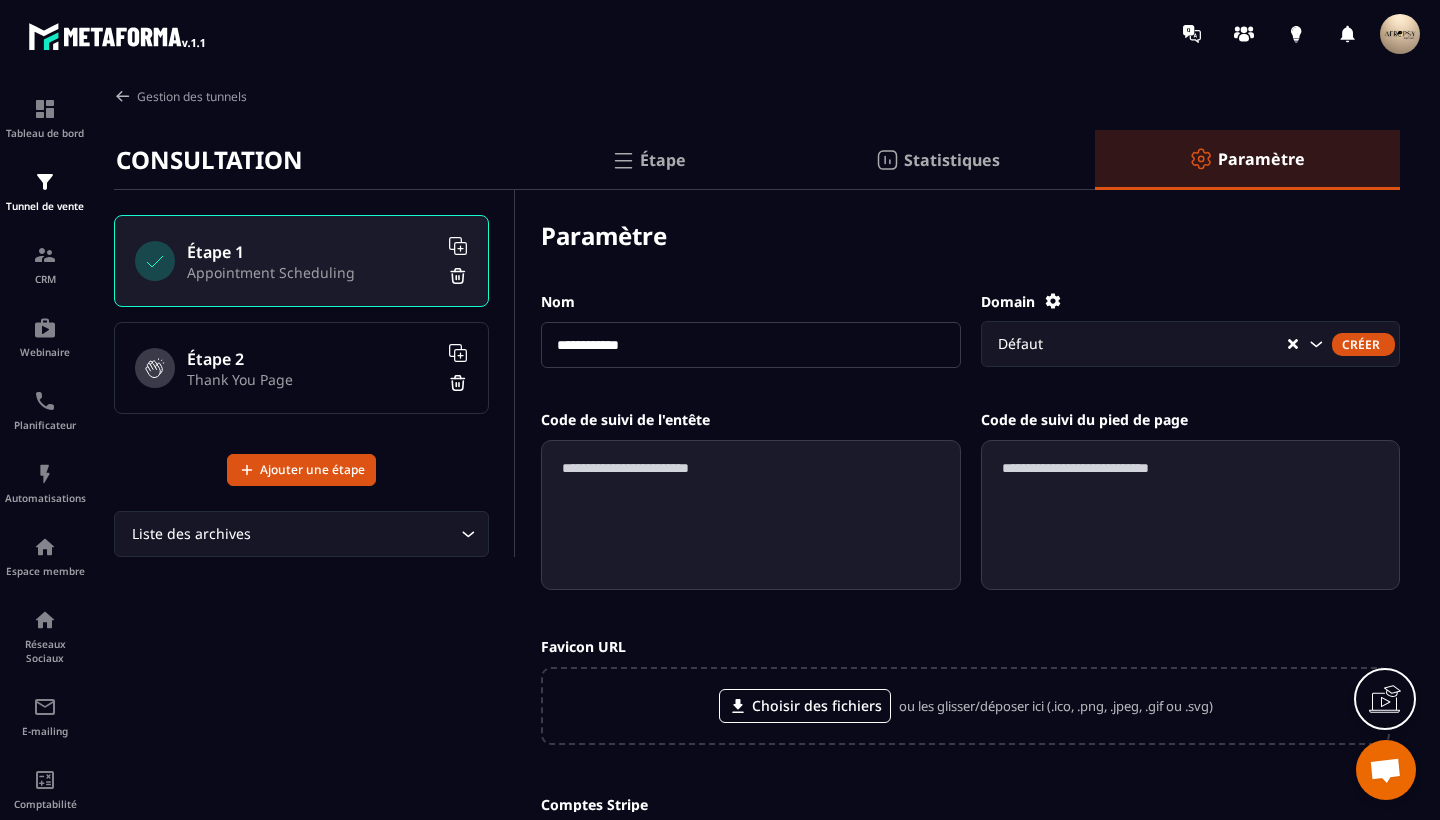 click on "Étape" at bounding box center (663, 160) 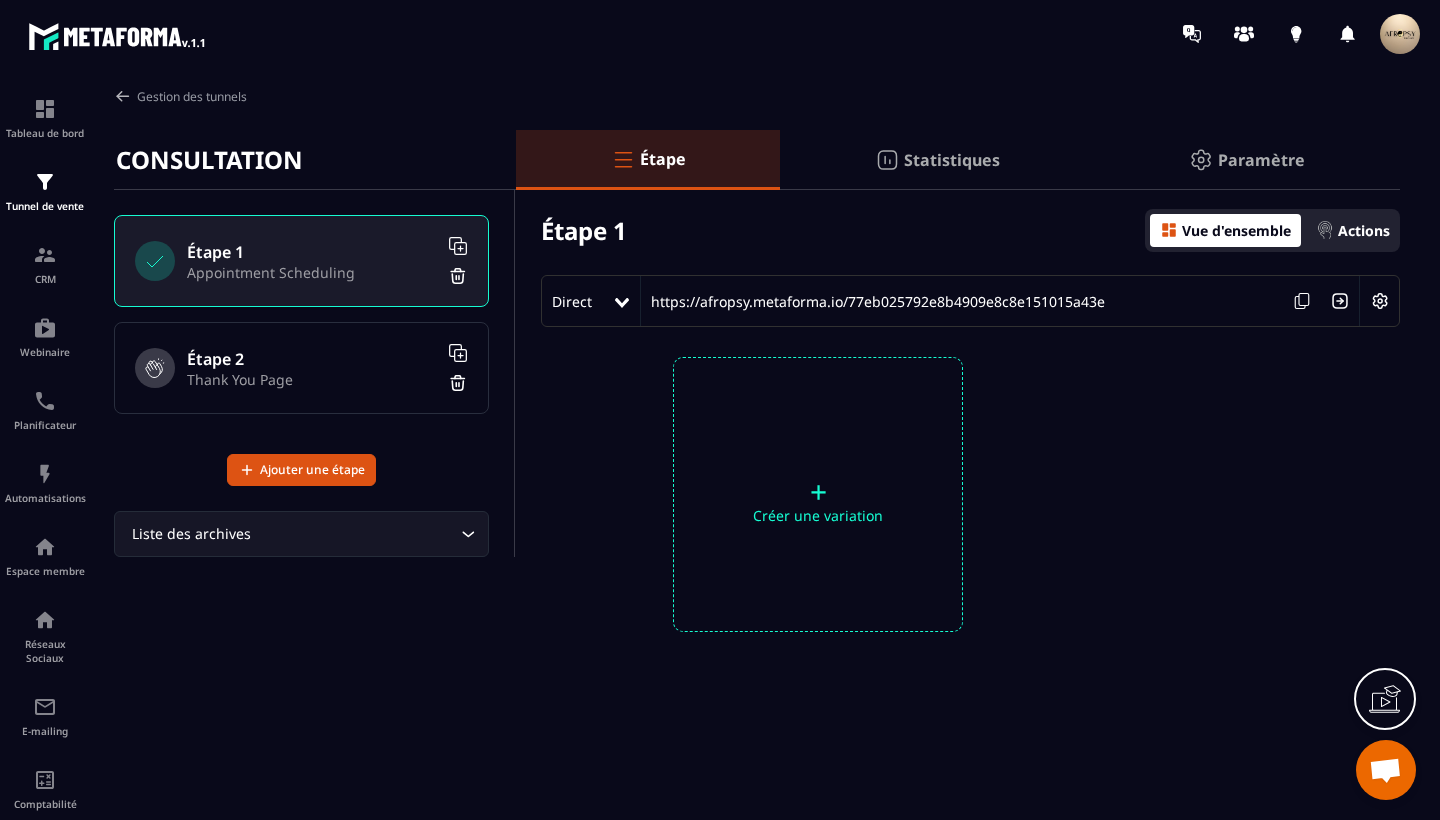 click at bounding box center [1380, 301] 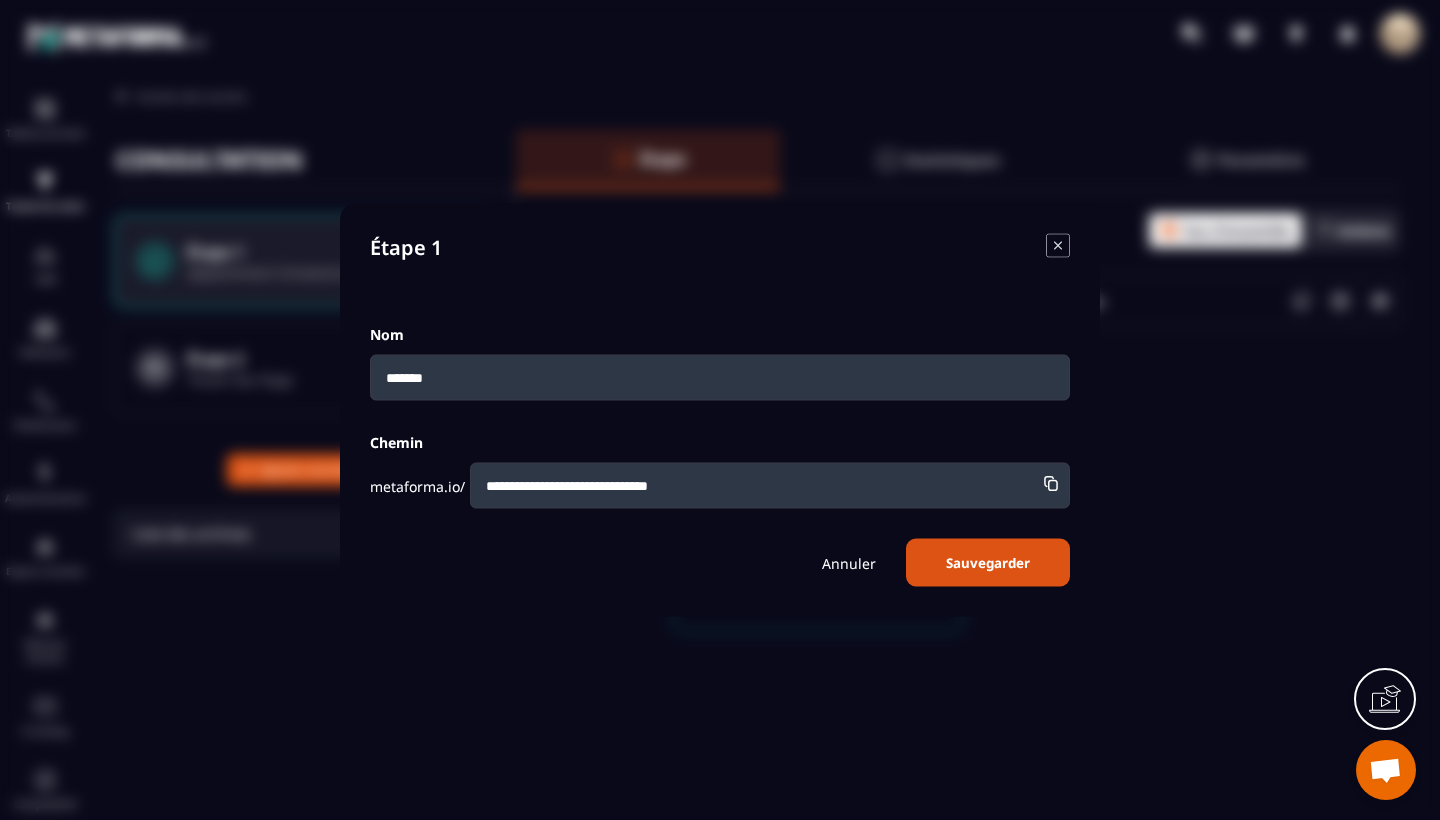 click at bounding box center (720, 410) 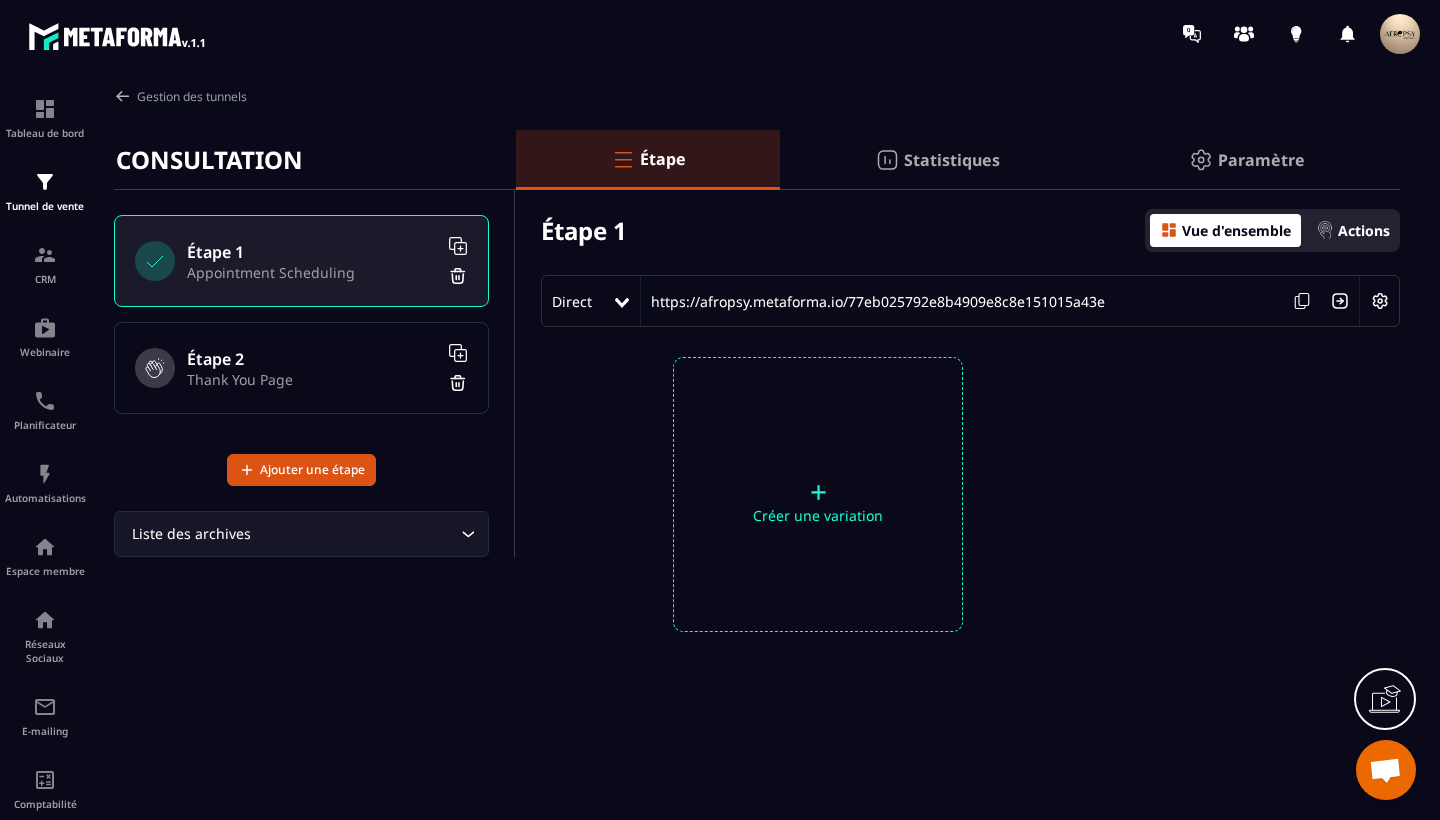 click at bounding box center [623, 301] 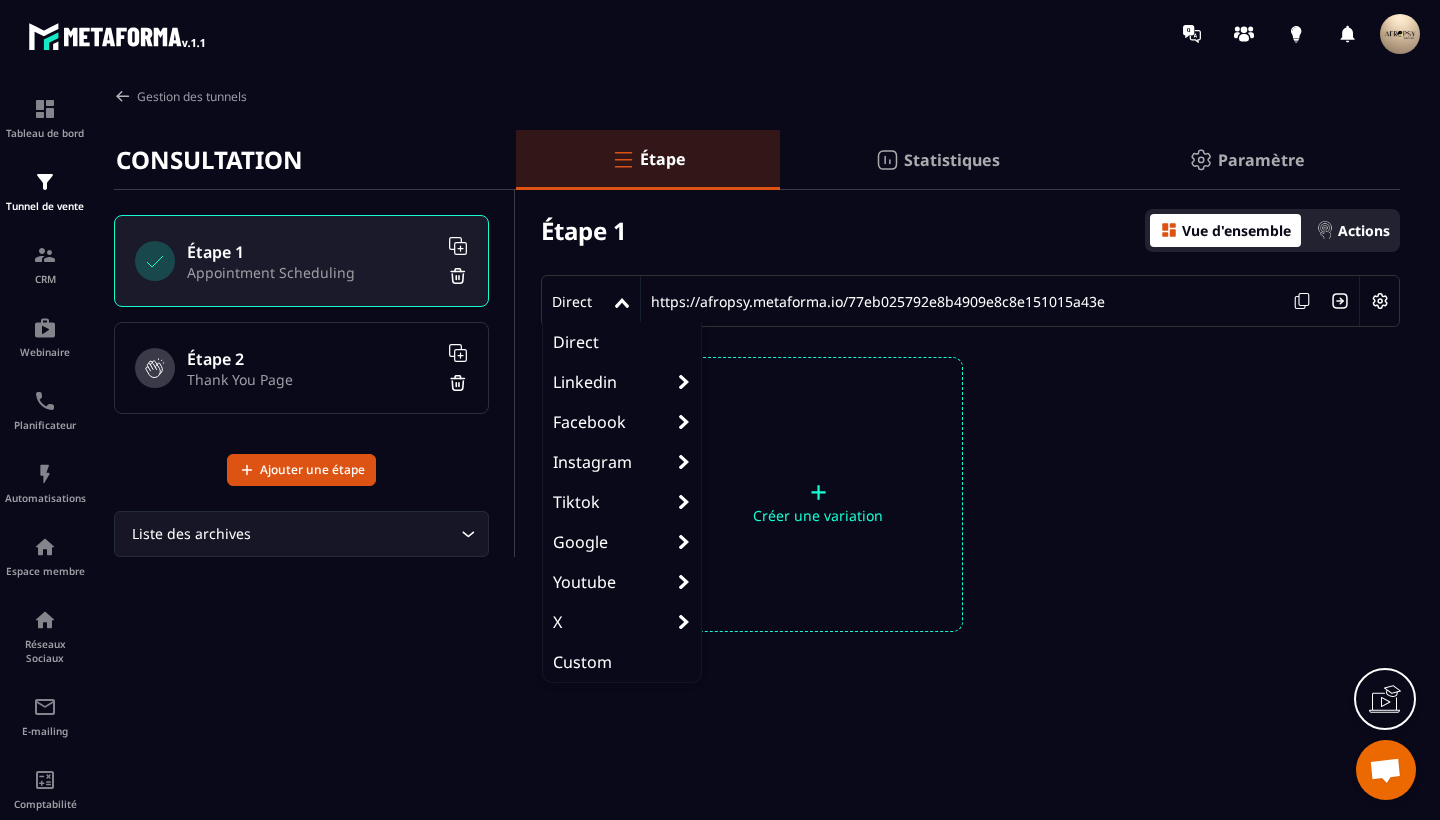 click on "Direct" at bounding box center [622, 342] 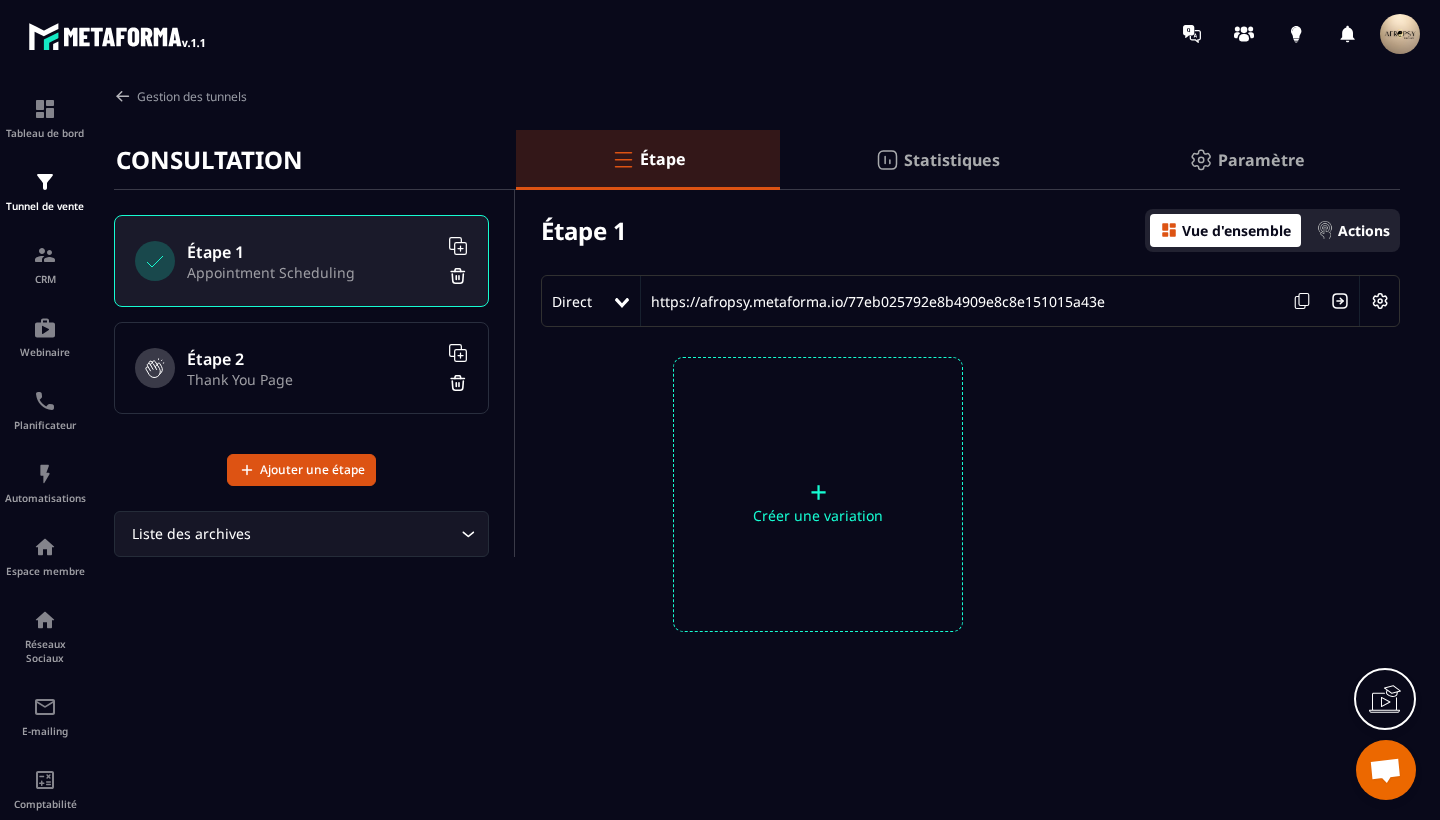 click at bounding box center [1380, 301] 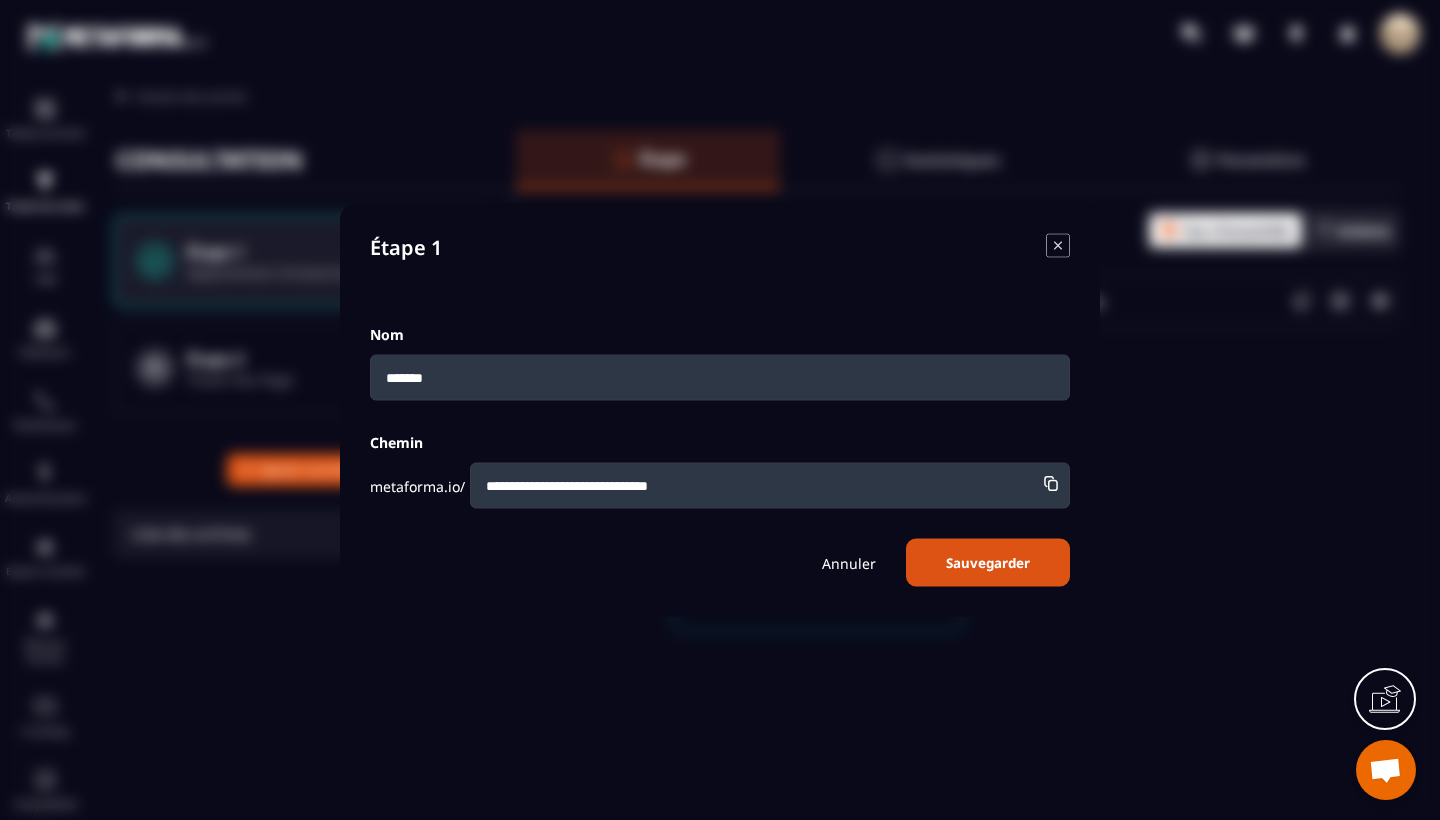 click on "Annuler" at bounding box center (849, 562) 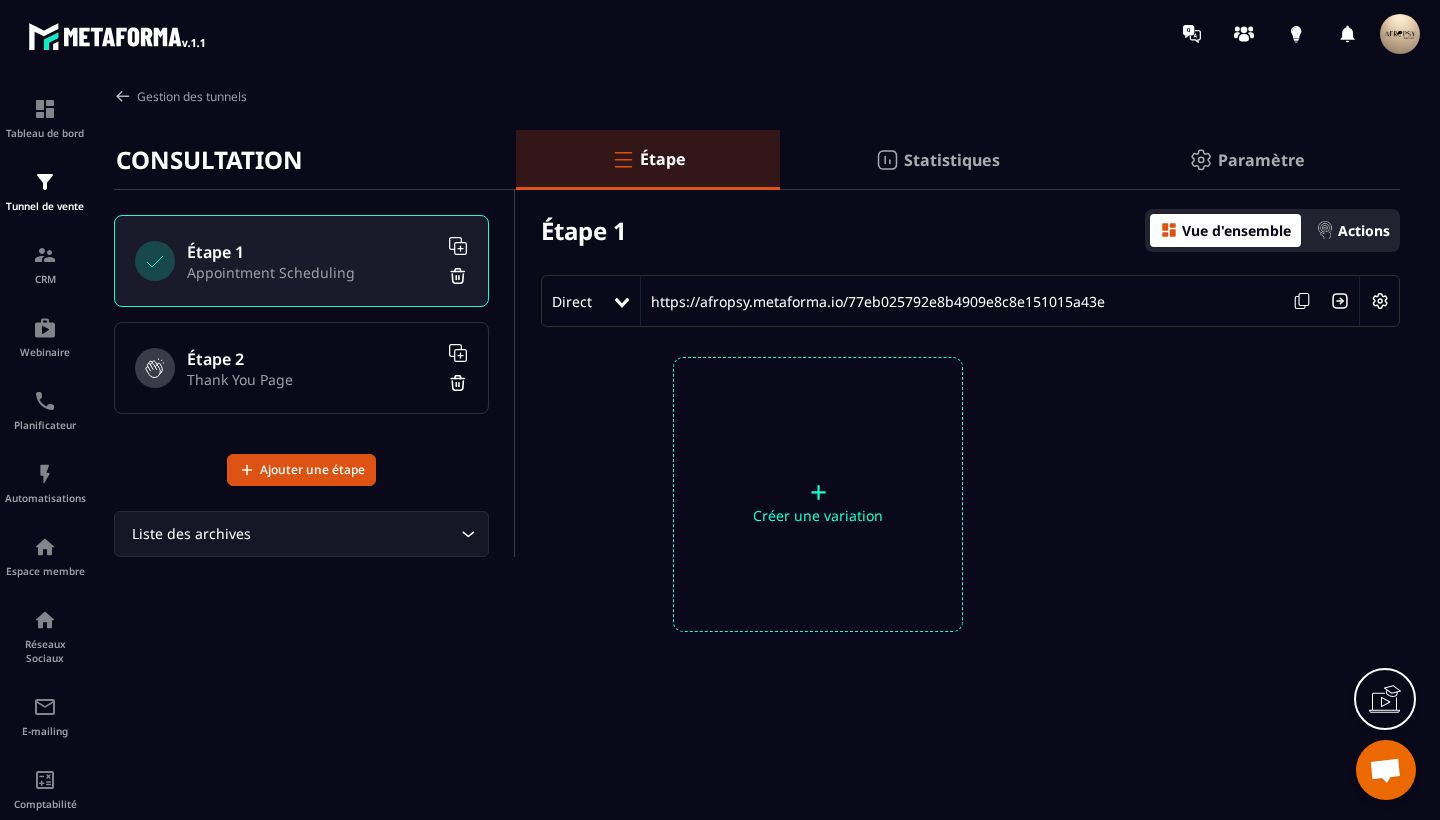 click 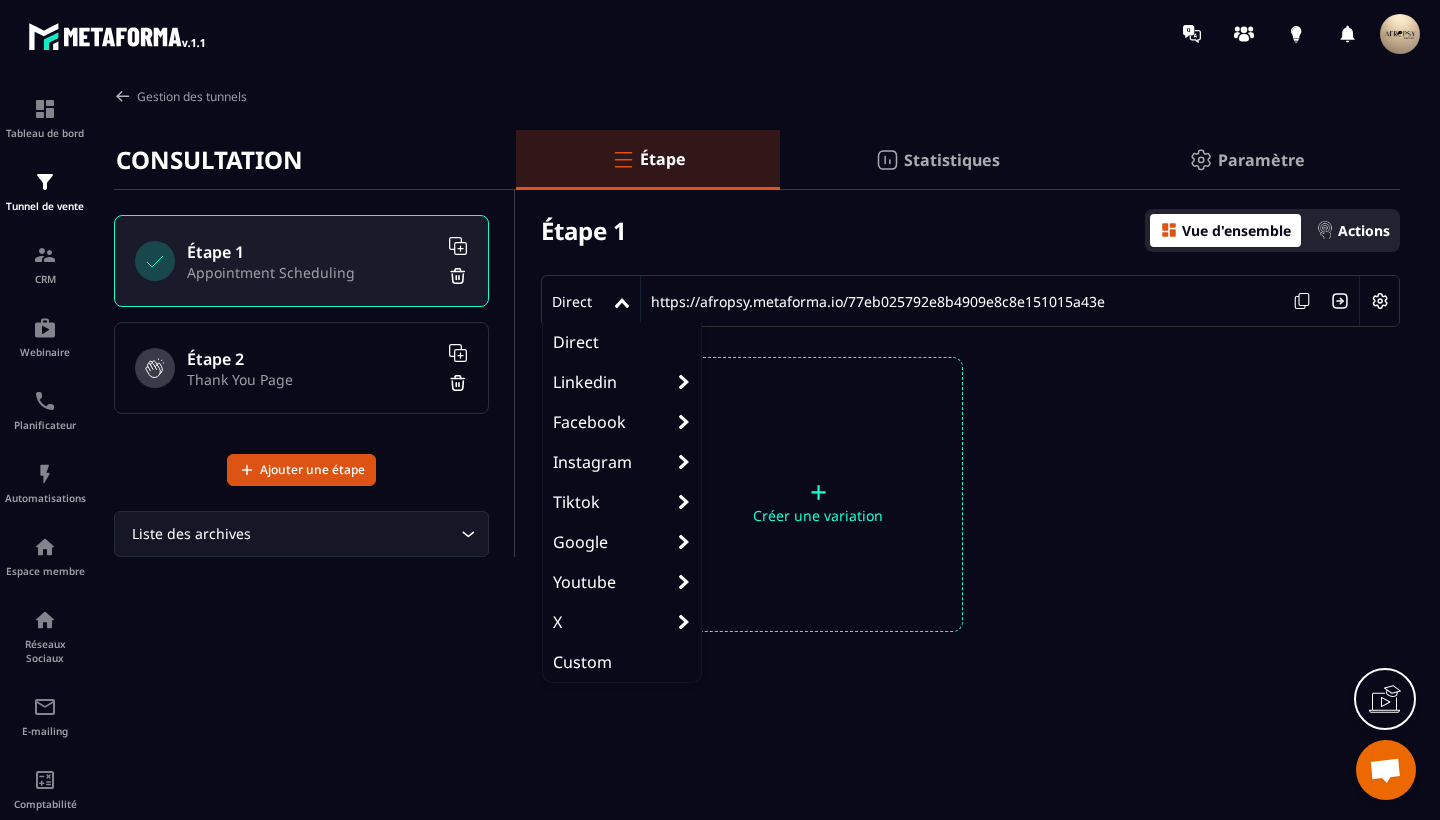 click at bounding box center [1255, 494] 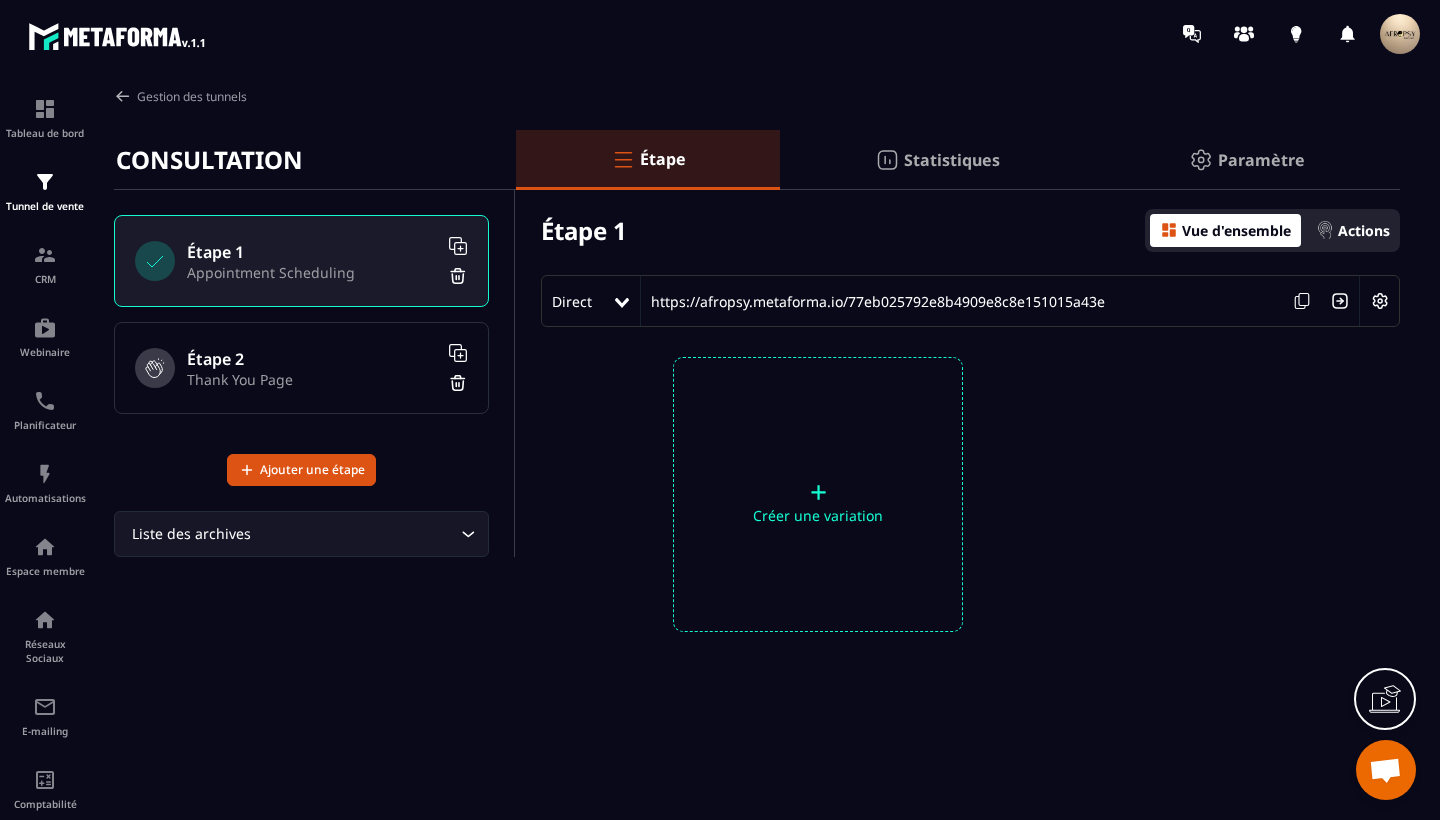 click on "+  Créer une variation" 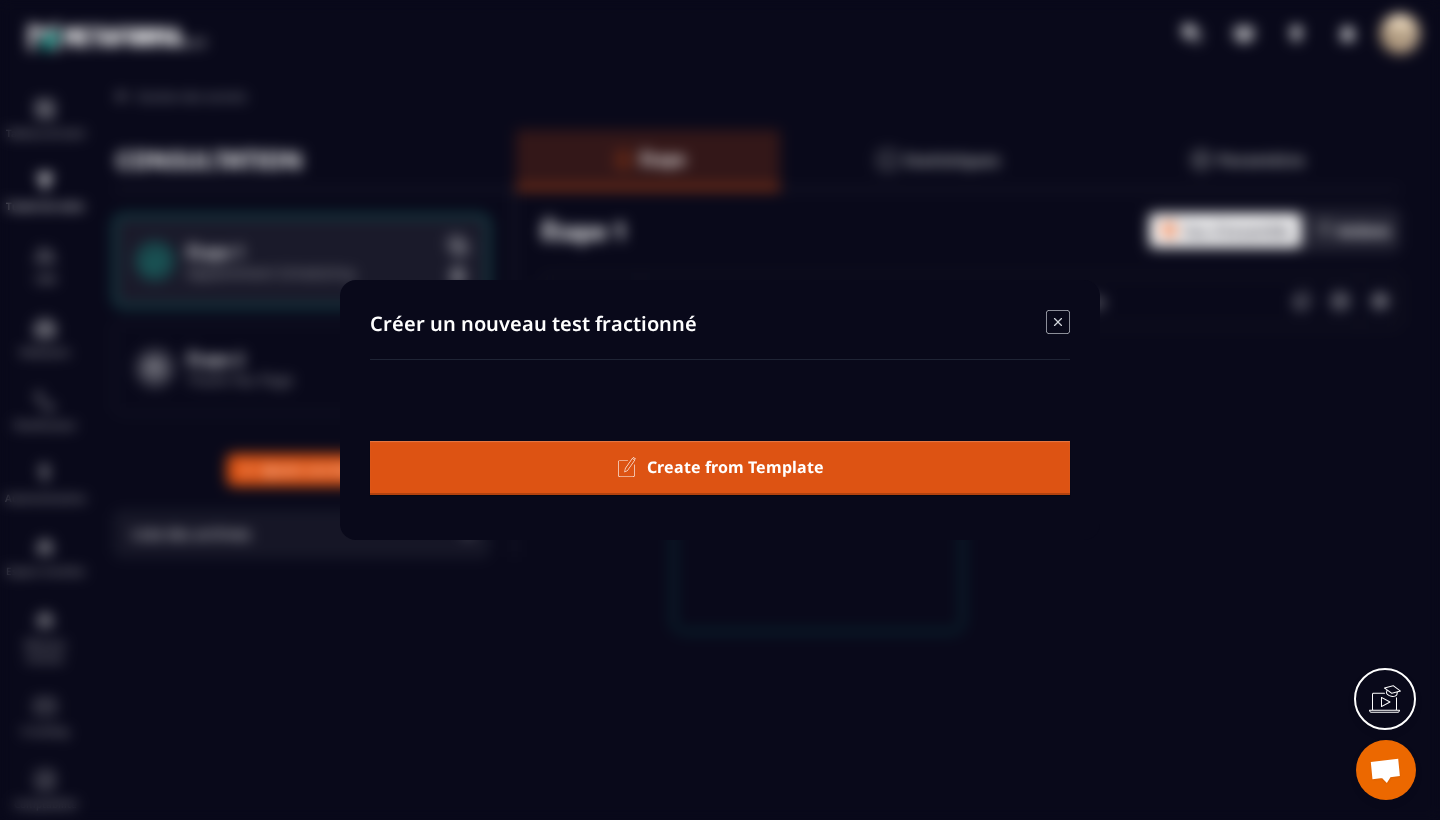click on "Create from Template" at bounding box center (735, 467) 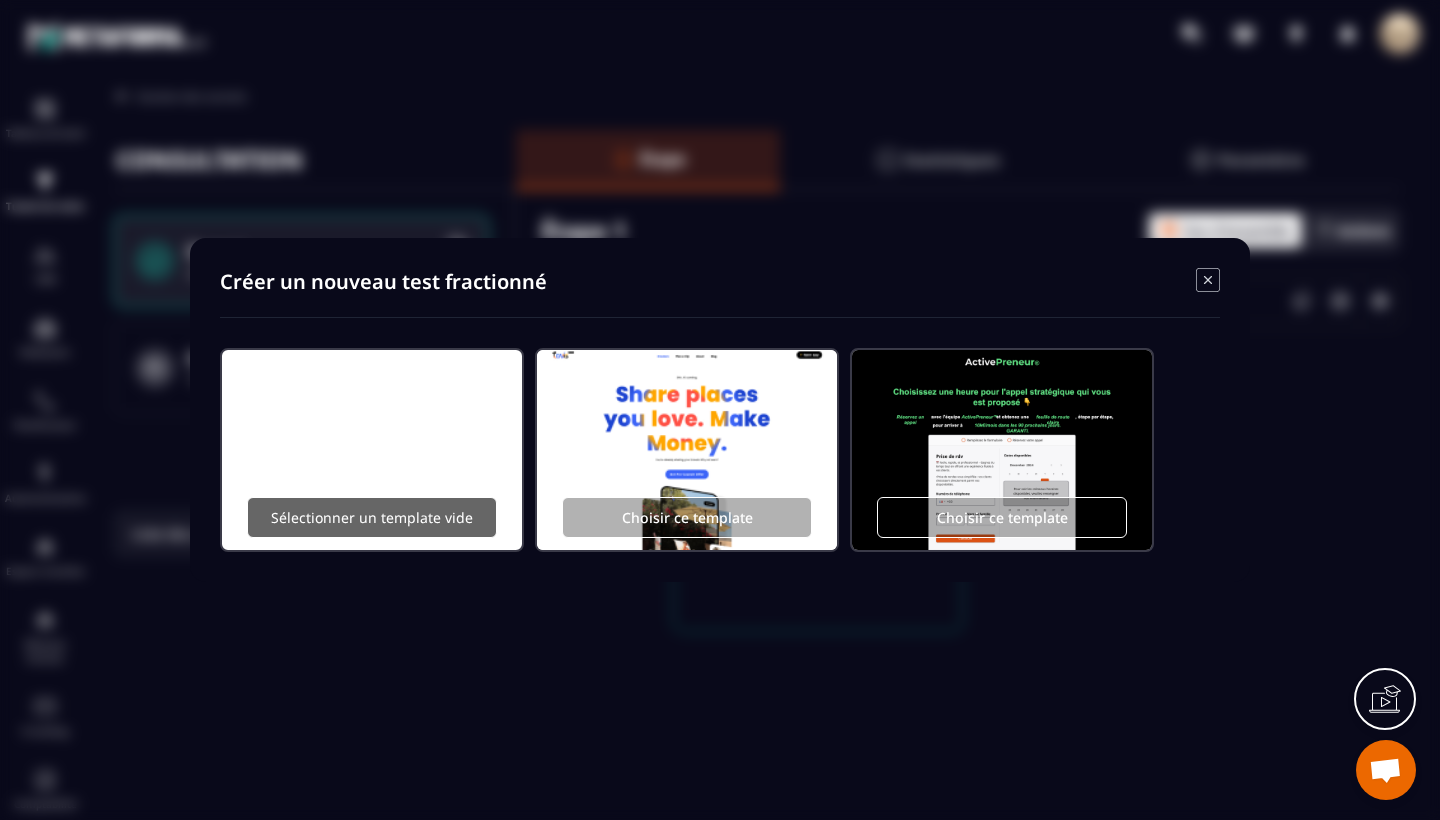 click on "Sélectionner un template vide" at bounding box center (372, 517) 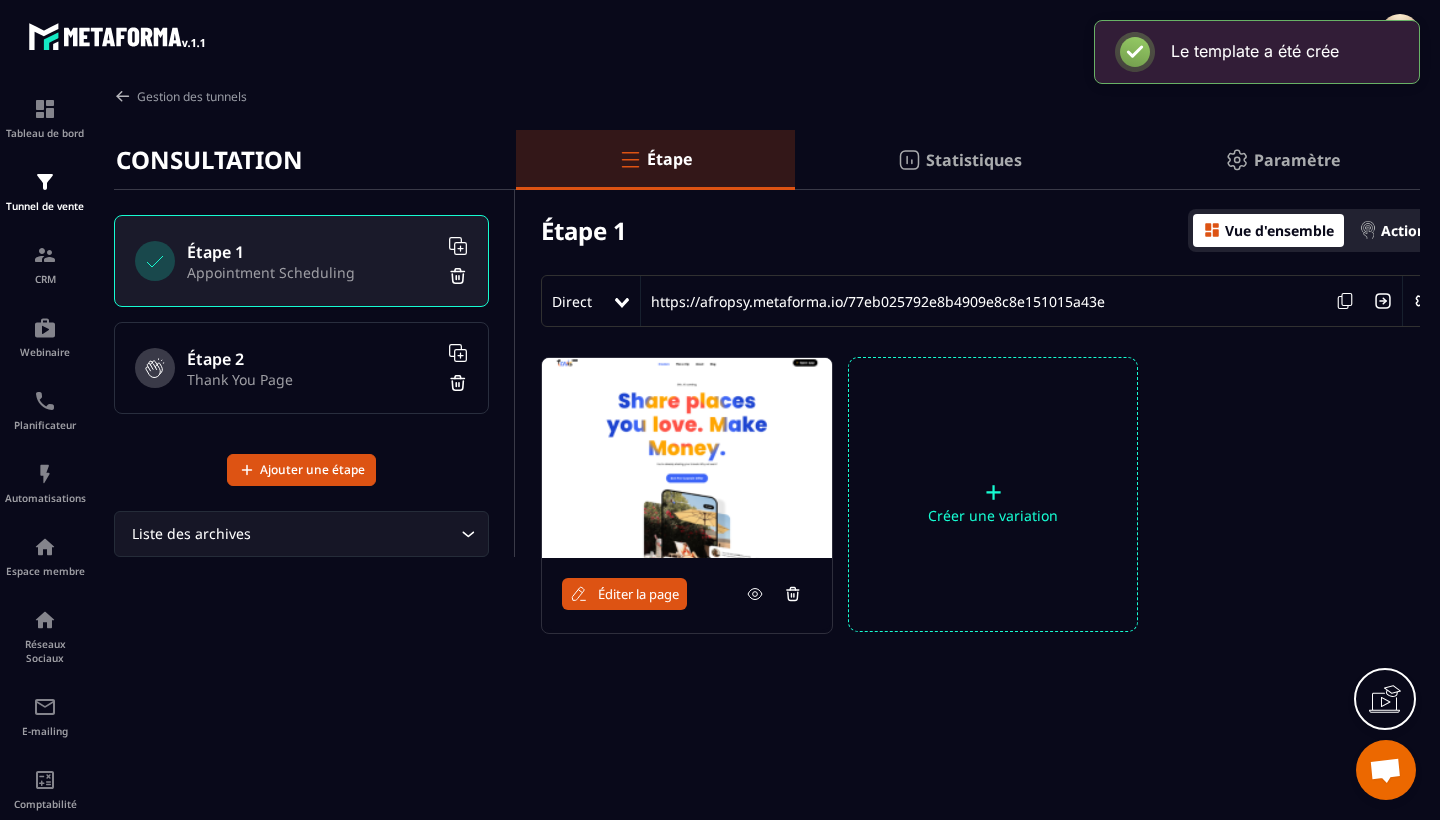 click on "Éditer la page" at bounding box center [638, 594] 